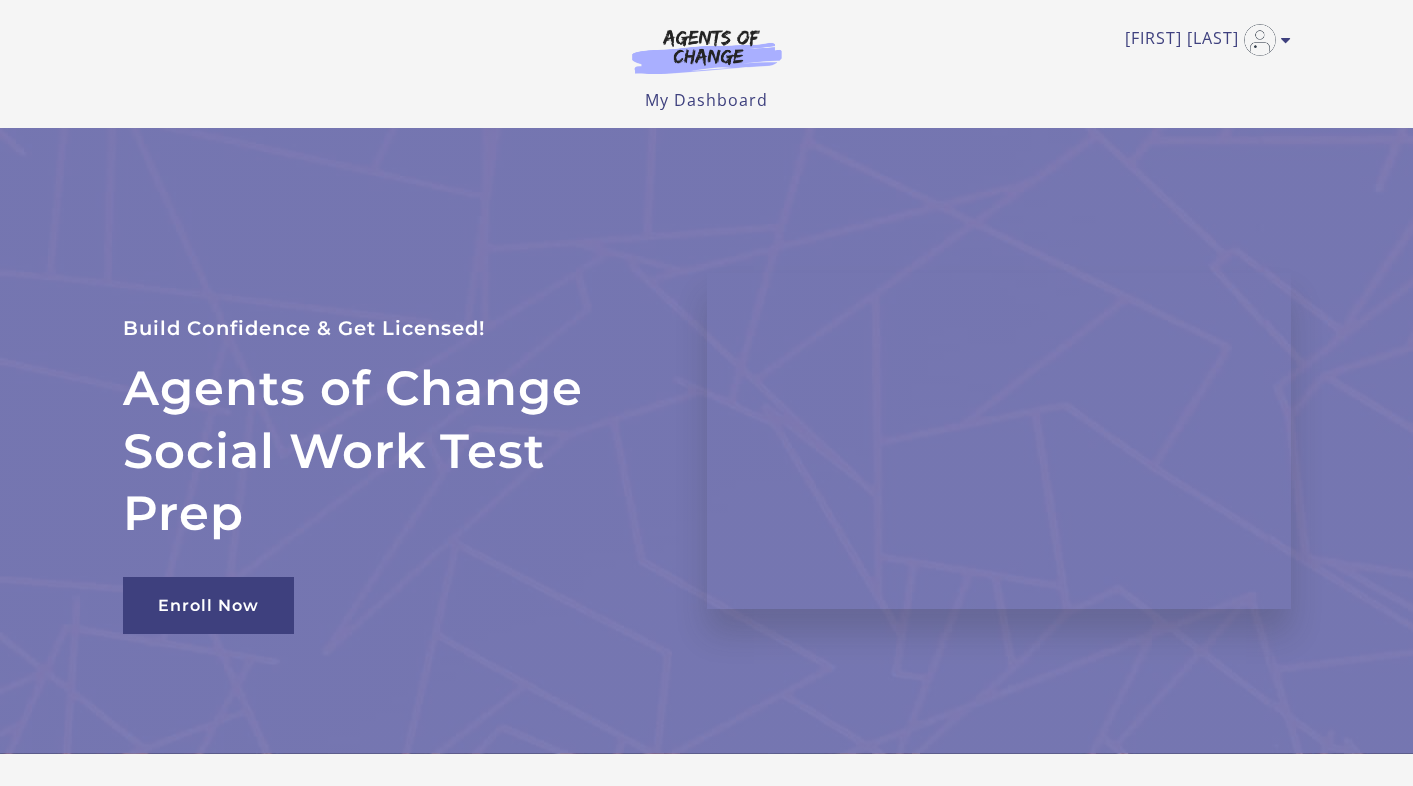 scroll, scrollTop: 0, scrollLeft: 0, axis: both 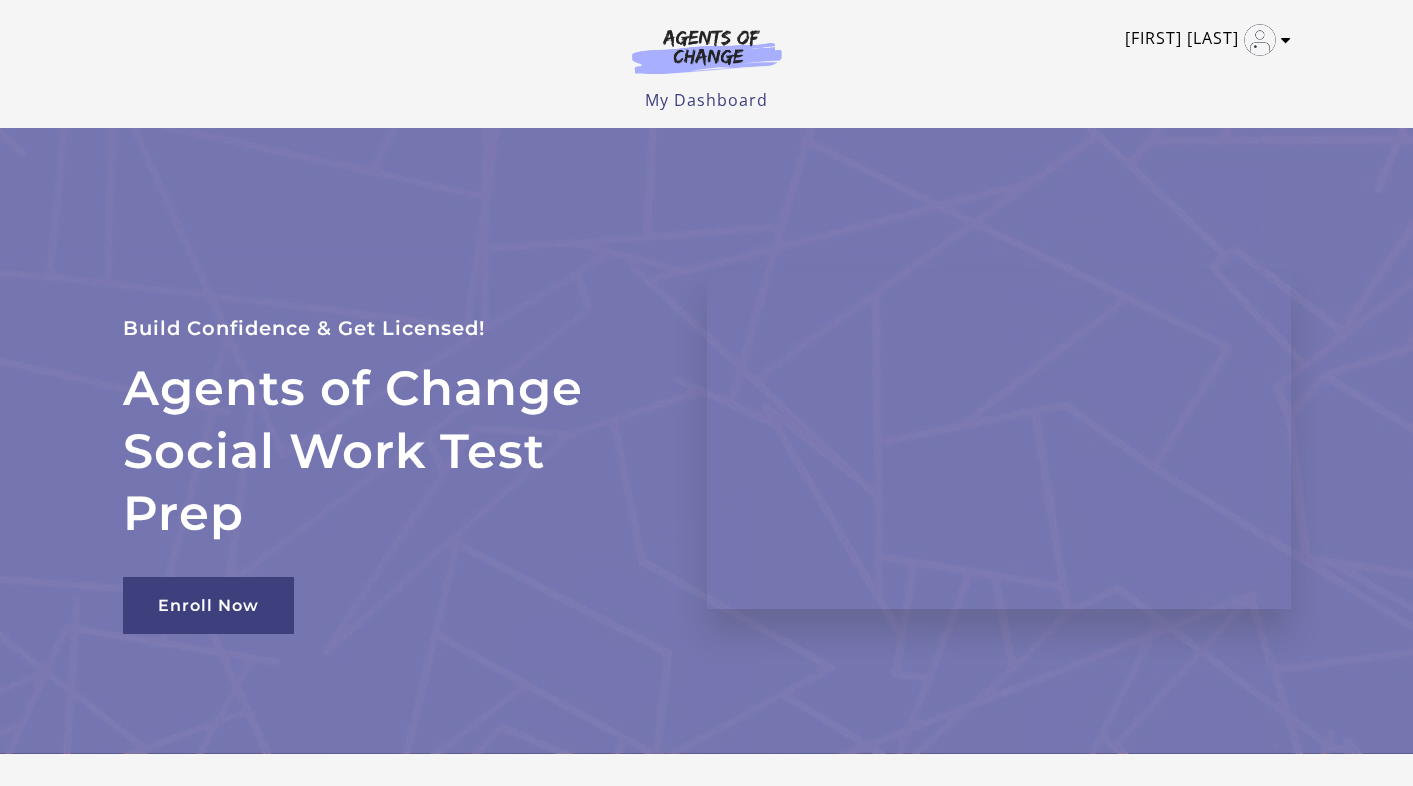 click at bounding box center (1260, 40) 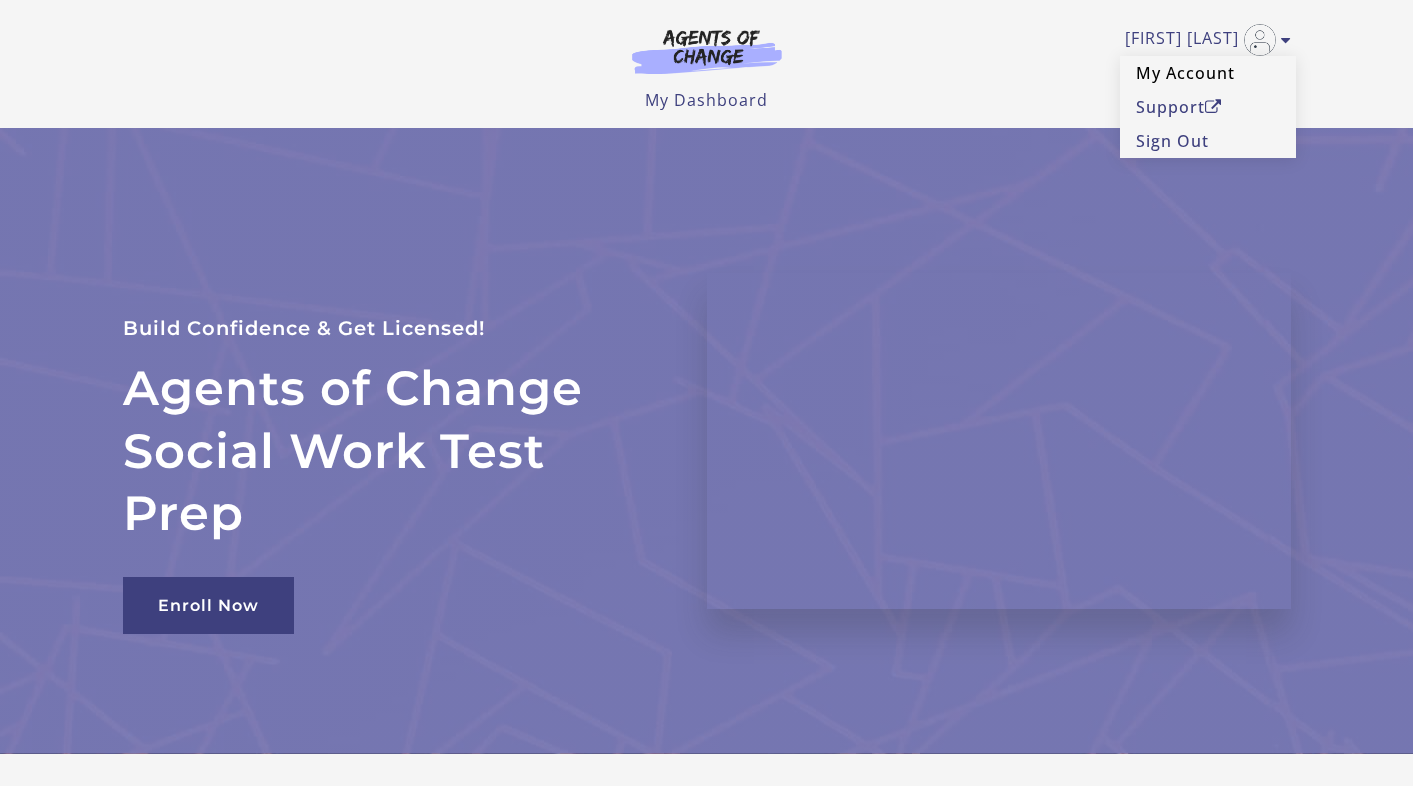 click on "My Account" at bounding box center [1208, 73] 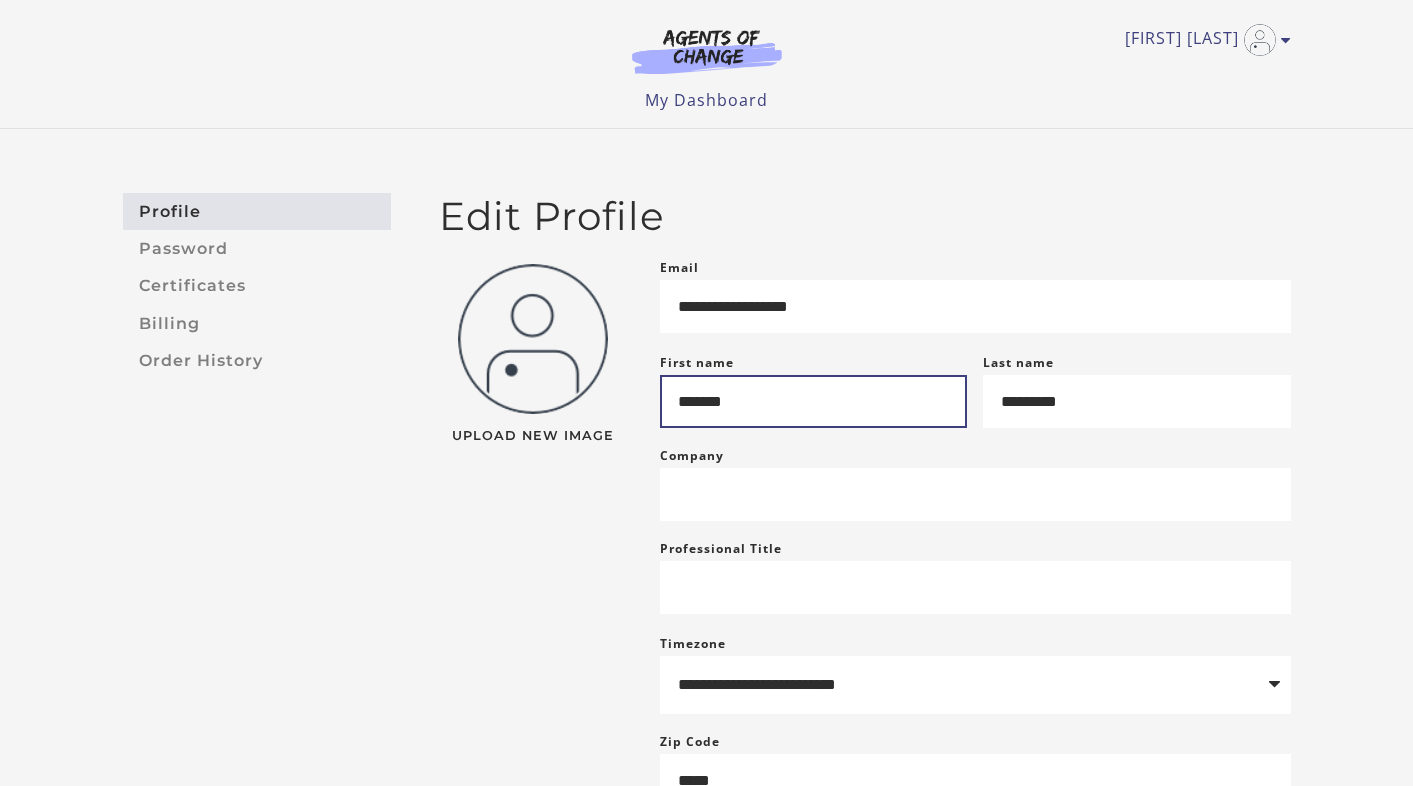 scroll, scrollTop: 0, scrollLeft: 0, axis: both 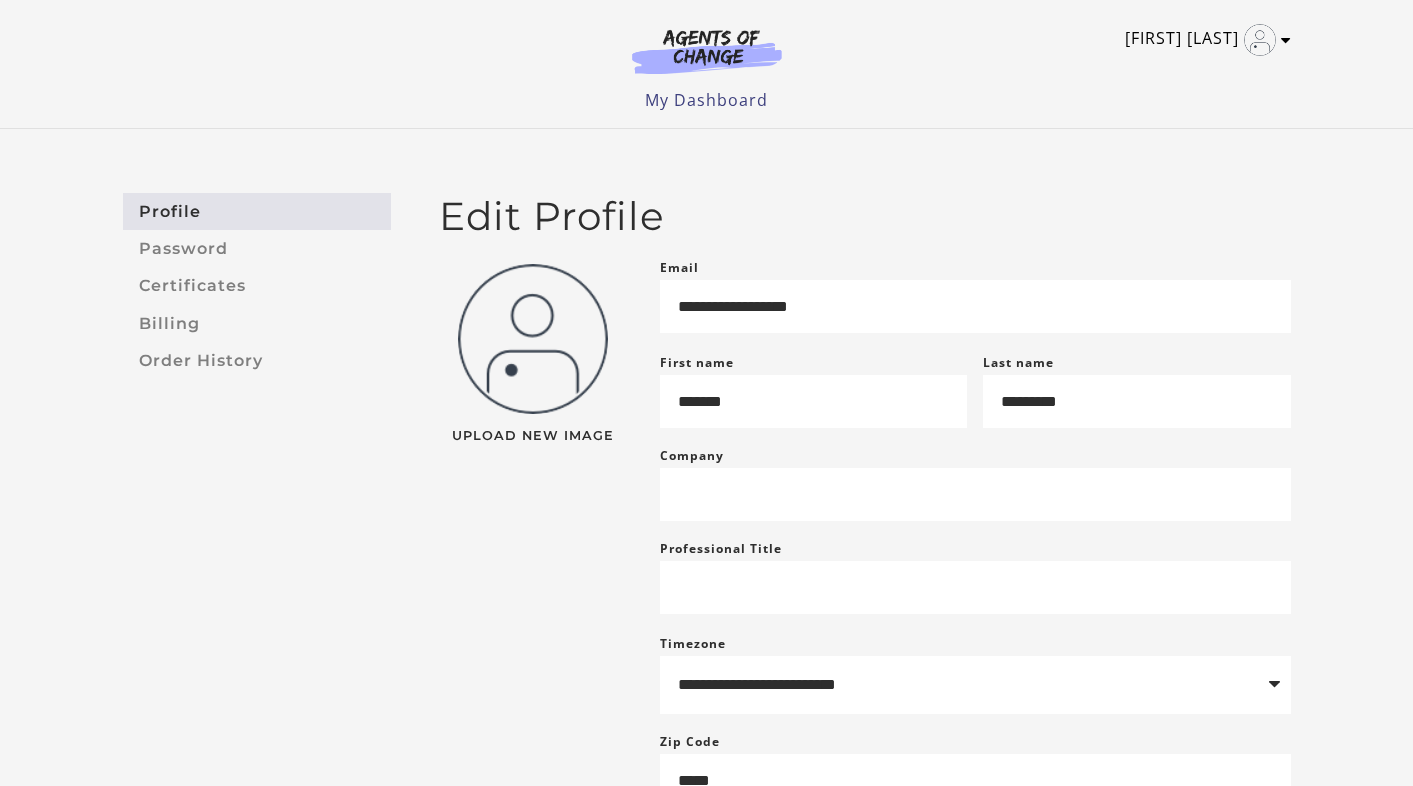 click at bounding box center [1260, 40] 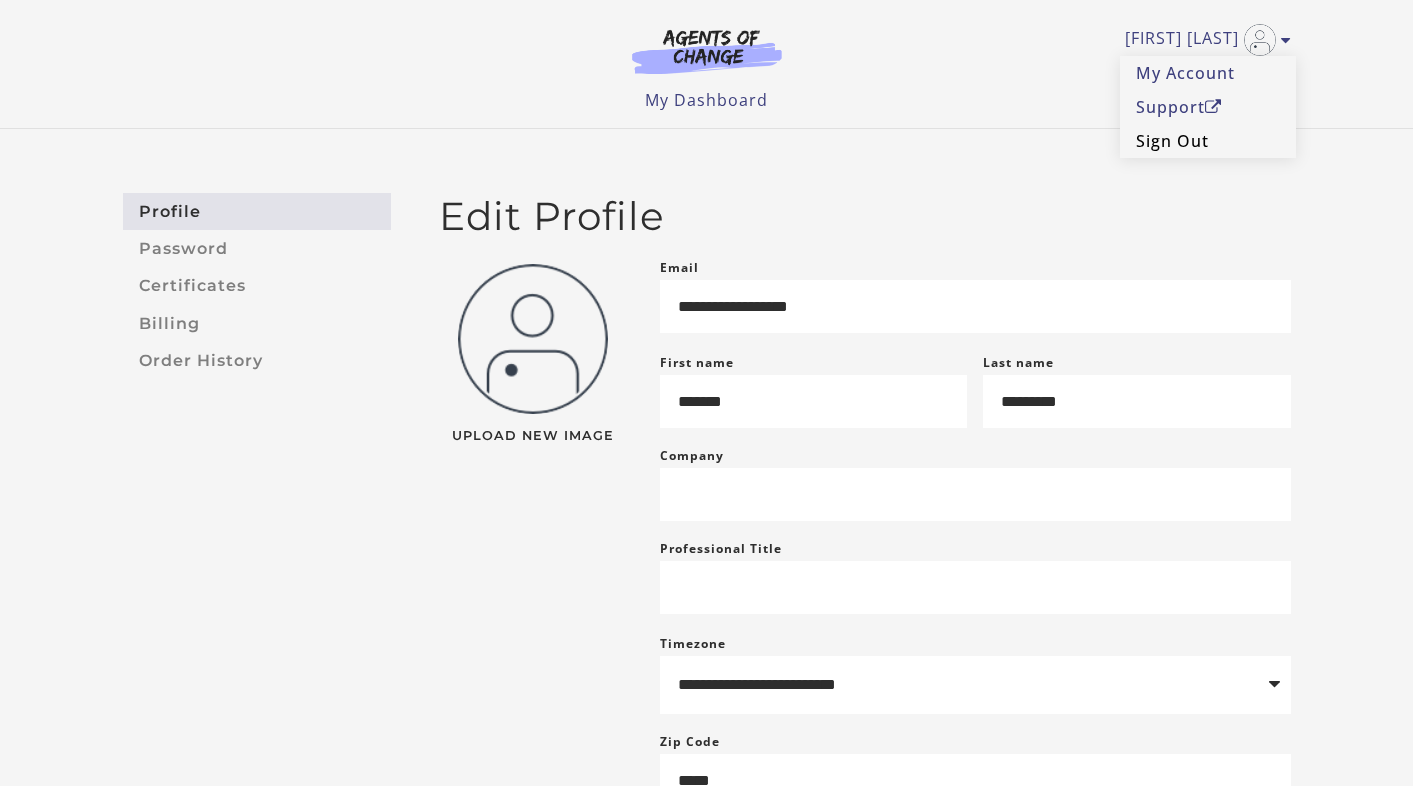 click on "Sign Out" at bounding box center (1208, 141) 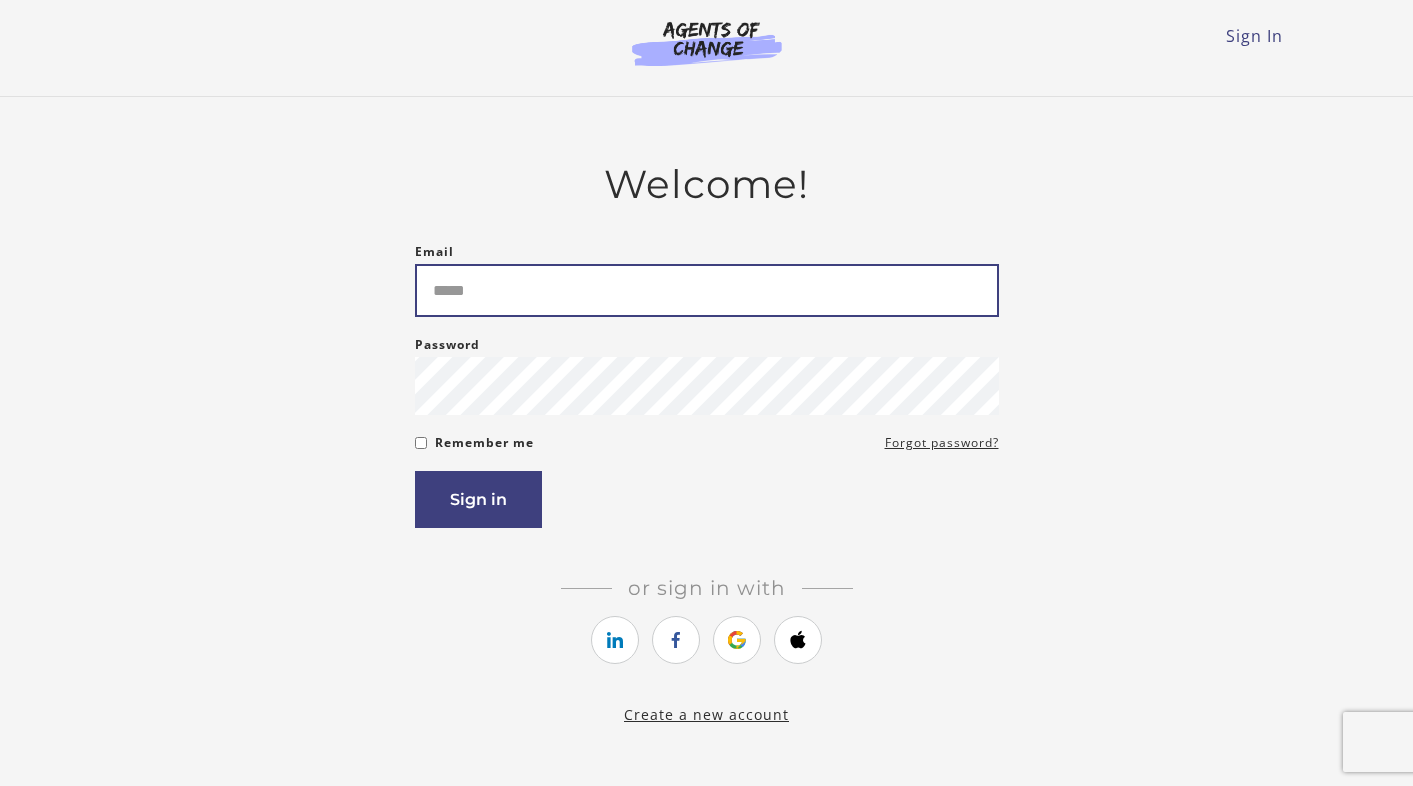 scroll, scrollTop: 0, scrollLeft: 0, axis: both 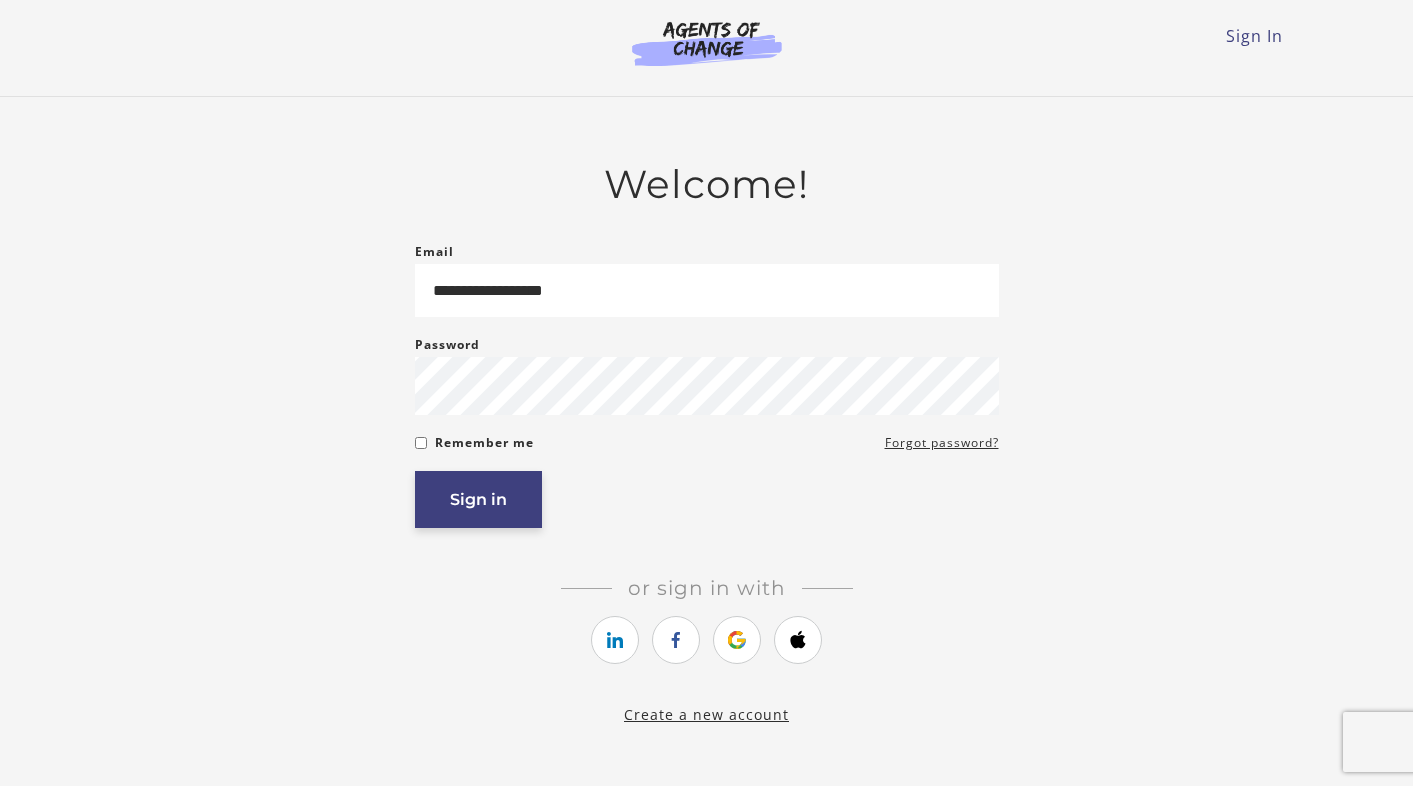 click on "Sign in" at bounding box center [478, 499] 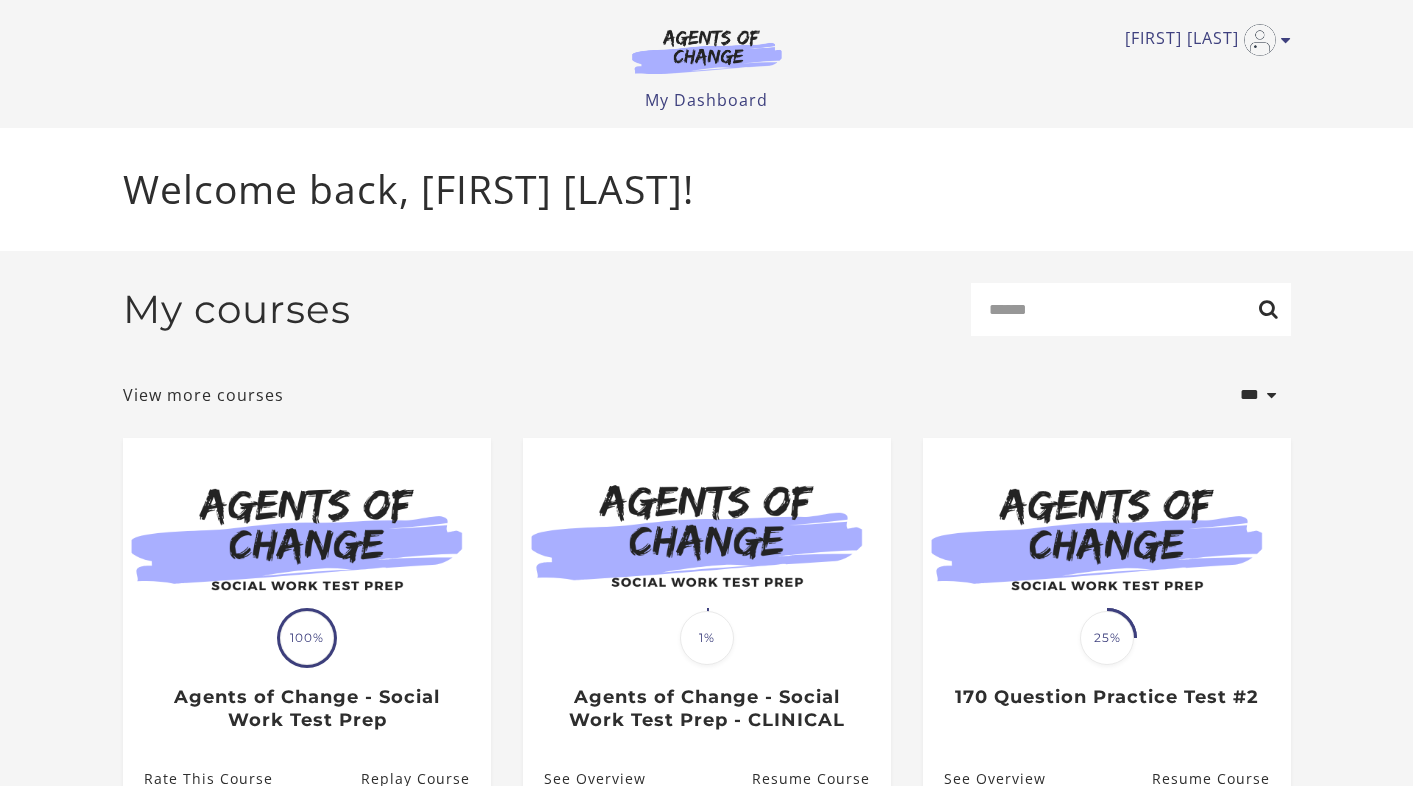 scroll, scrollTop: 0, scrollLeft: 0, axis: both 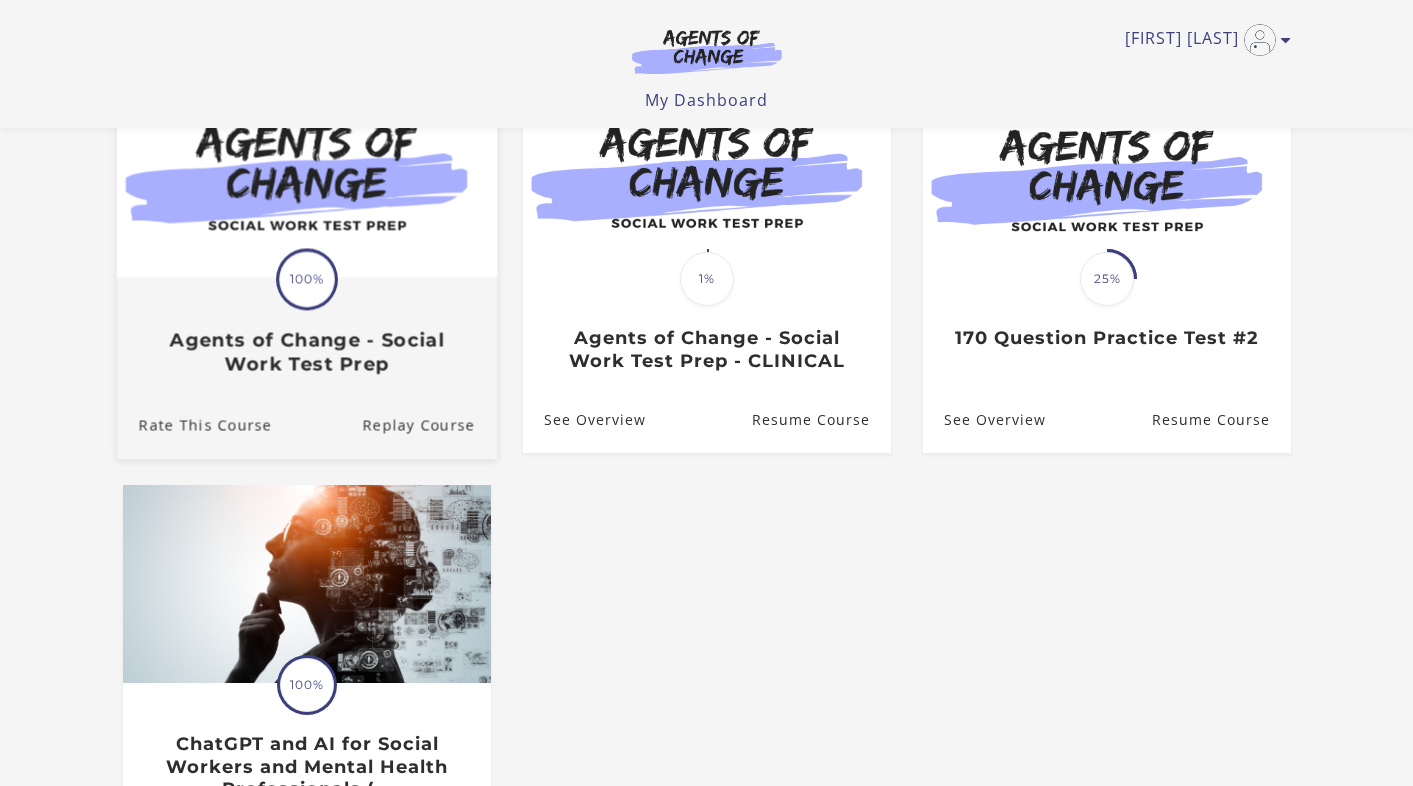 click on "Agents of Change - Social Work Test Prep" at bounding box center (306, 352) 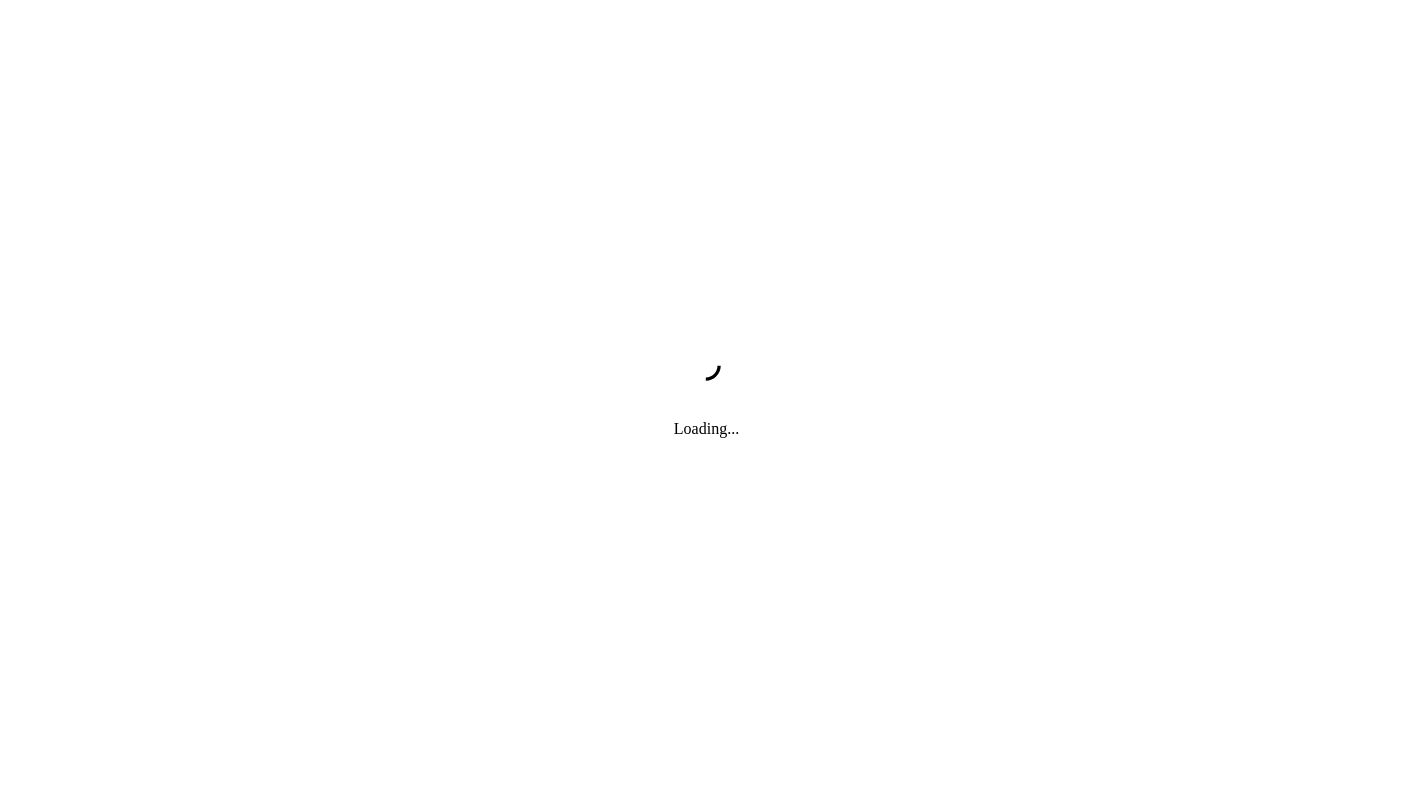 scroll, scrollTop: 0, scrollLeft: 0, axis: both 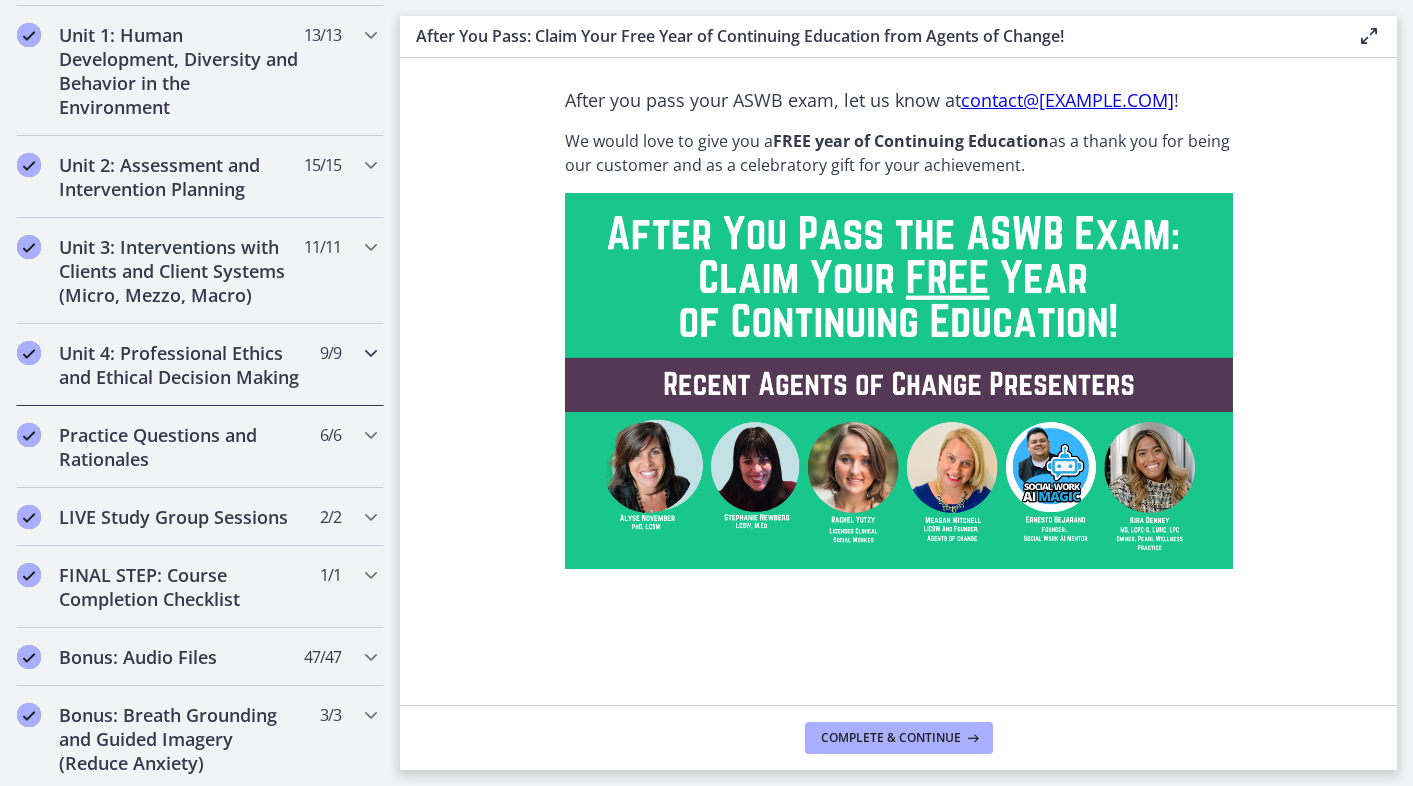 click on "Unit 4: Professional Ethics and Ethical Decision Making" at bounding box center [181, 365] 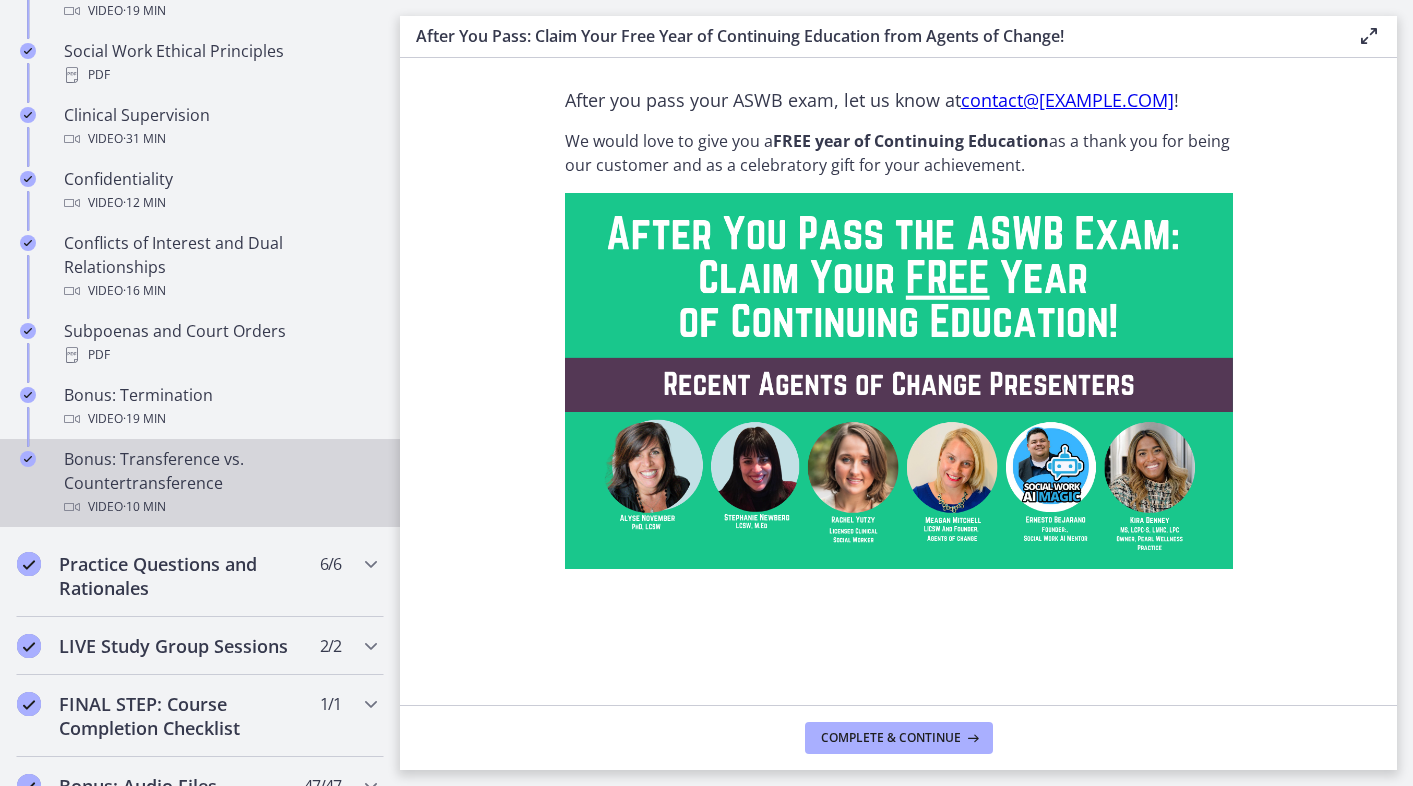 scroll, scrollTop: 1145, scrollLeft: 0, axis: vertical 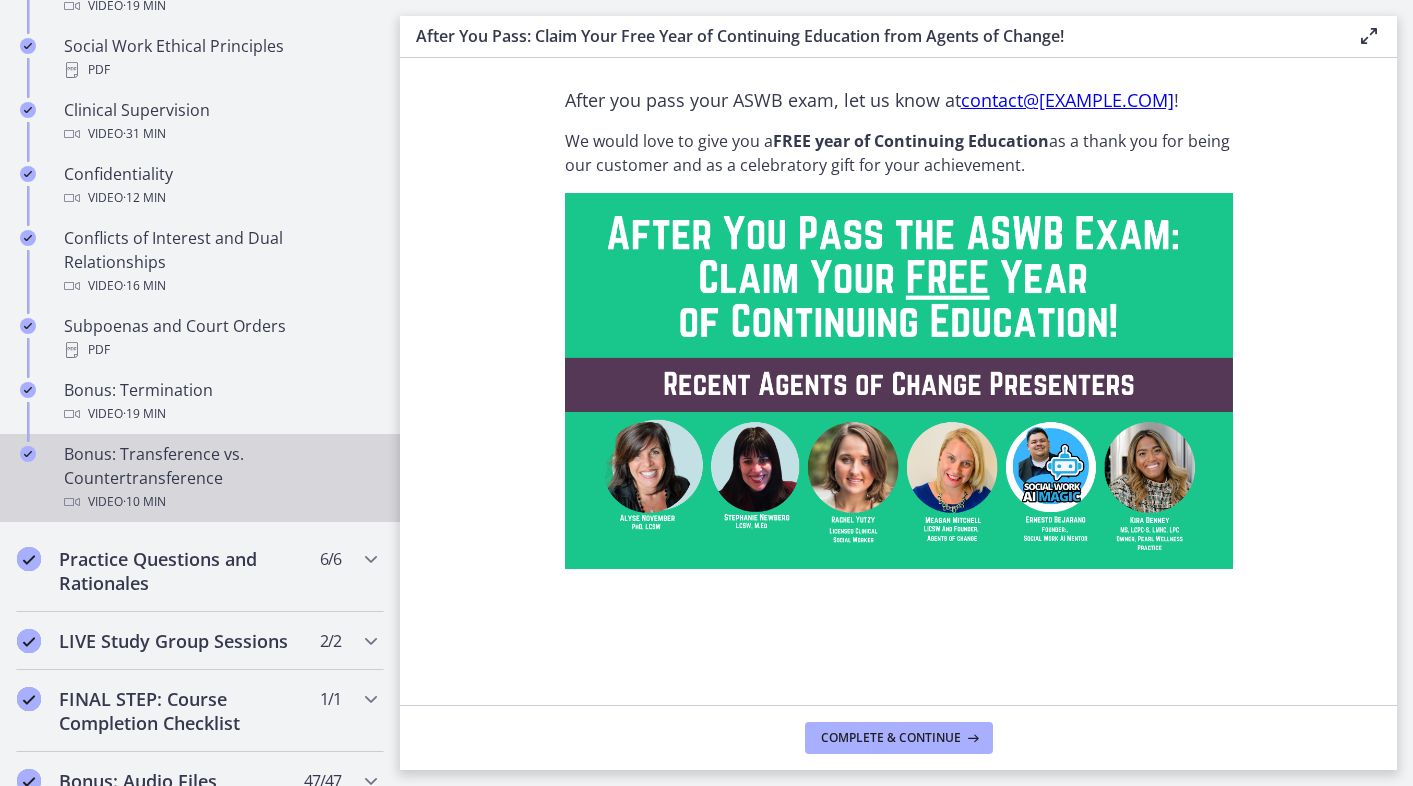 click on "Bonus: Transference vs. Countertransference
Video
·  10 min" at bounding box center [220, 478] 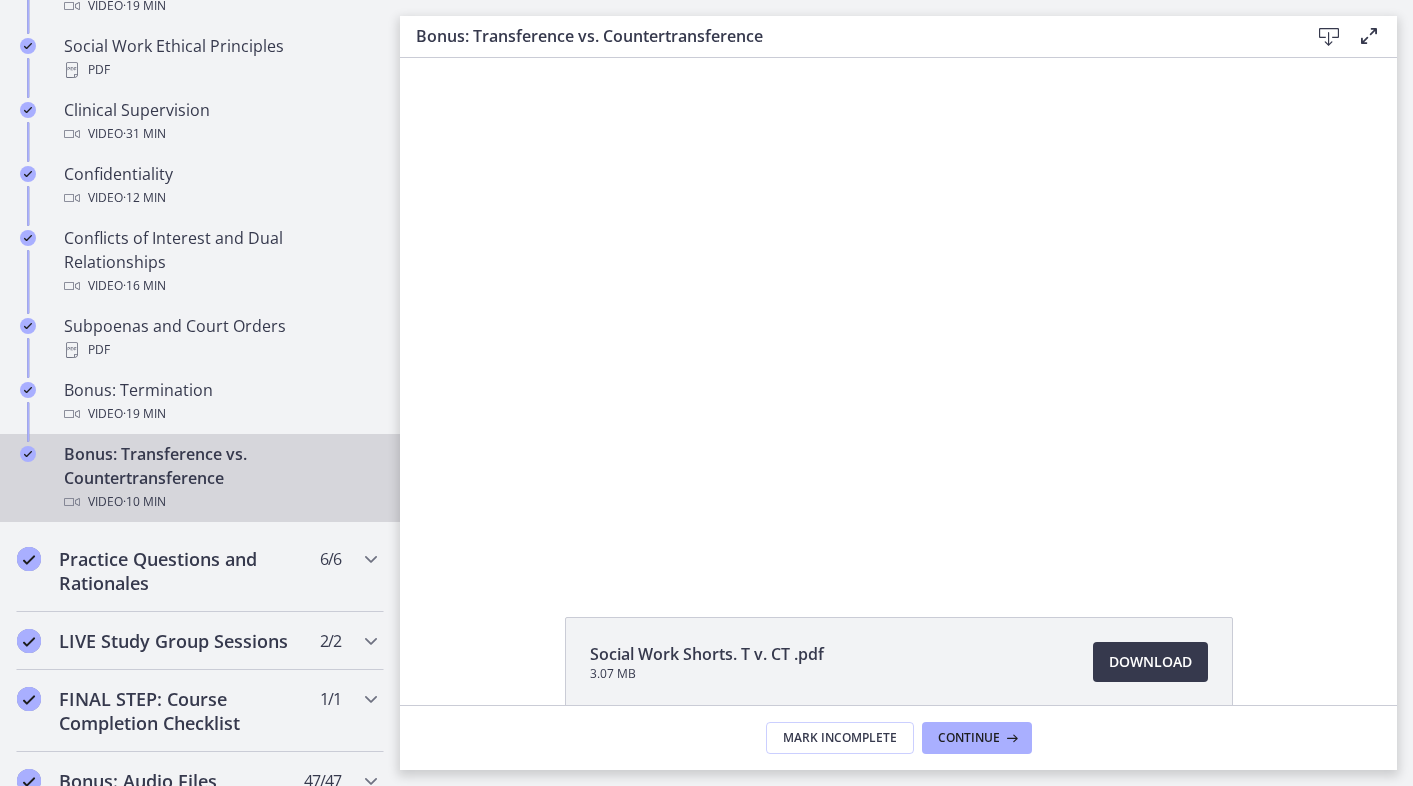scroll, scrollTop: 0, scrollLeft: 0, axis: both 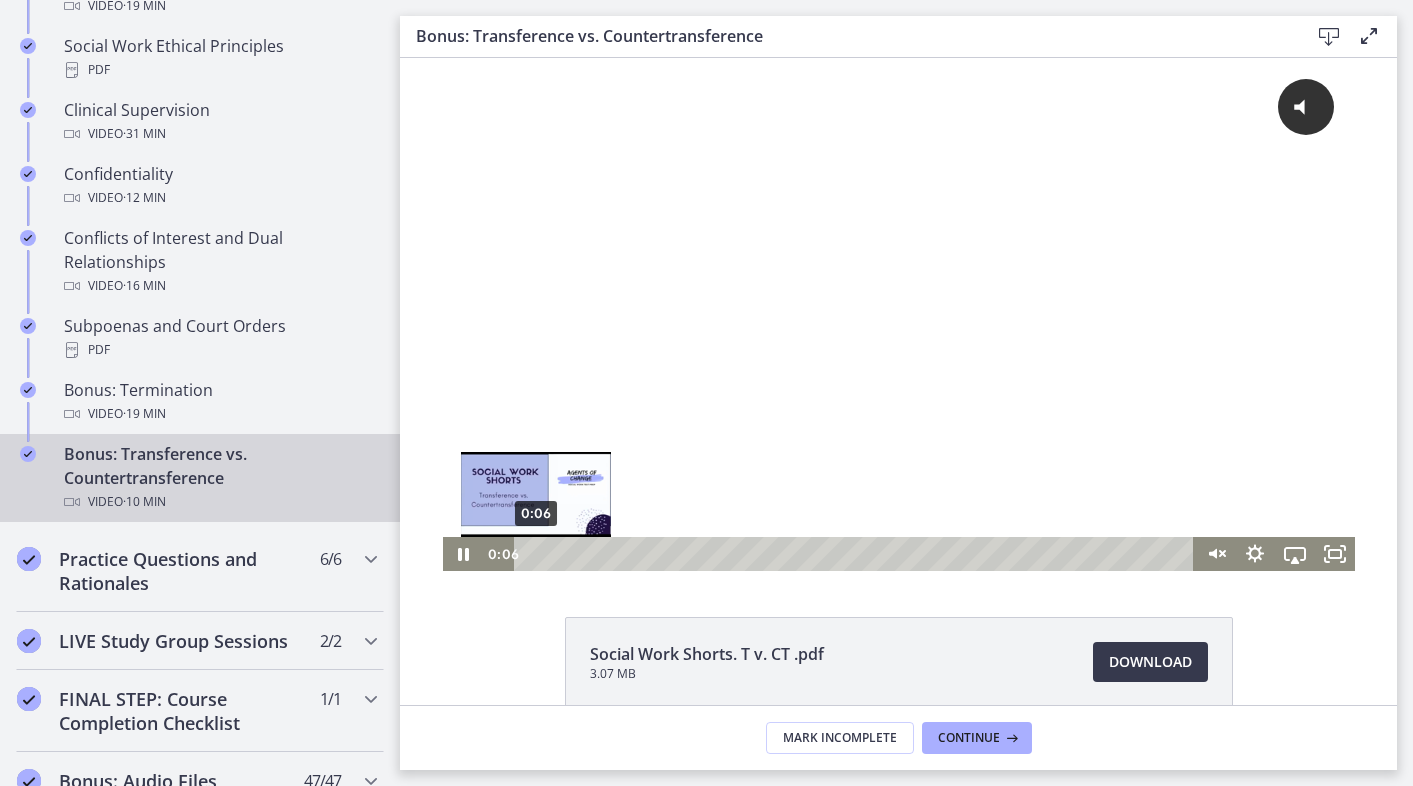 click on "0:06" at bounding box center [856, 554] 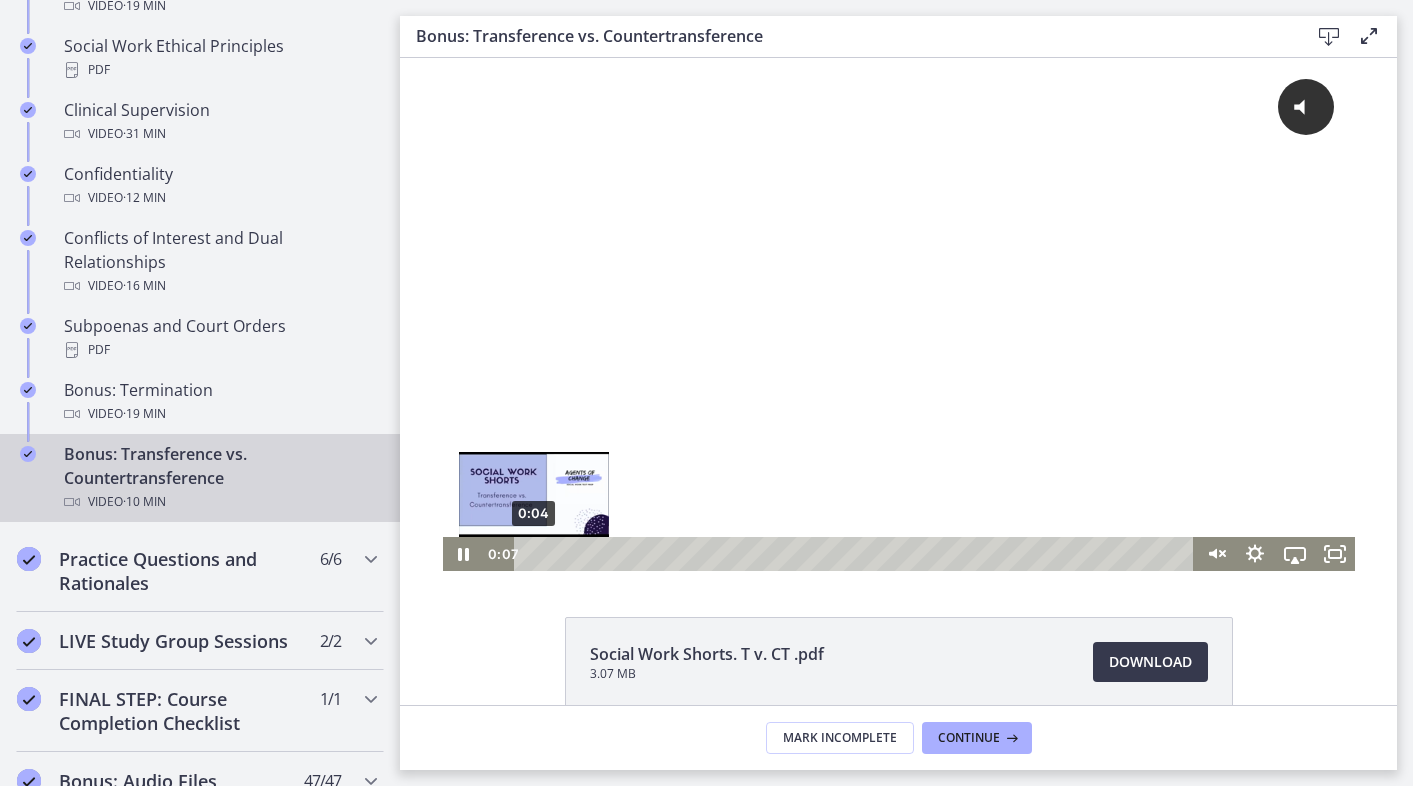 click at bounding box center (537, 553) 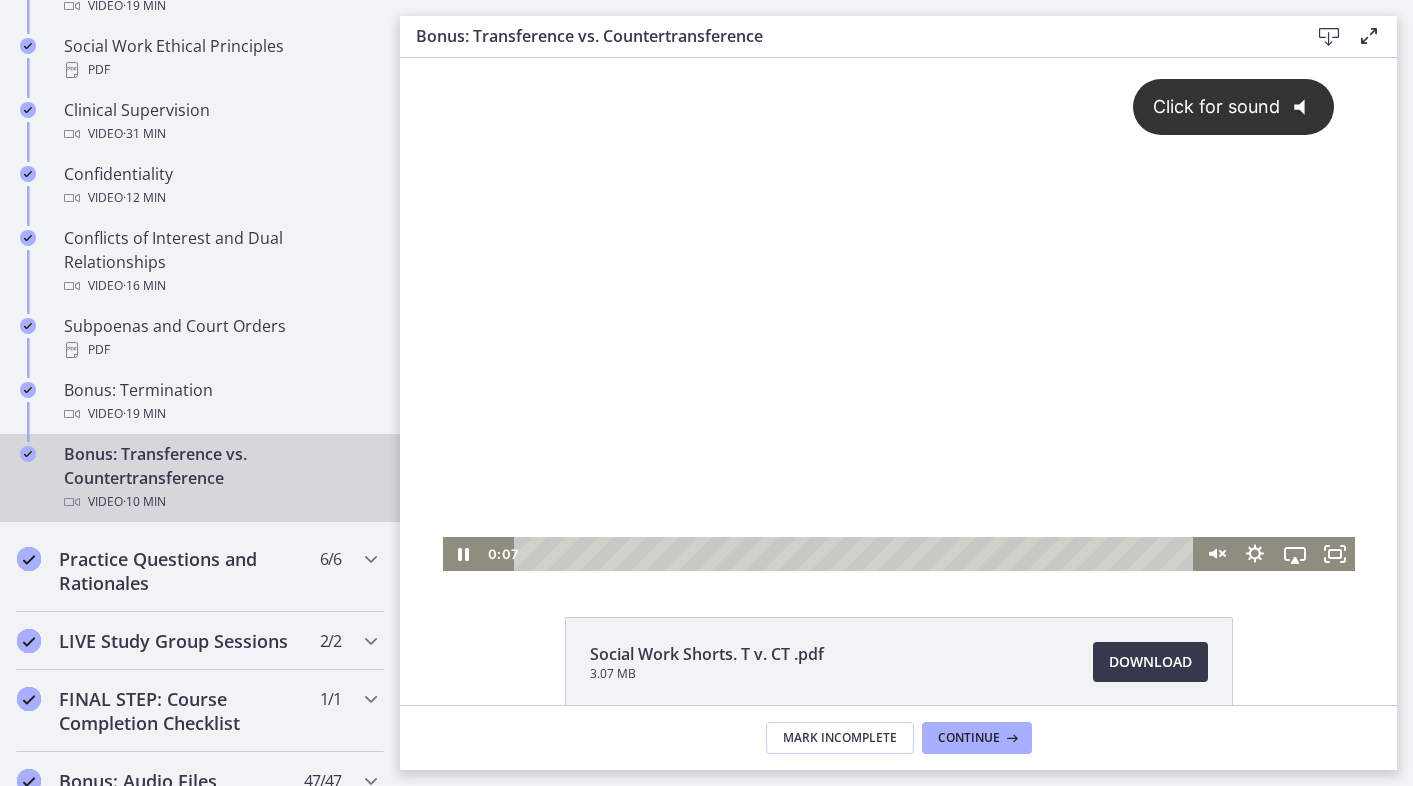 click on "@keyframes VOLUME_SMALL_WAVE_FLASH {
0% { opacity: 0; }
33% { opacity: 1; }
66% { opacity: 1; }
100% { opacity: 0; }
}
@keyframes VOLUME_LARGE_WAVE_FLASH {
0% { opacity: 0; }
33% { opacity: 1; }
66% { opacity: 1; }
100% { opacity: 0; }
}
.volume__small-wave {
animation: VOLUME_SMALL_WAVE_FLASH 2s infinite;
opacity: 0;
}
.volume__large-wave {
animation: VOLUME_LARGE_WAVE_FLASH 2s infinite .3s;
opacity: 0;
}" 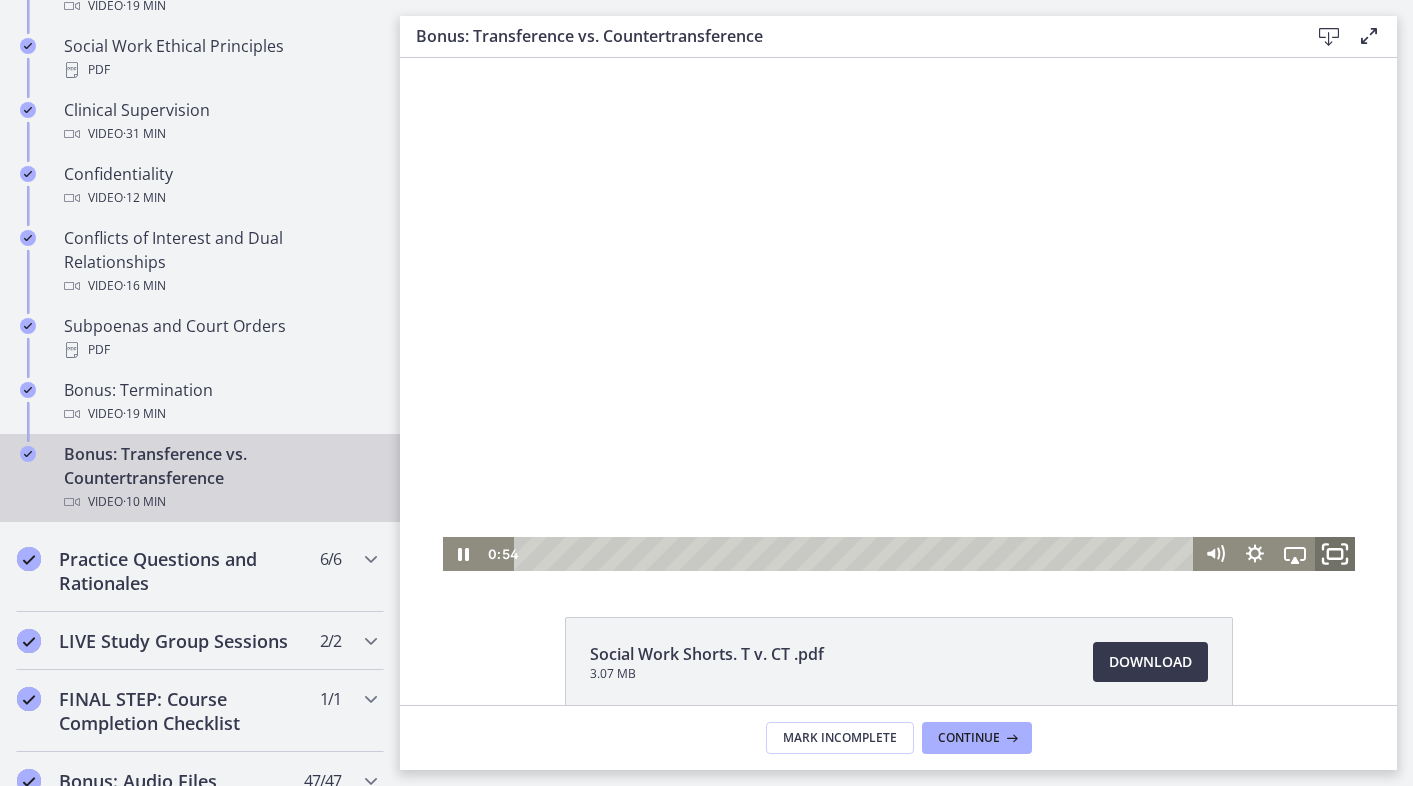 click 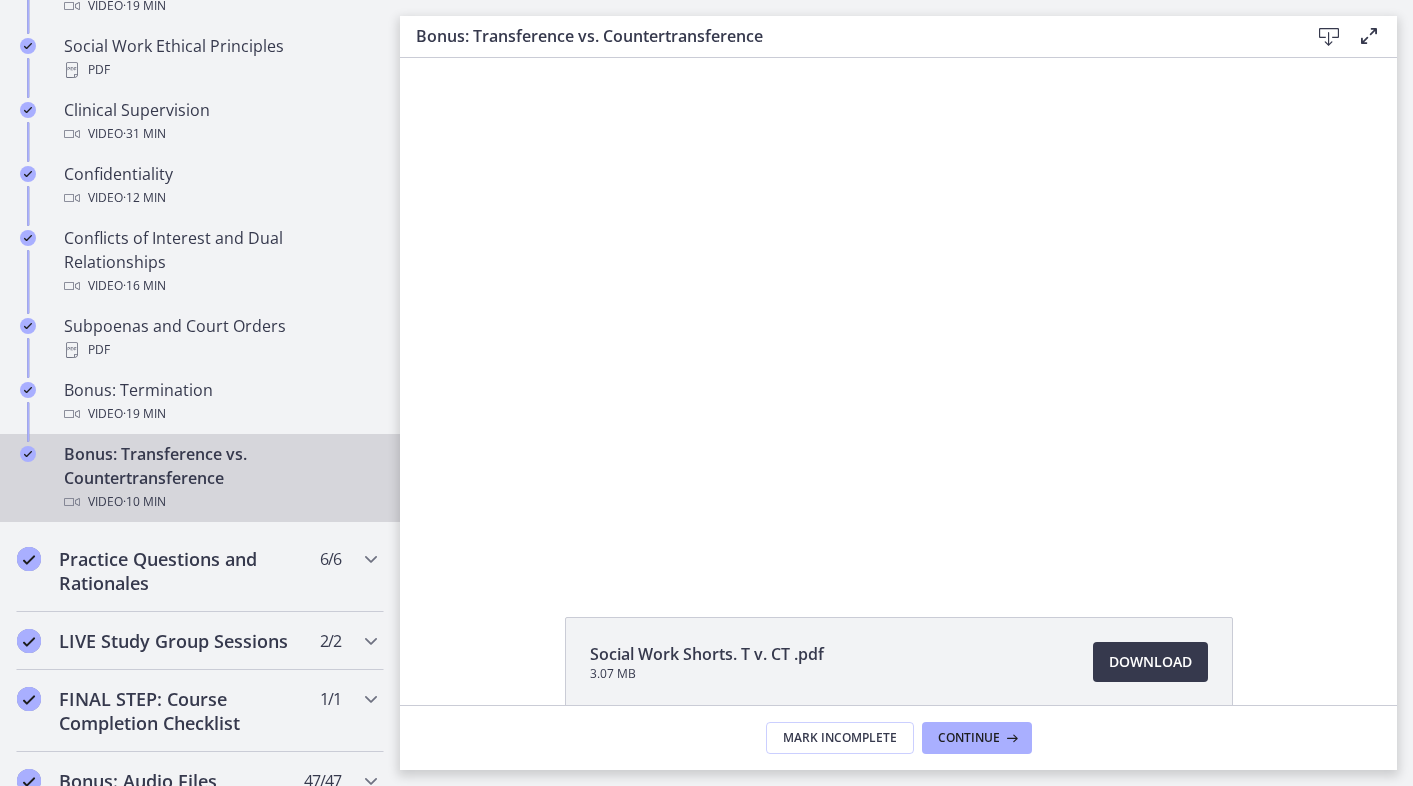 scroll, scrollTop: 0, scrollLeft: 0, axis: both 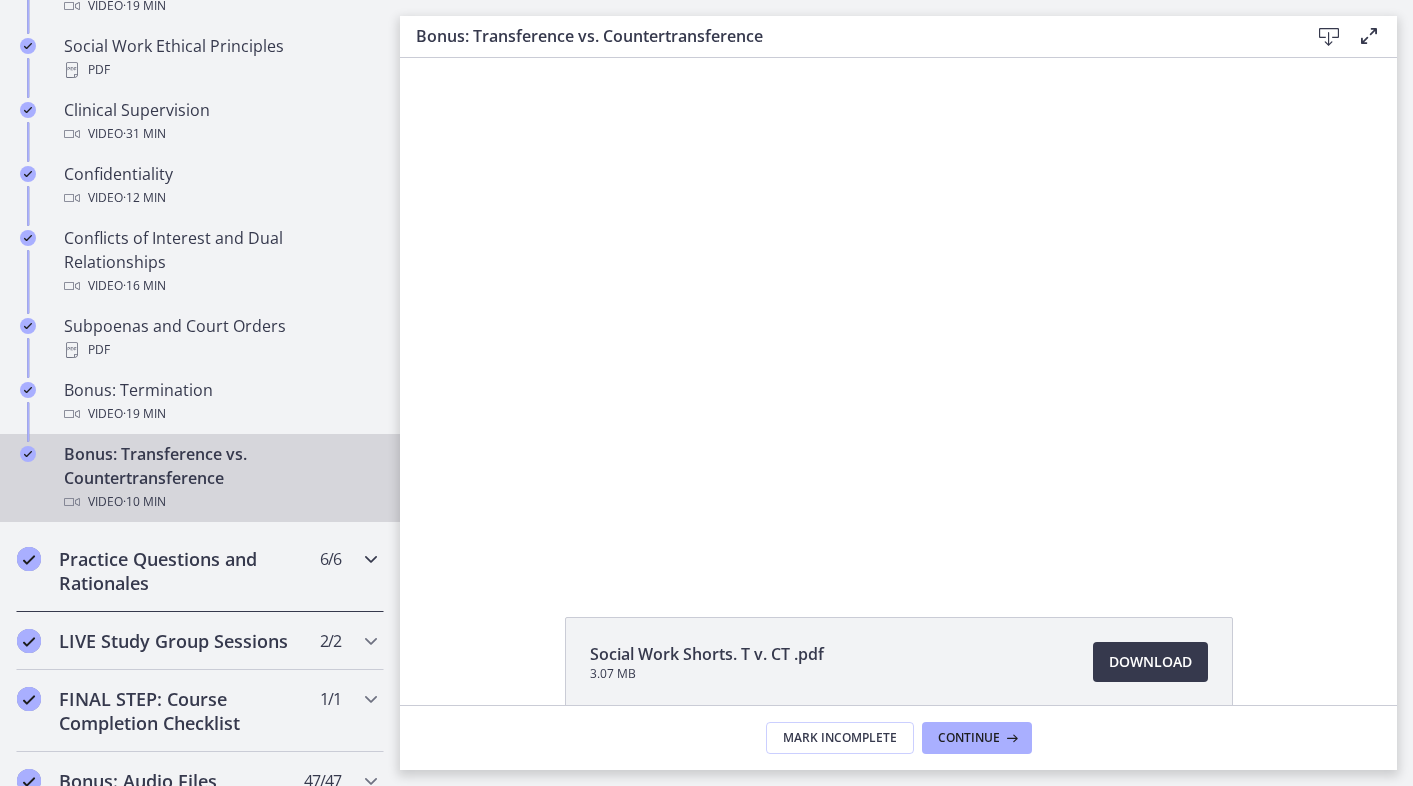 click on "Practice Questions and Rationales" at bounding box center [181, 571] 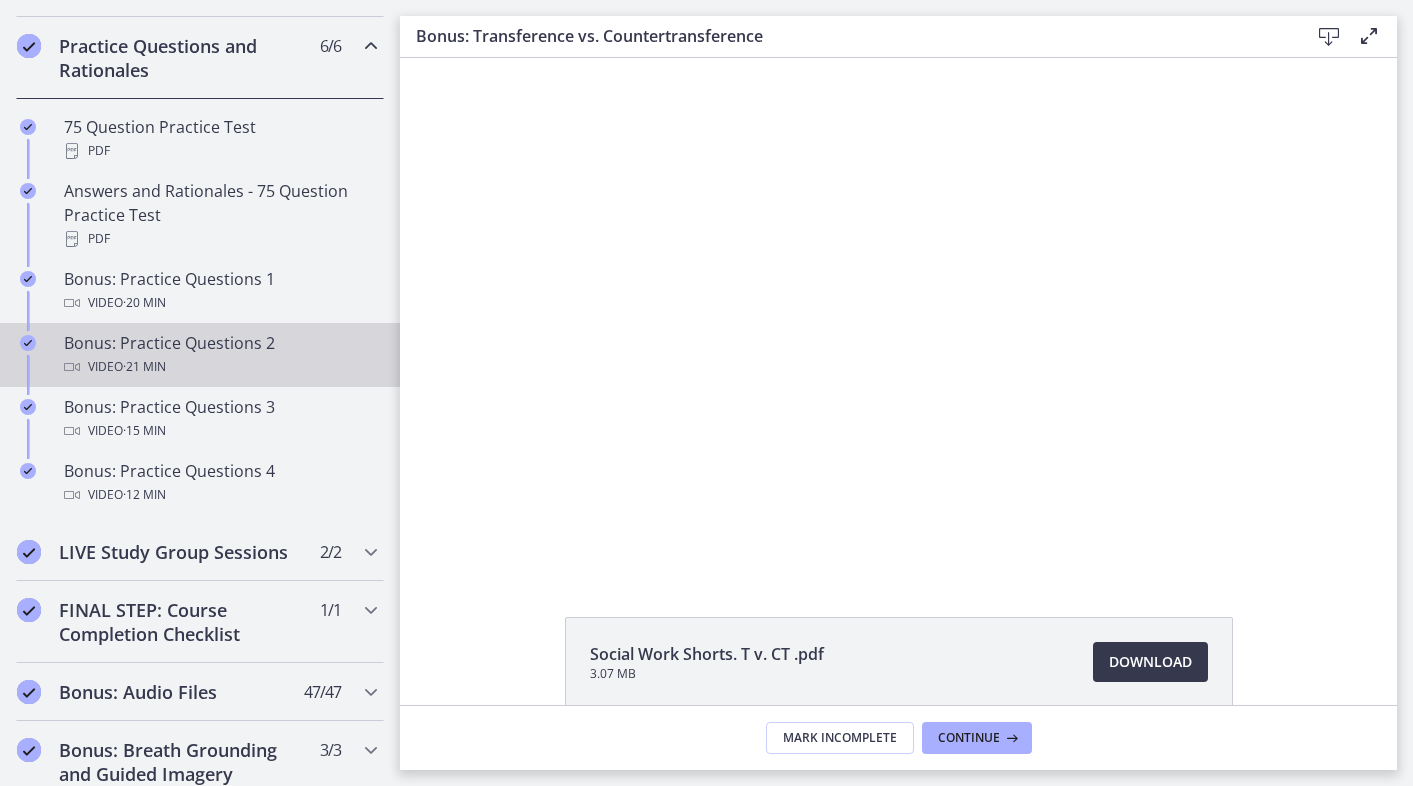 scroll, scrollTop: 1017, scrollLeft: 0, axis: vertical 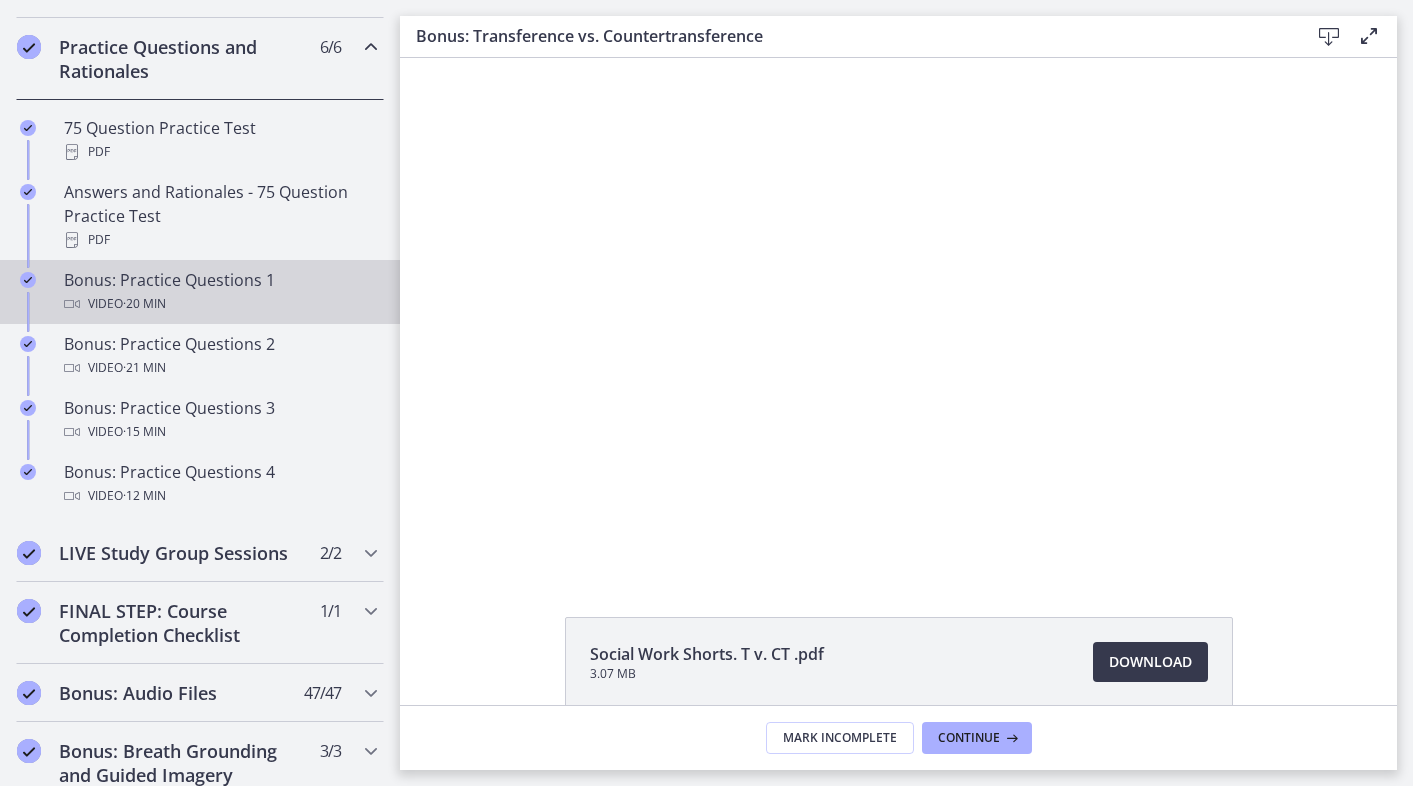 click on "Bonus: Practice Questions 1
Video
·  20 min" at bounding box center (220, 292) 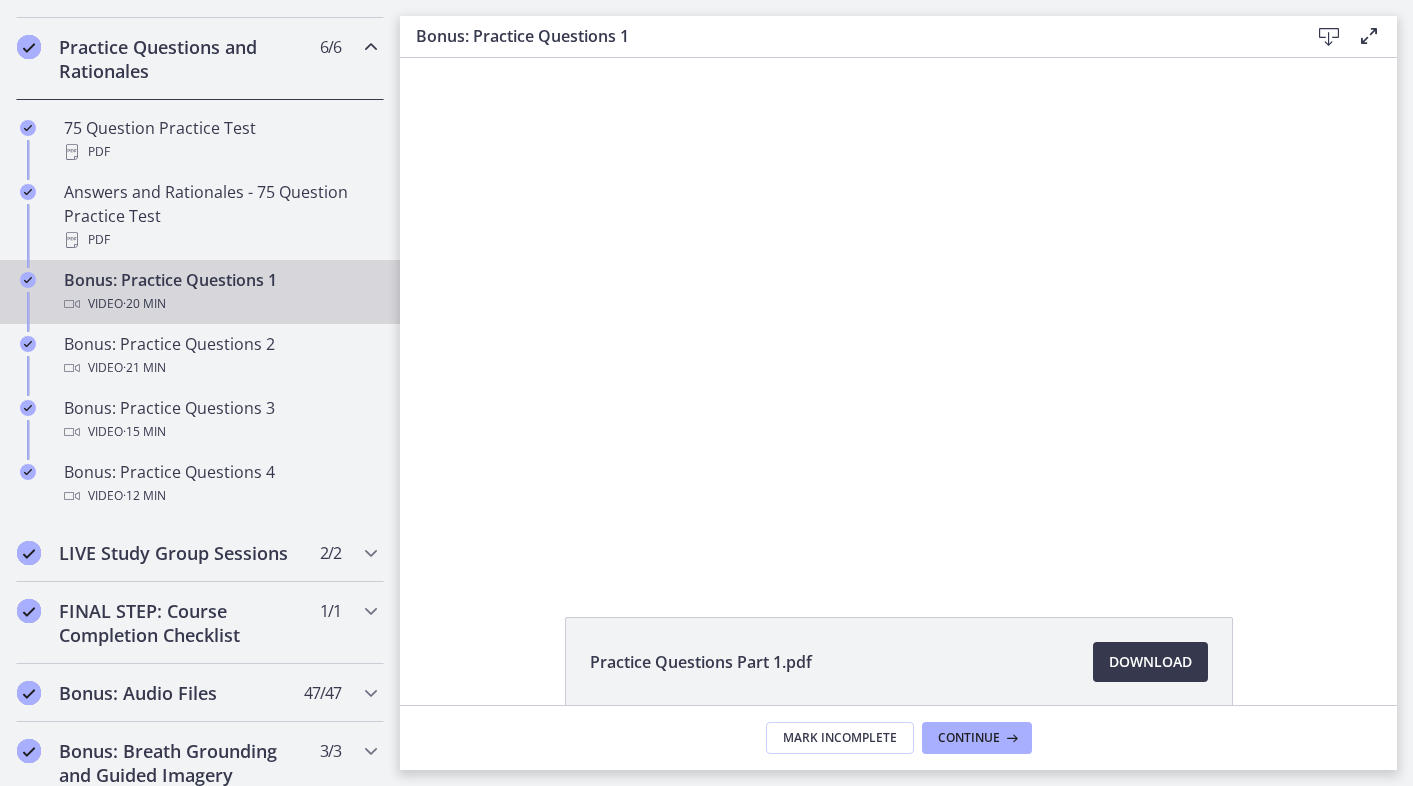 scroll, scrollTop: 0, scrollLeft: 0, axis: both 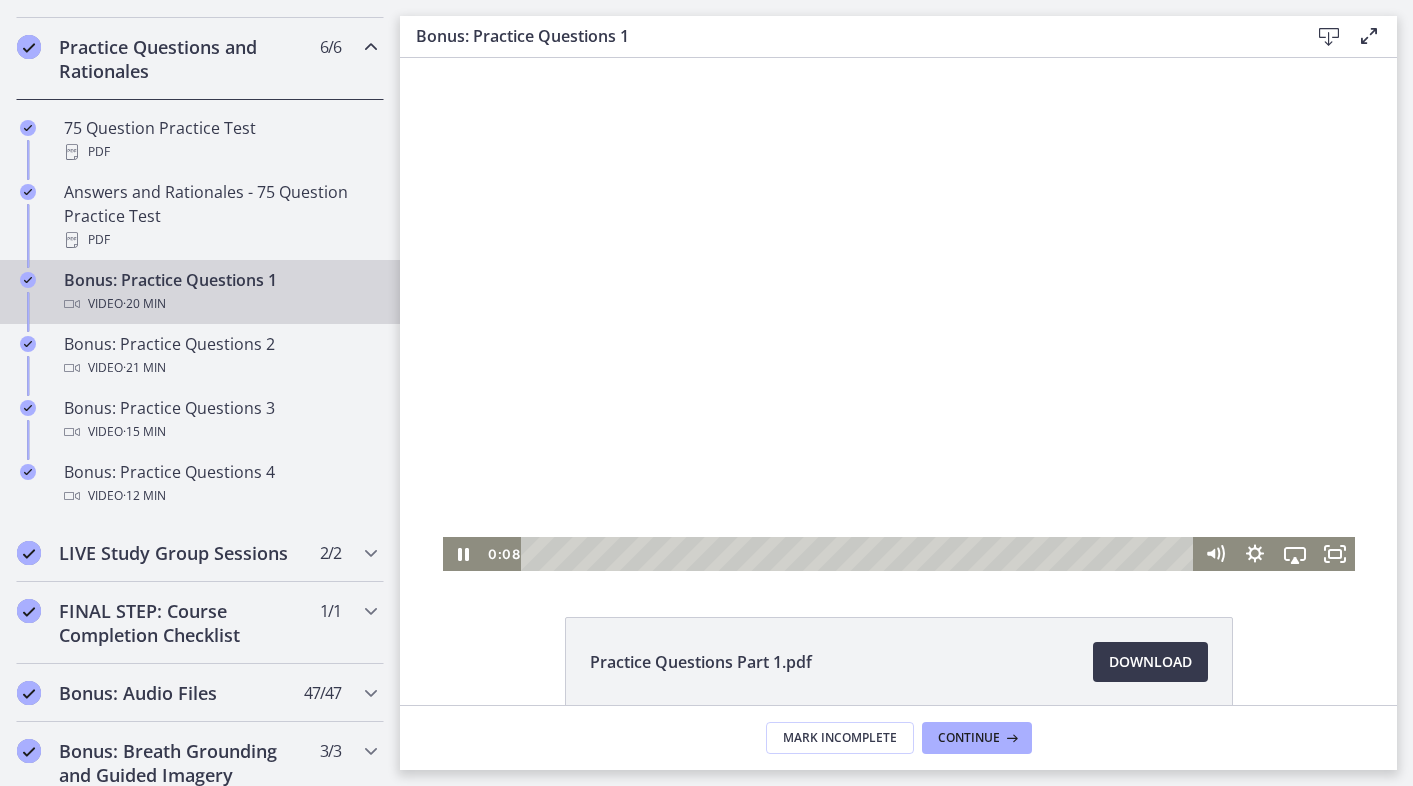 click at bounding box center [860, 554] 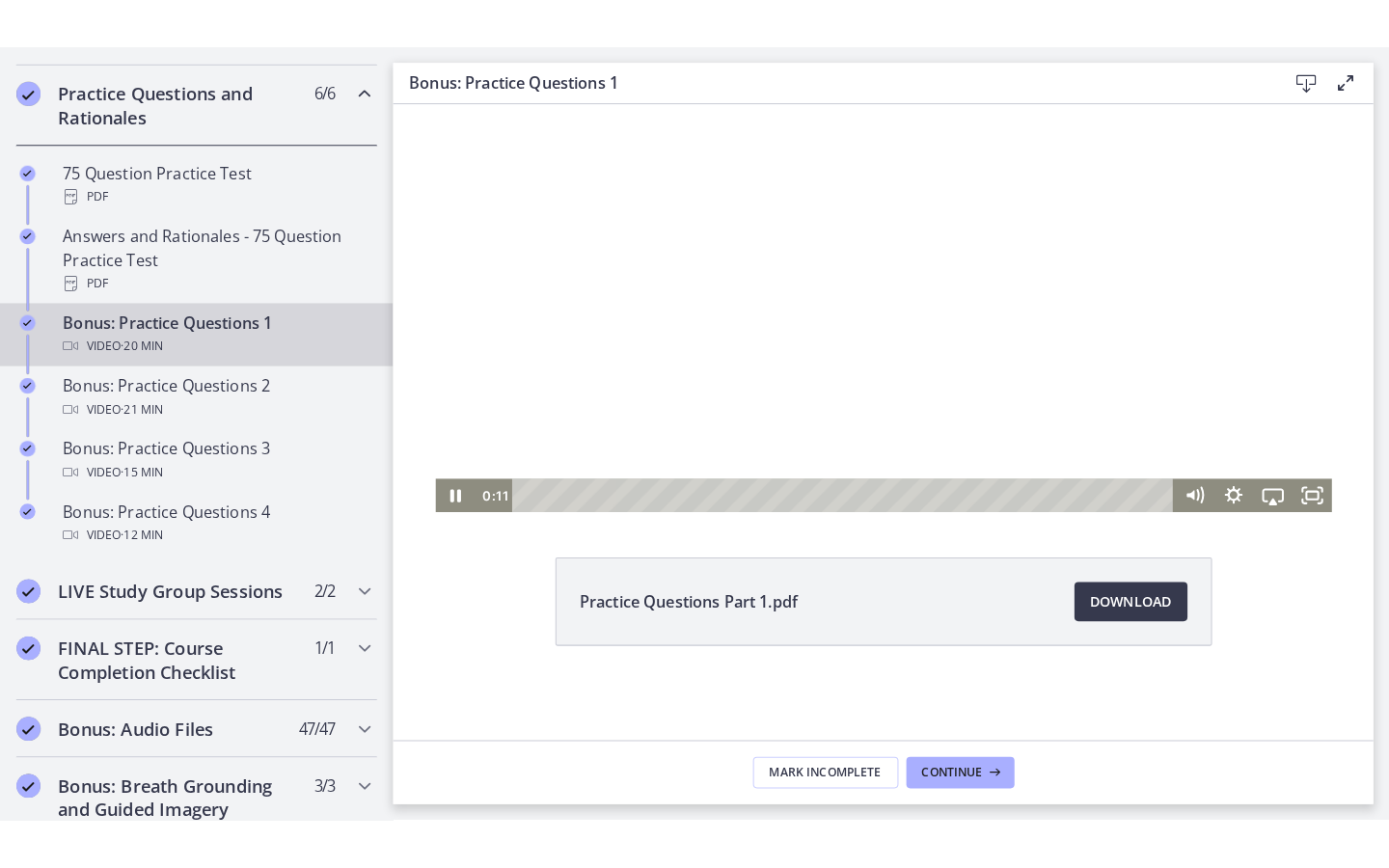 scroll, scrollTop: 95, scrollLeft: 0, axis: vertical 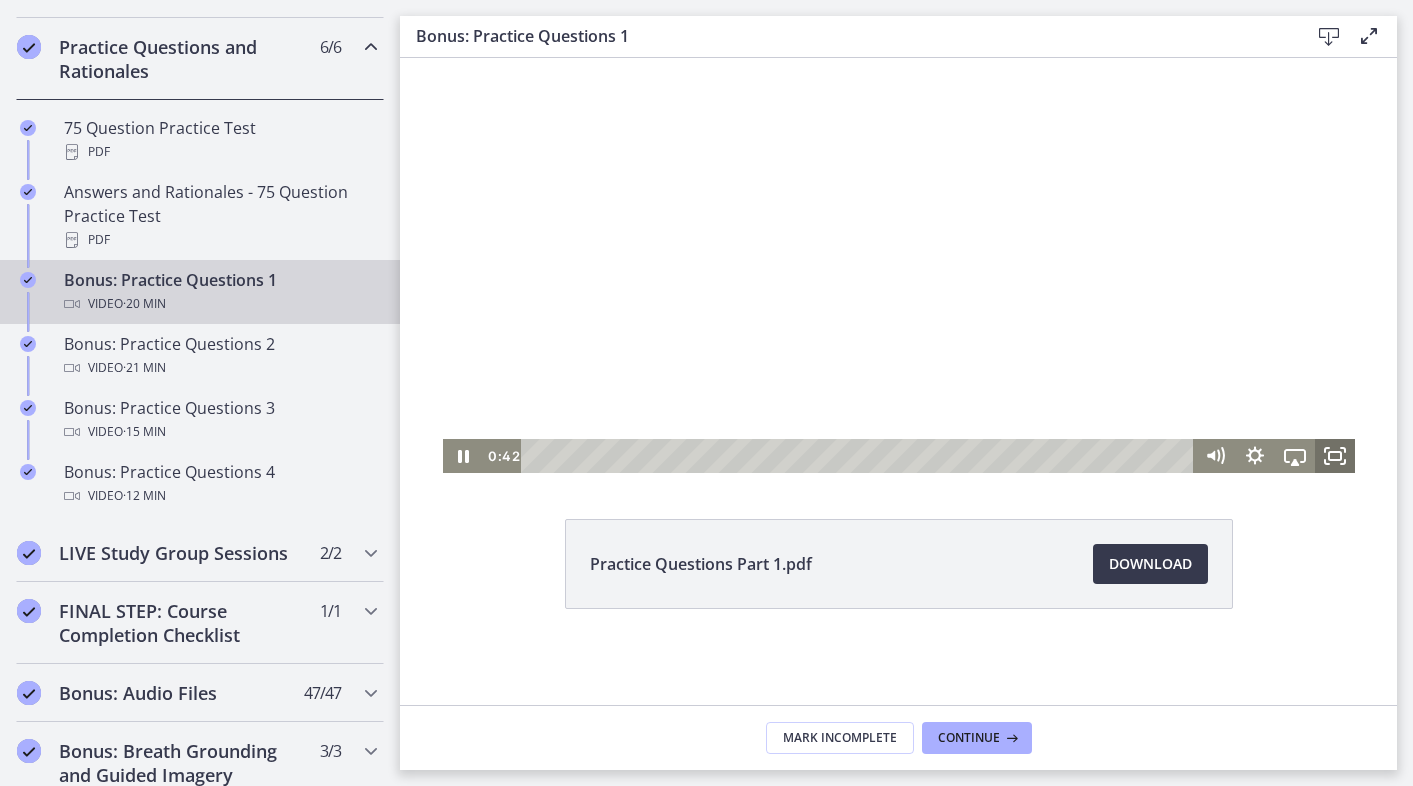 click 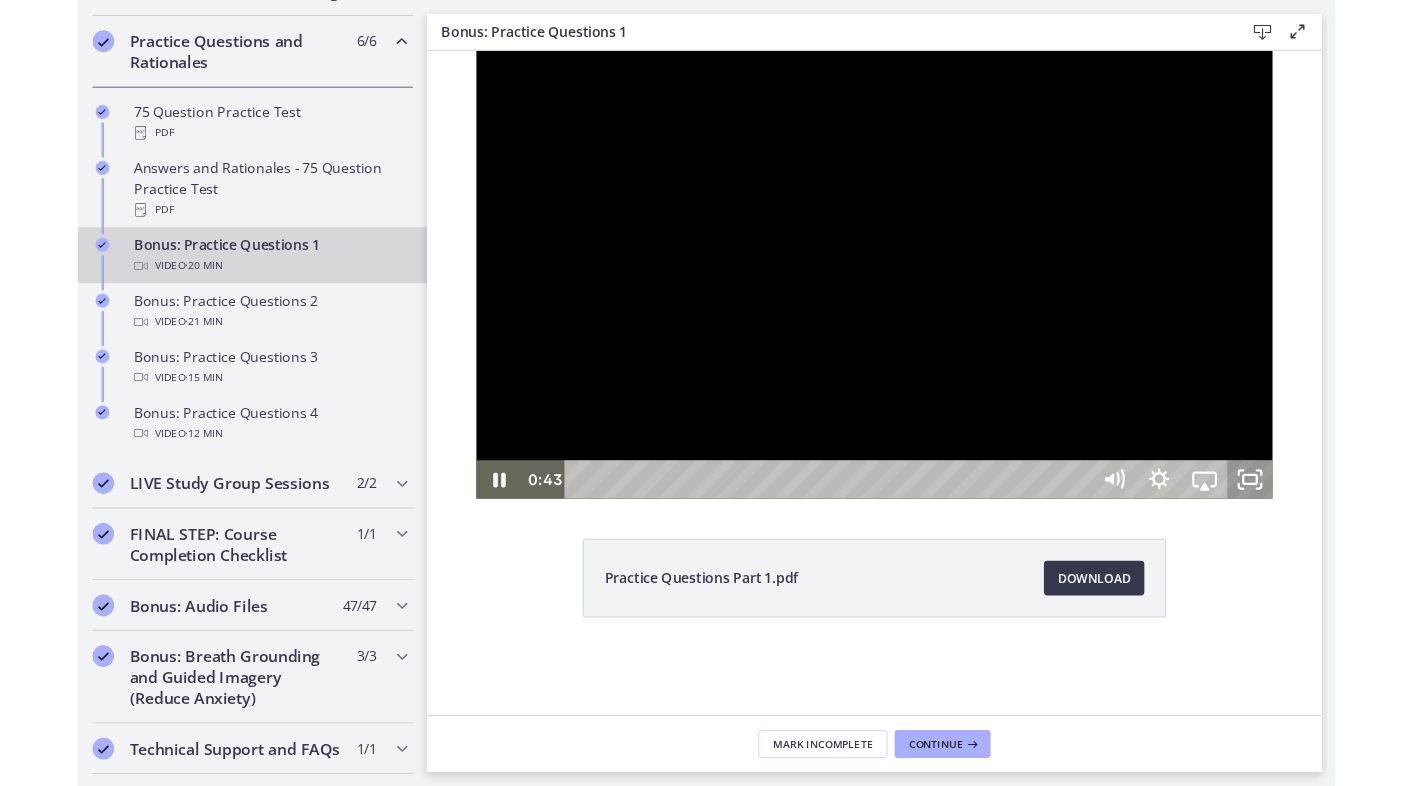 scroll, scrollTop: 0, scrollLeft: 0, axis: both 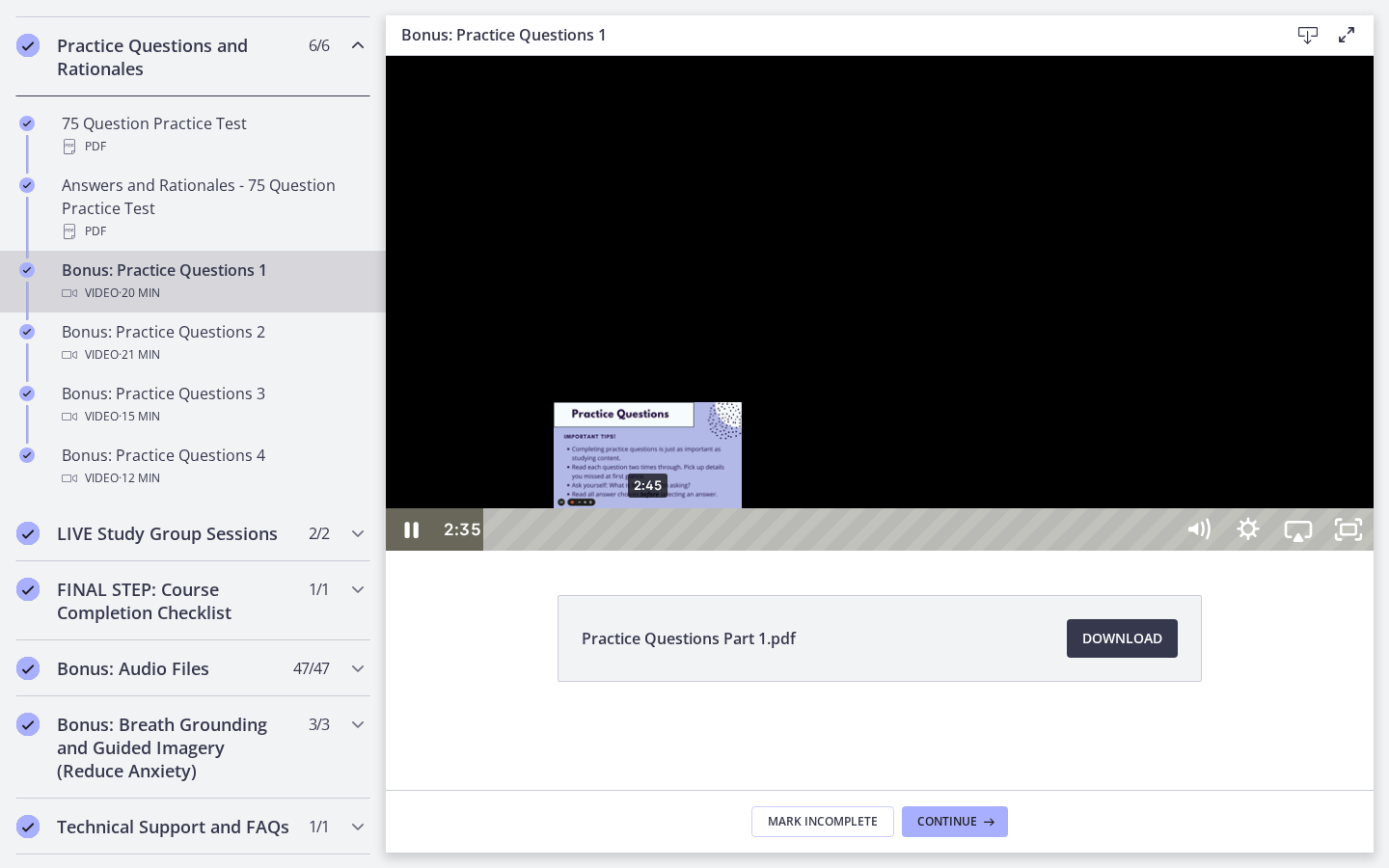 click on "2:45" at bounding box center [831, 529] 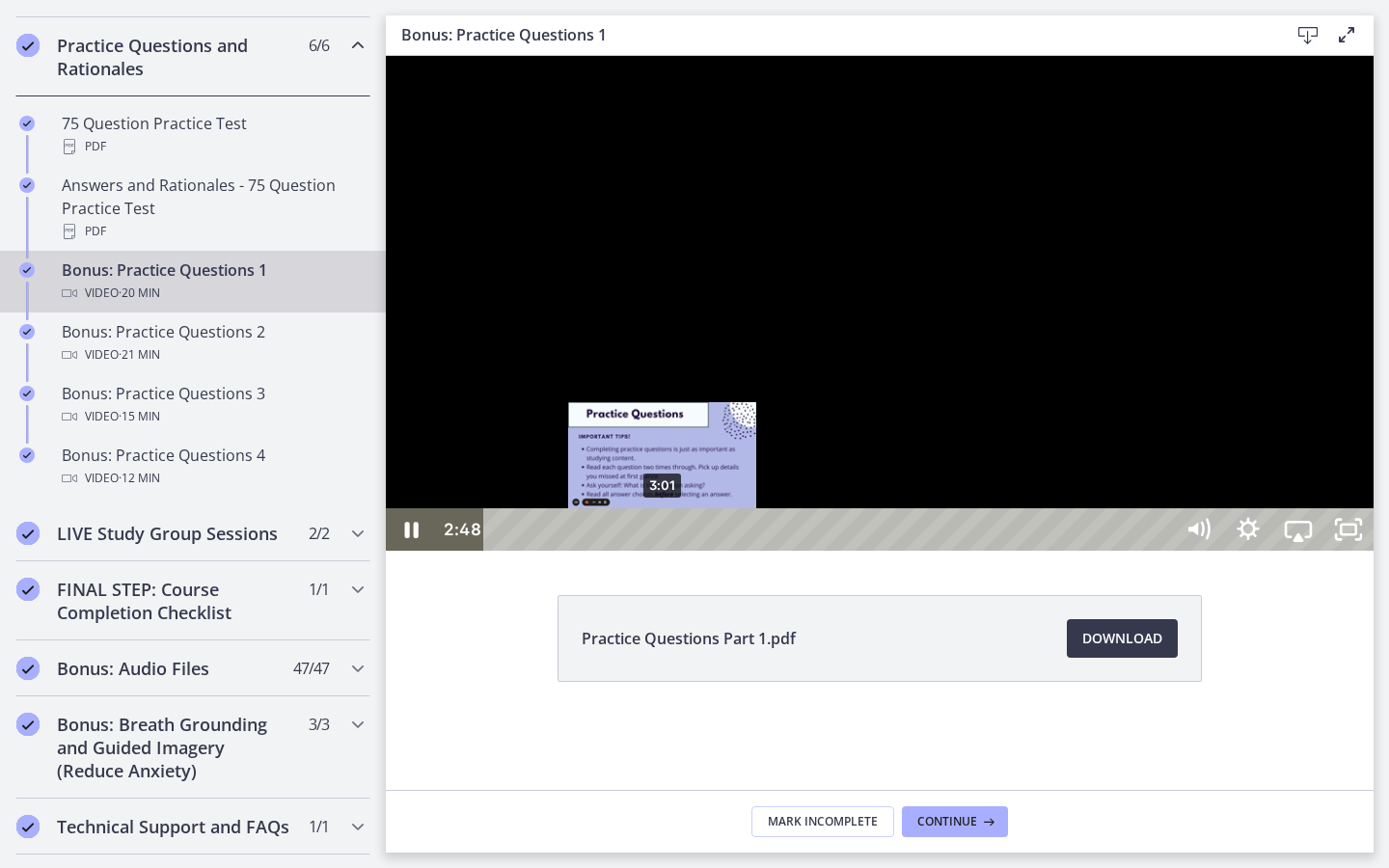 click on "3:01" at bounding box center [831, 529] 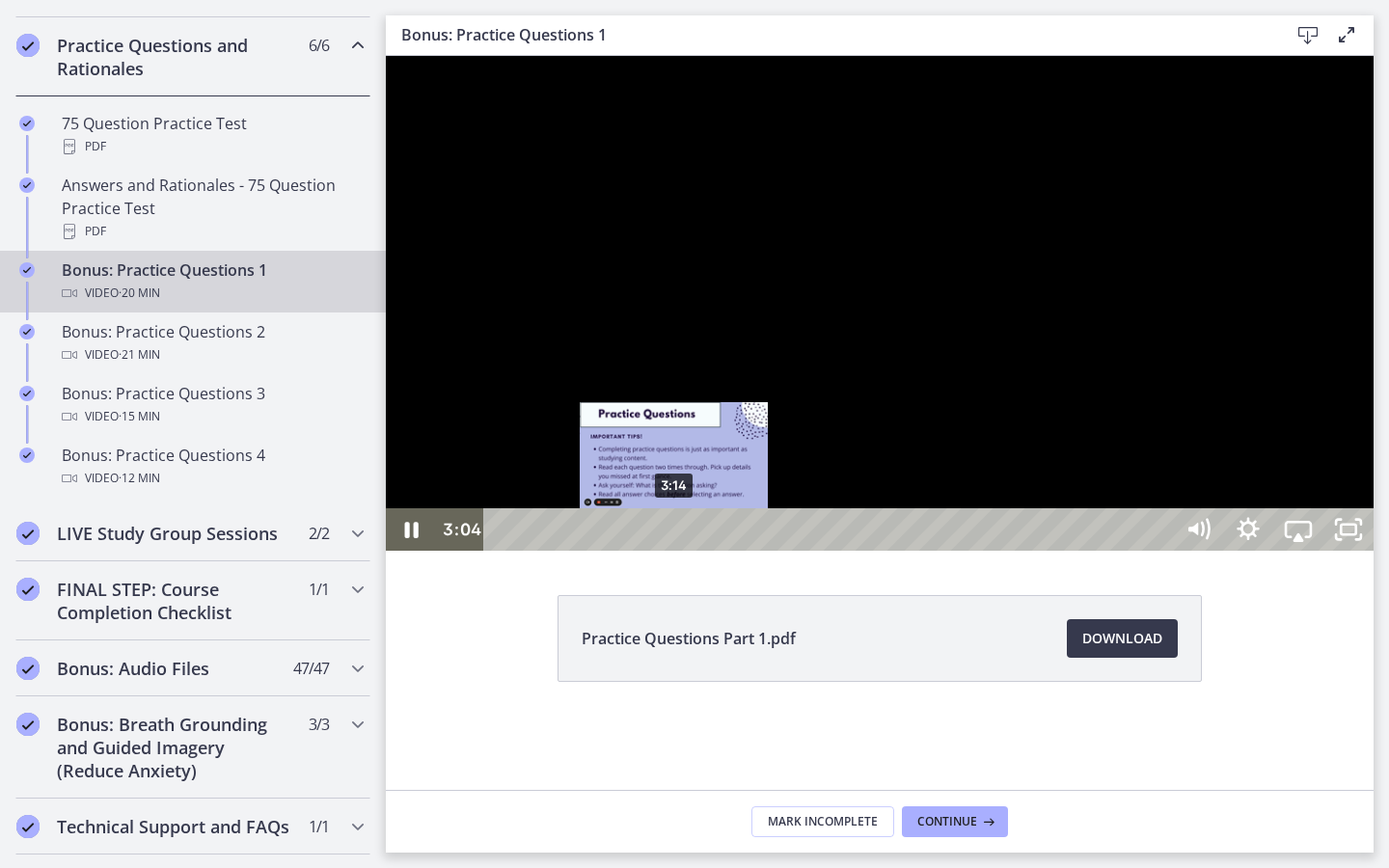click on "3:14" at bounding box center [831, 529] 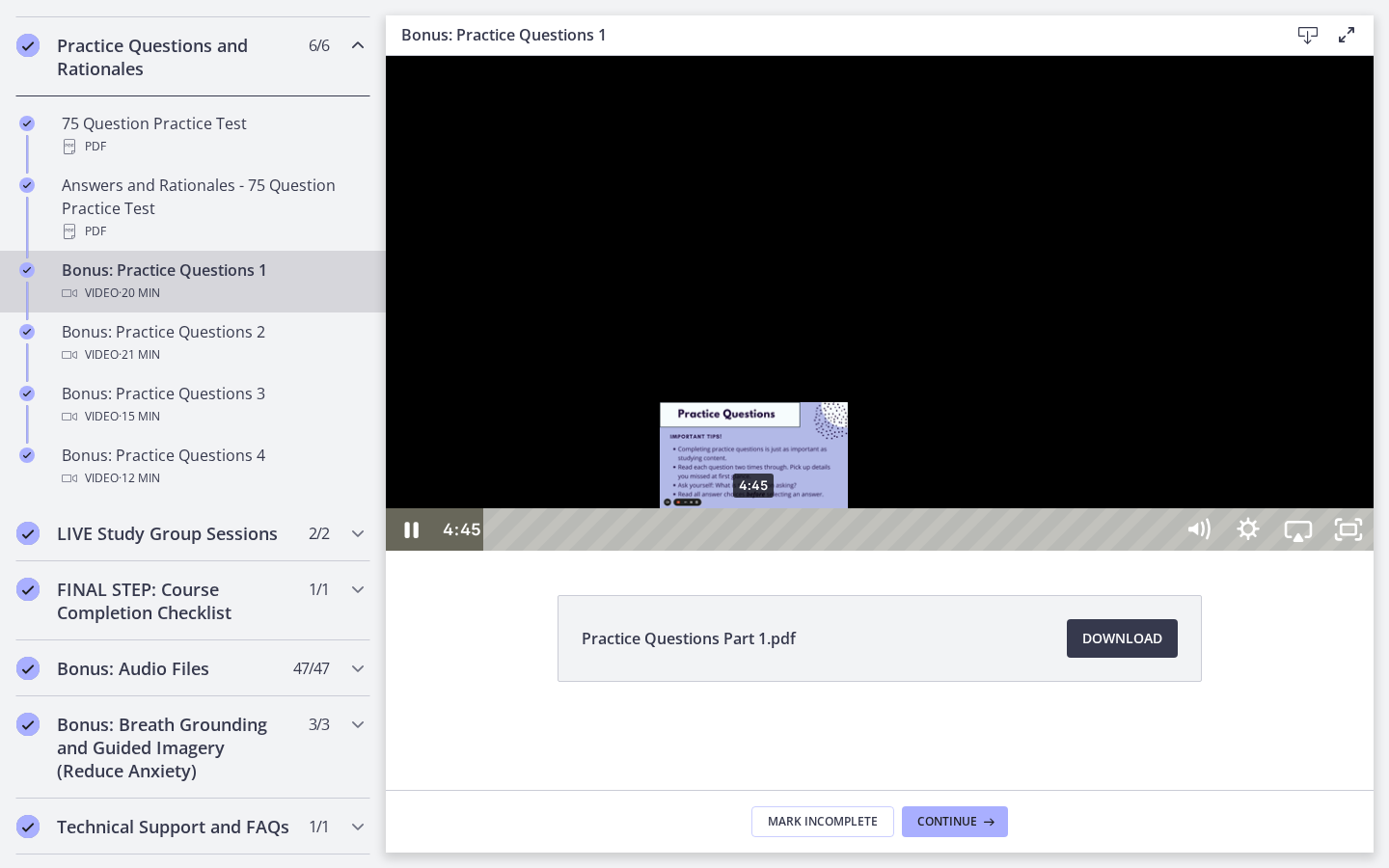 click on "4:45" at bounding box center [831, 529] 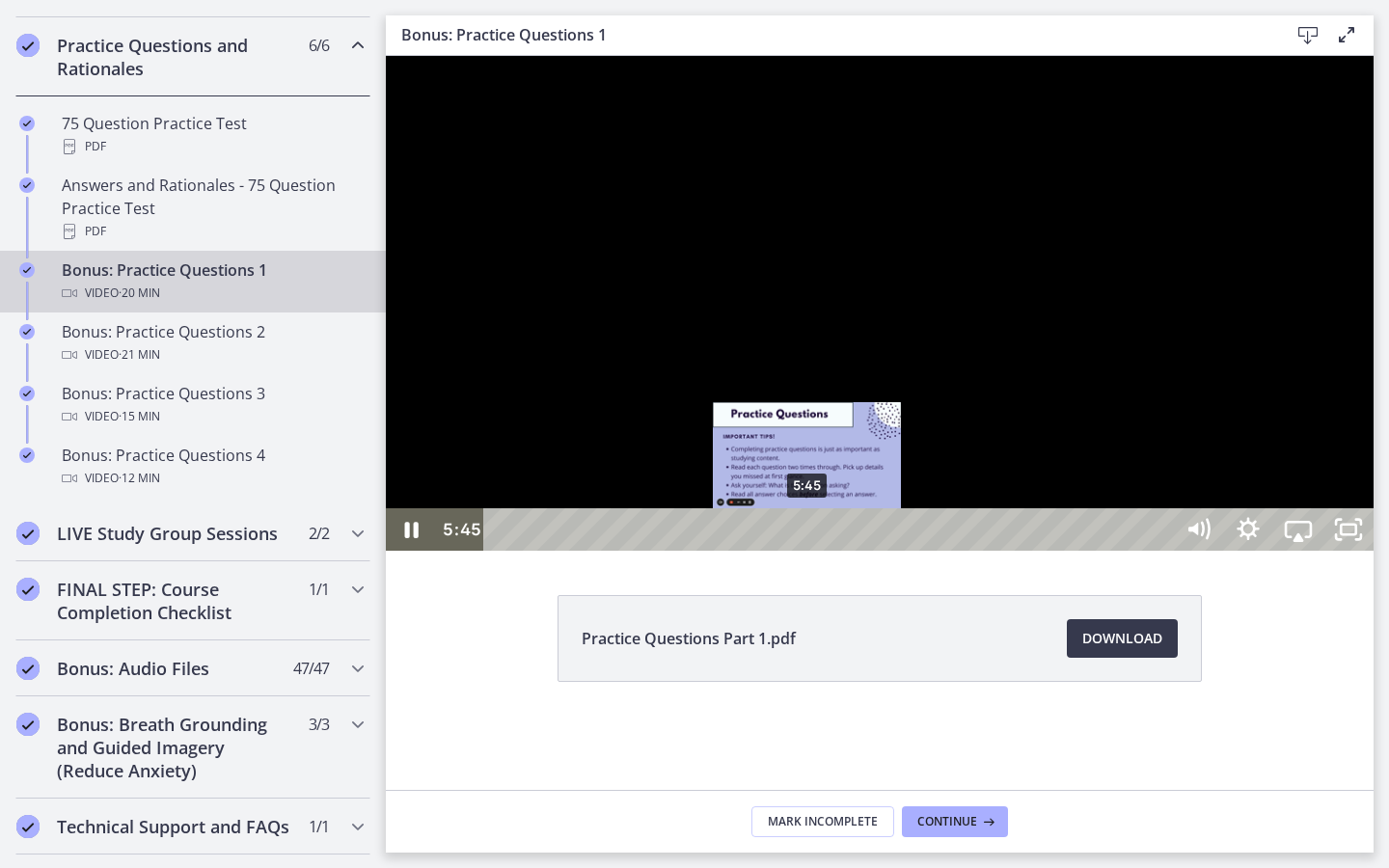 click on "5:45" at bounding box center [831, 529] 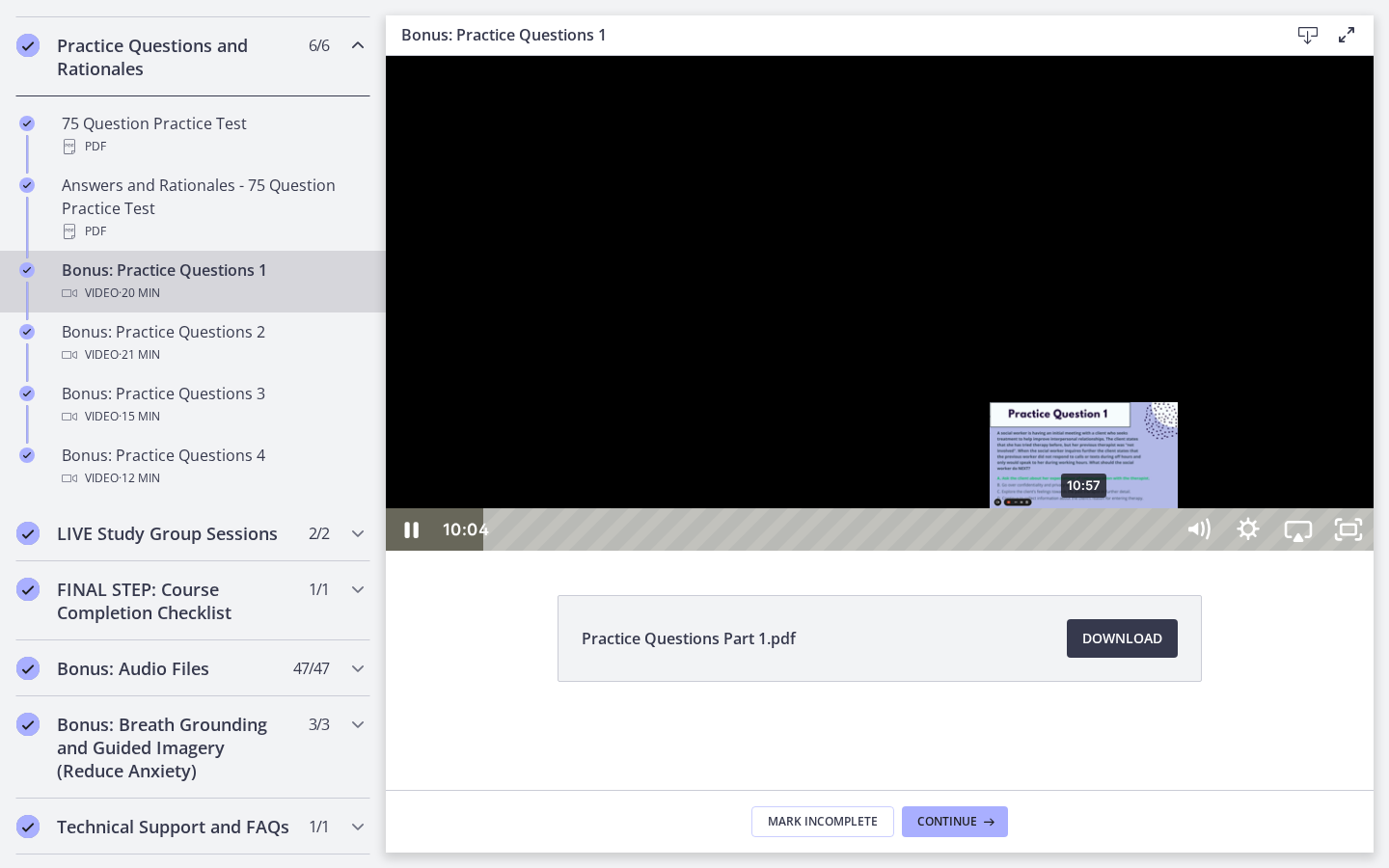 click on "10:57" at bounding box center [831, 529] 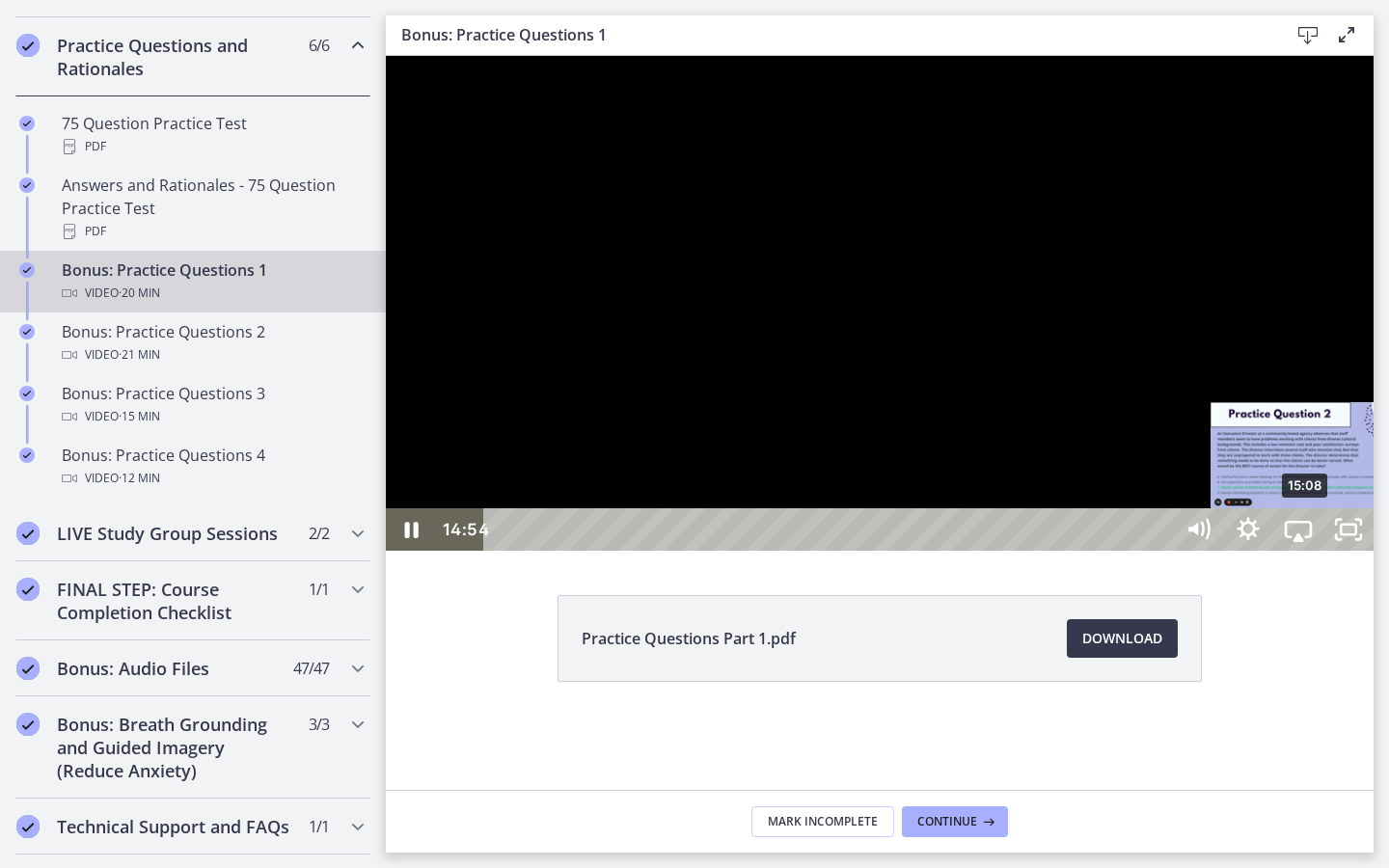 click on "15:08" at bounding box center (831, 529) 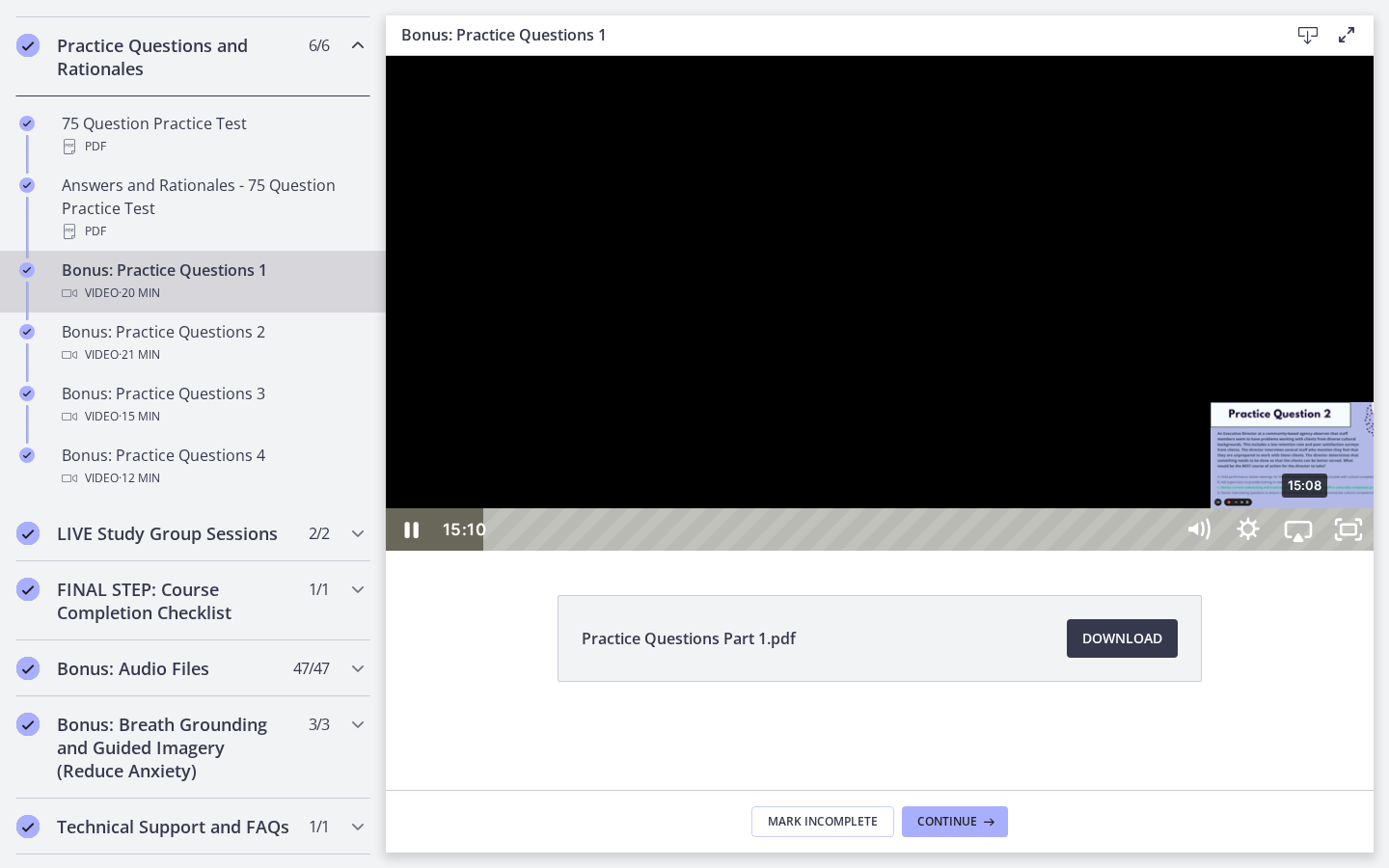 click at bounding box center [1306, 529] 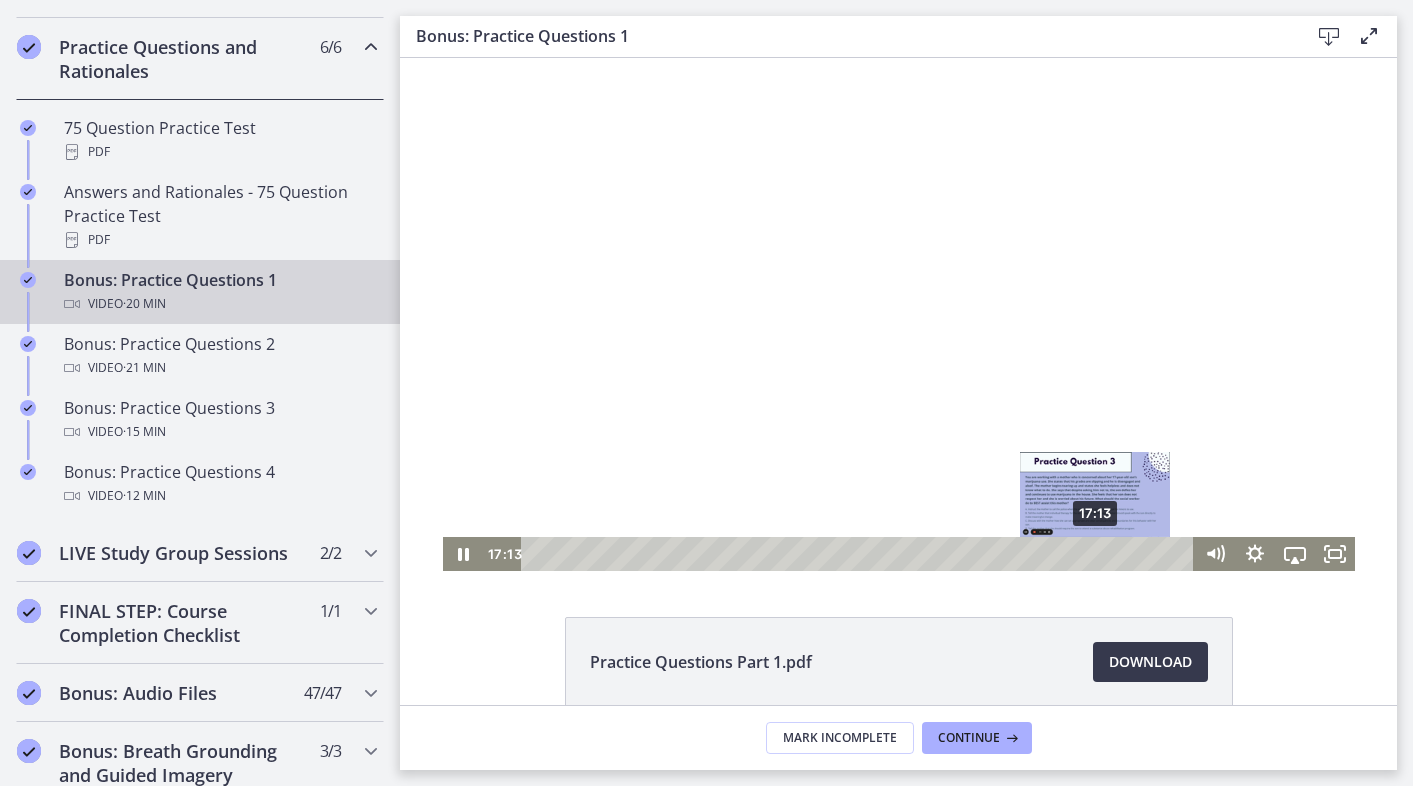 click on "17:13" at bounding box center [860, 554] 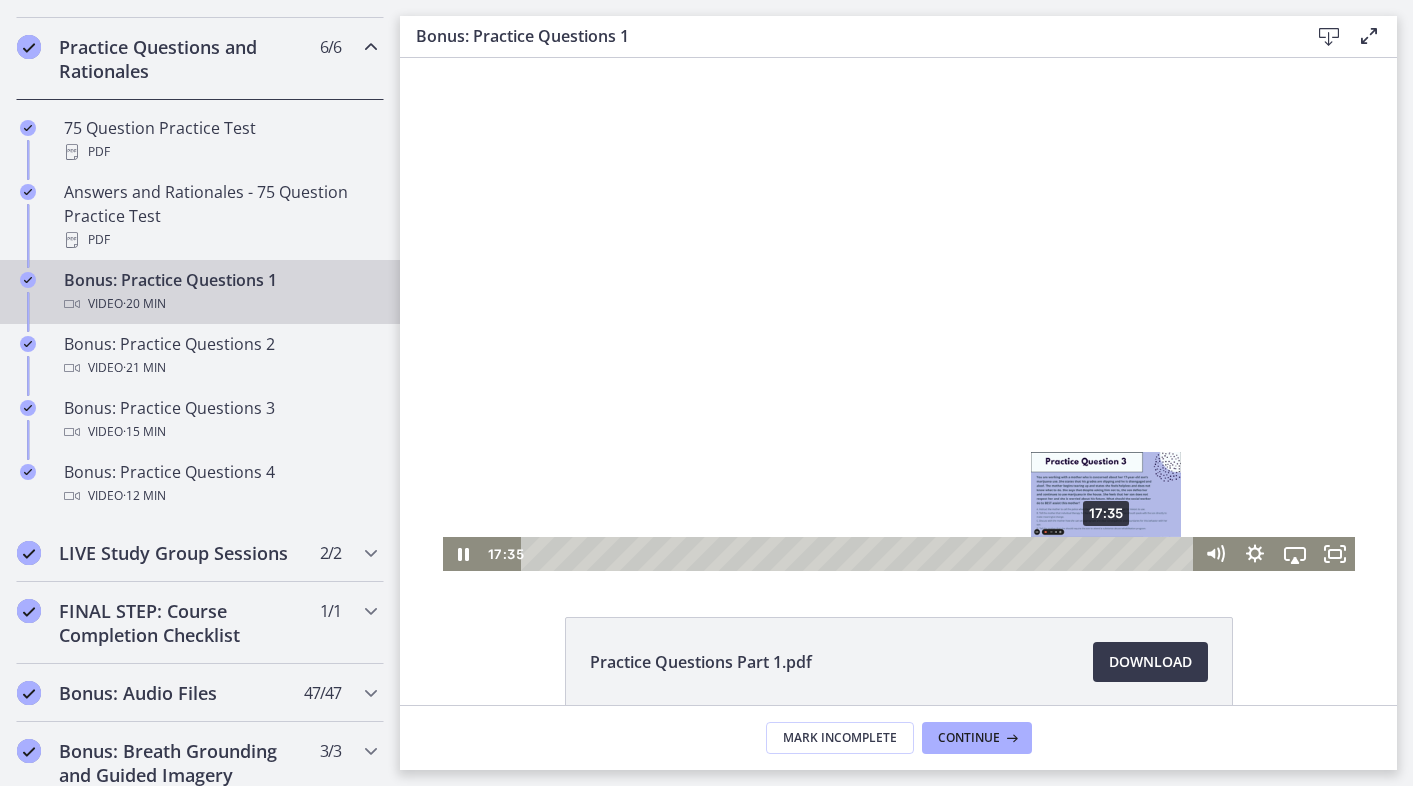 click on "17:35" at bounding box center [860, 554] 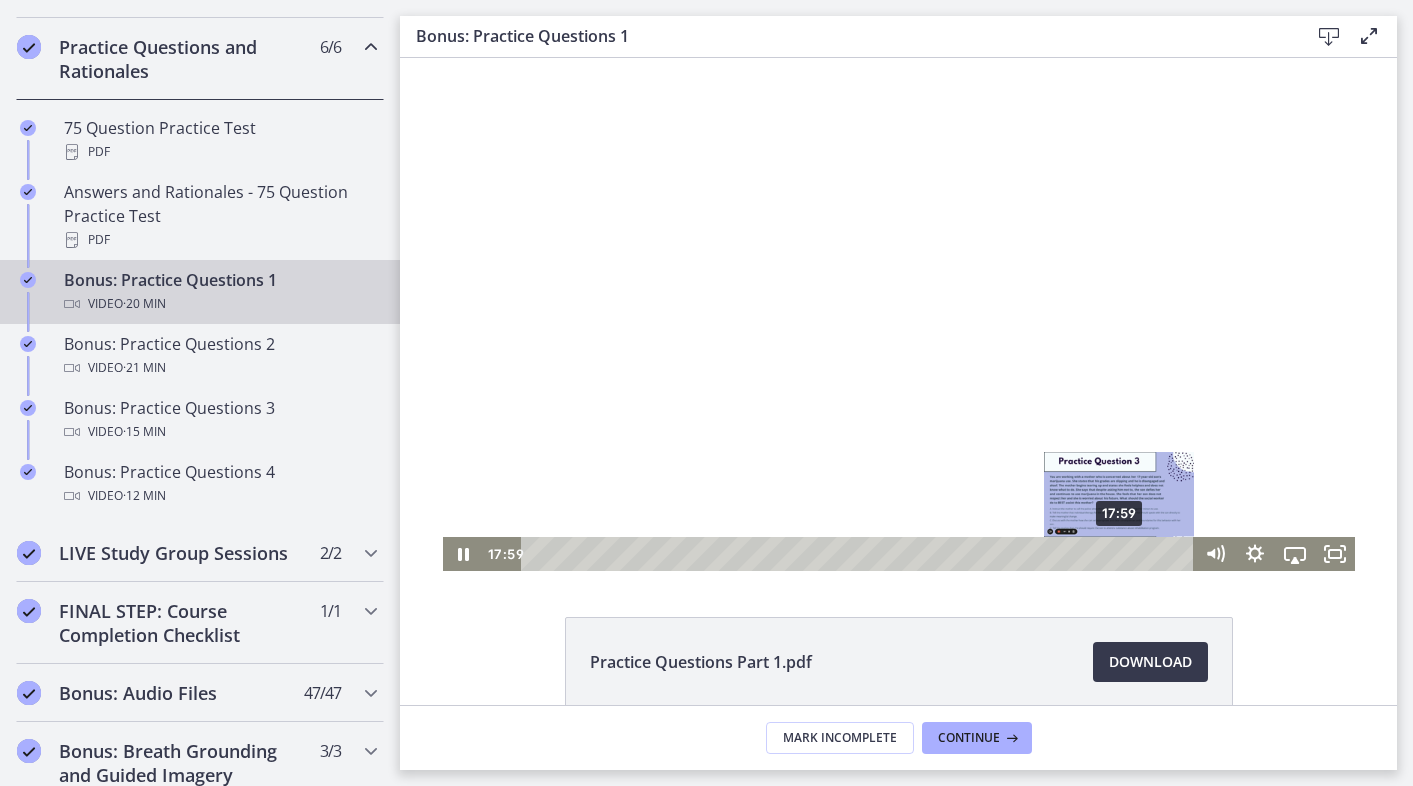 click on "17:59" at bounding box center [860, 554] 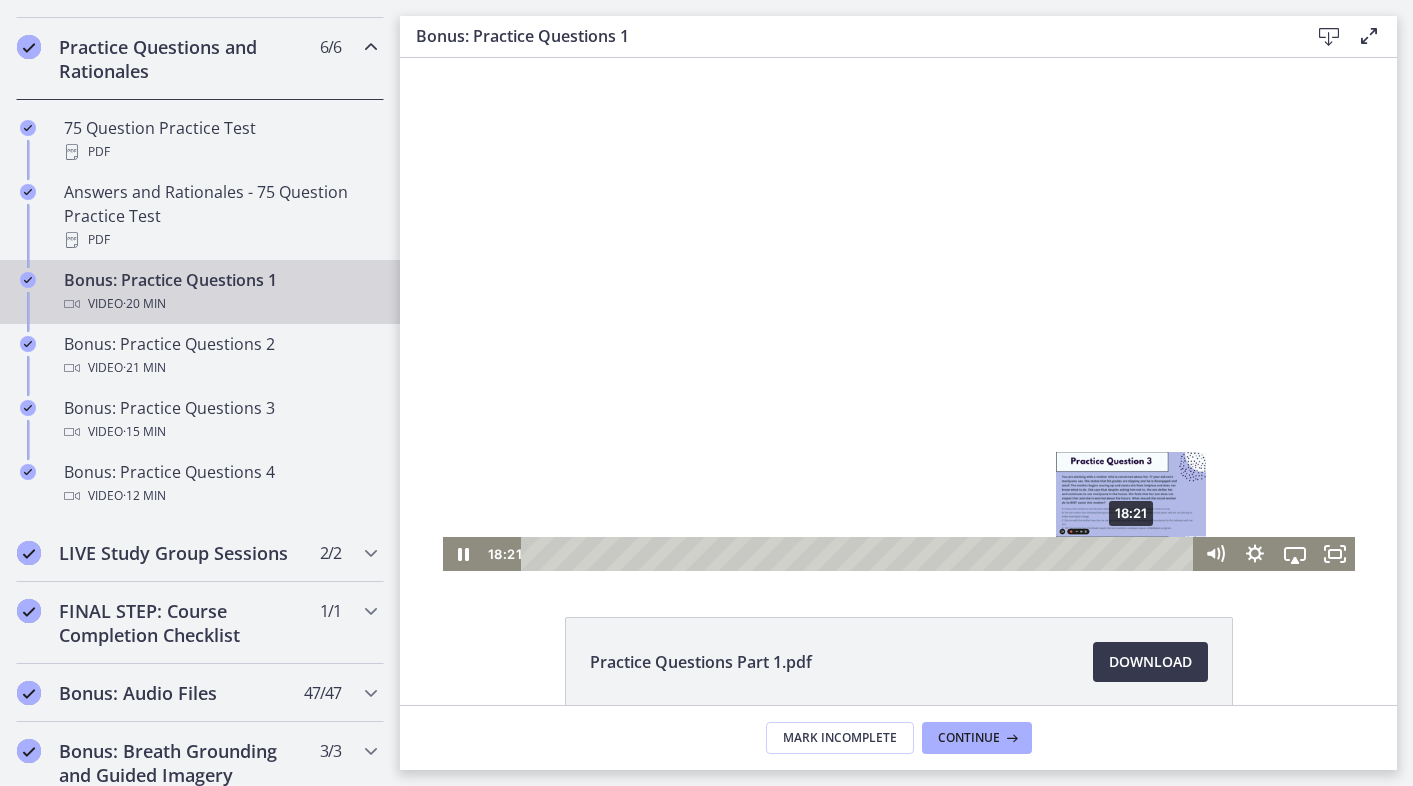 click on "18:21" at bounding box center (860, 554) 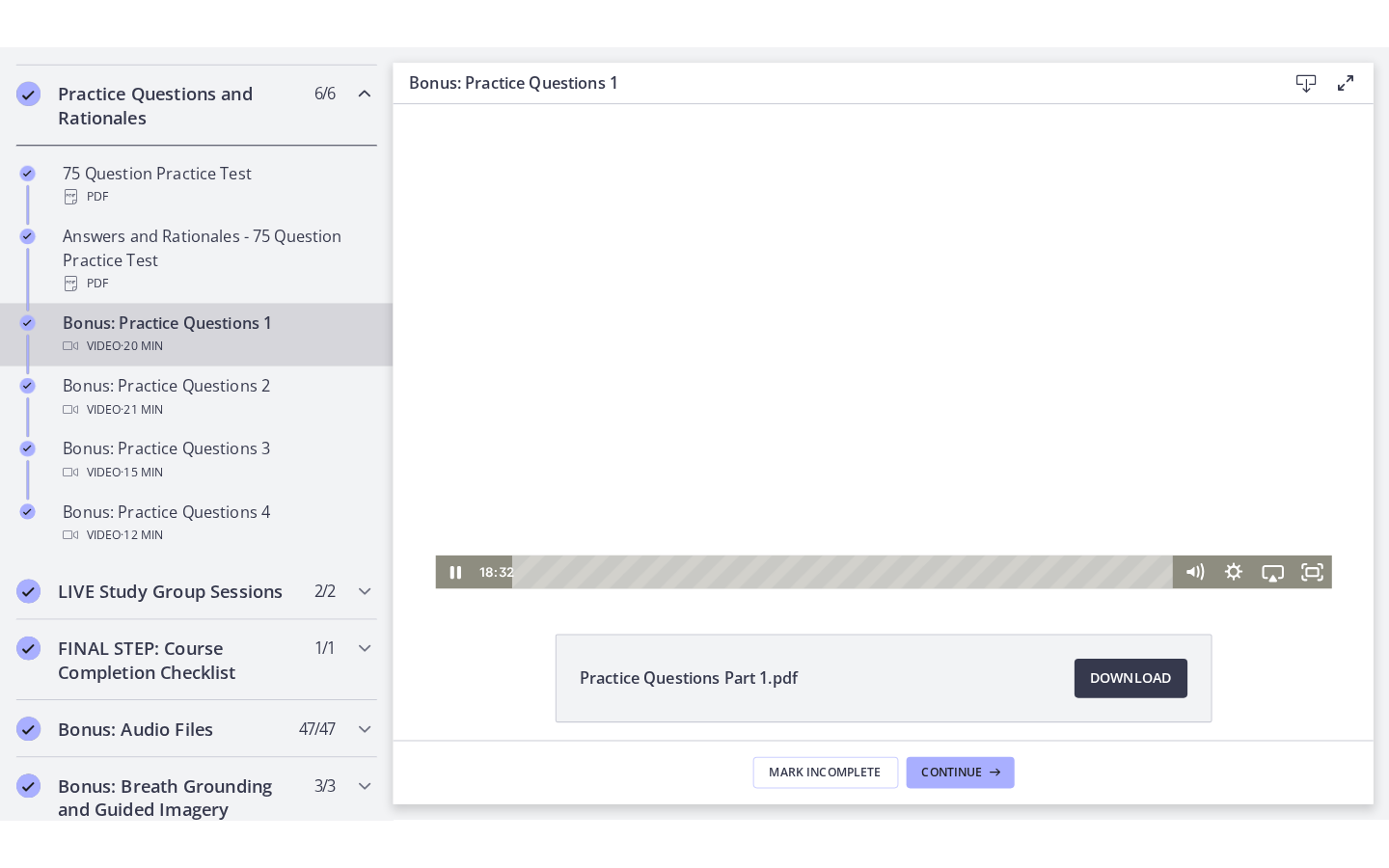 scroll, scrollTop: 30, scrollLeft: 0, axis: vertical 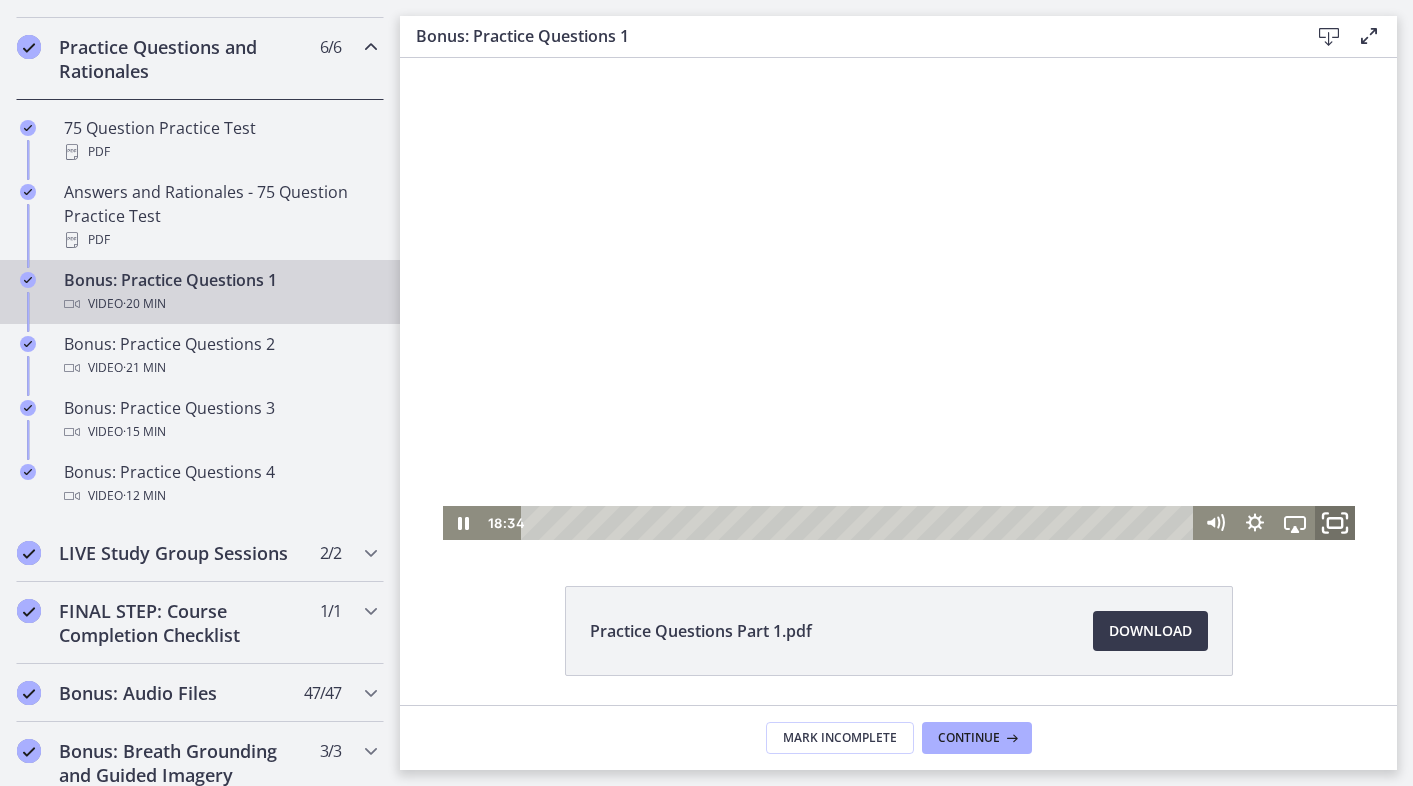 click 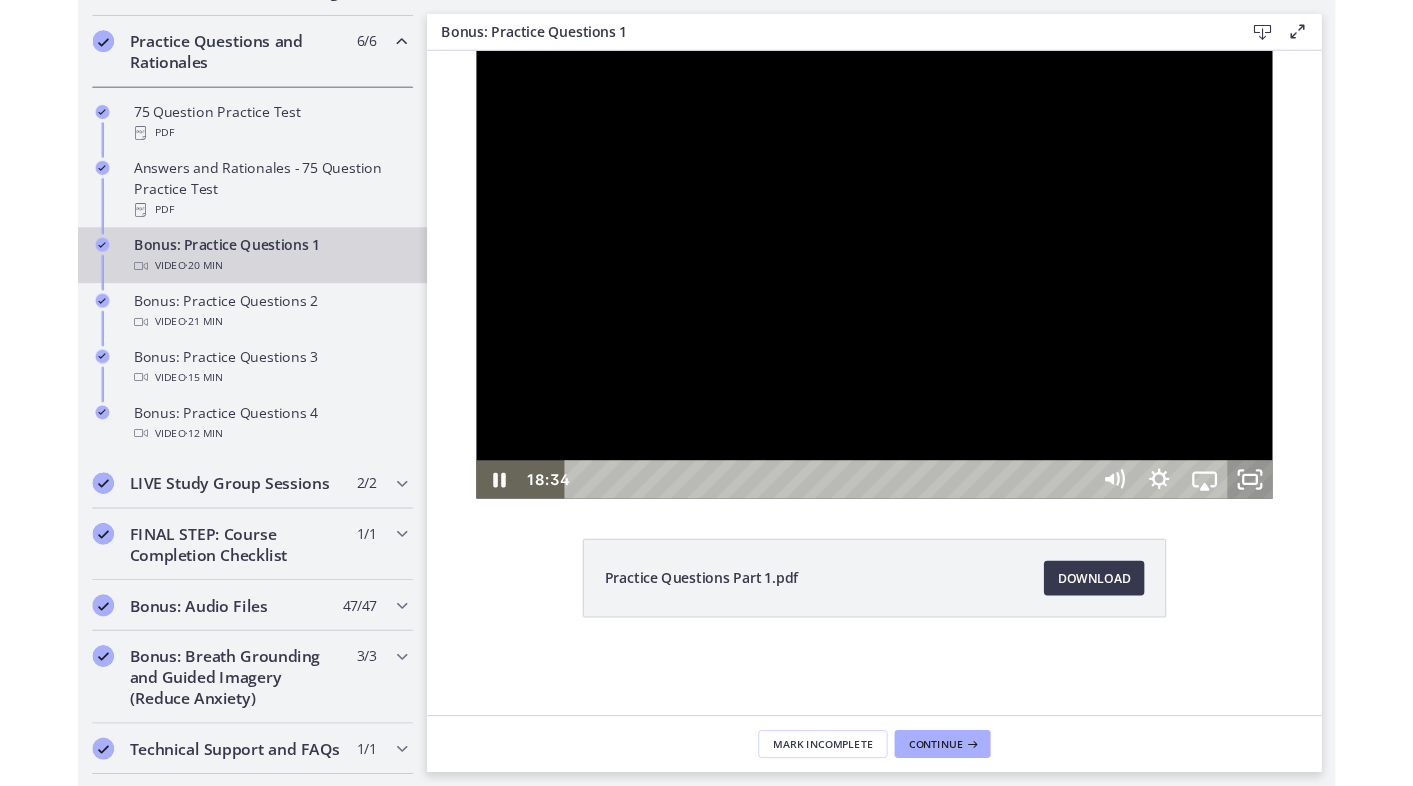 scroll, scrollTop: 0, scrollLeft: 0, axis: both 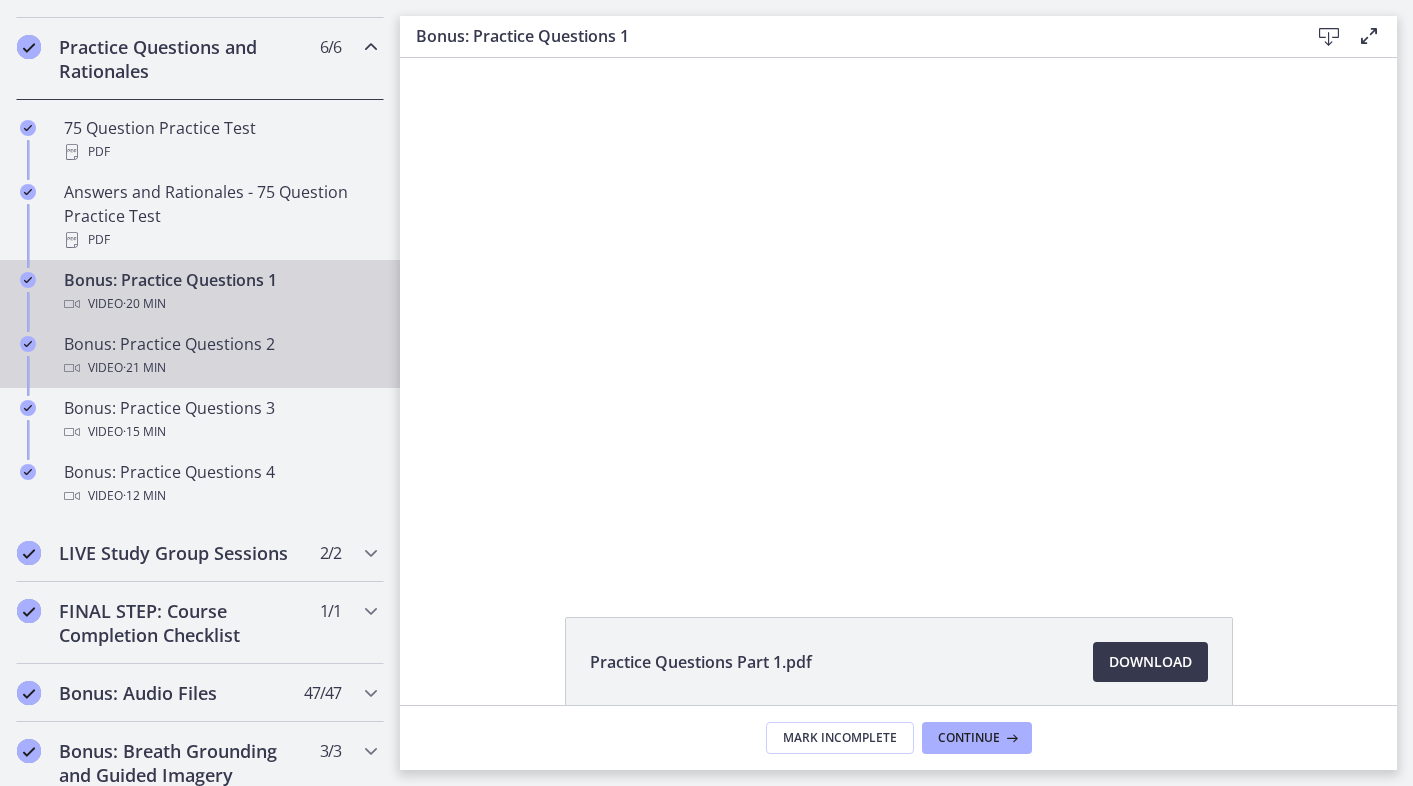 click on "Video
·  21 min" at bounding box center [220, 368] 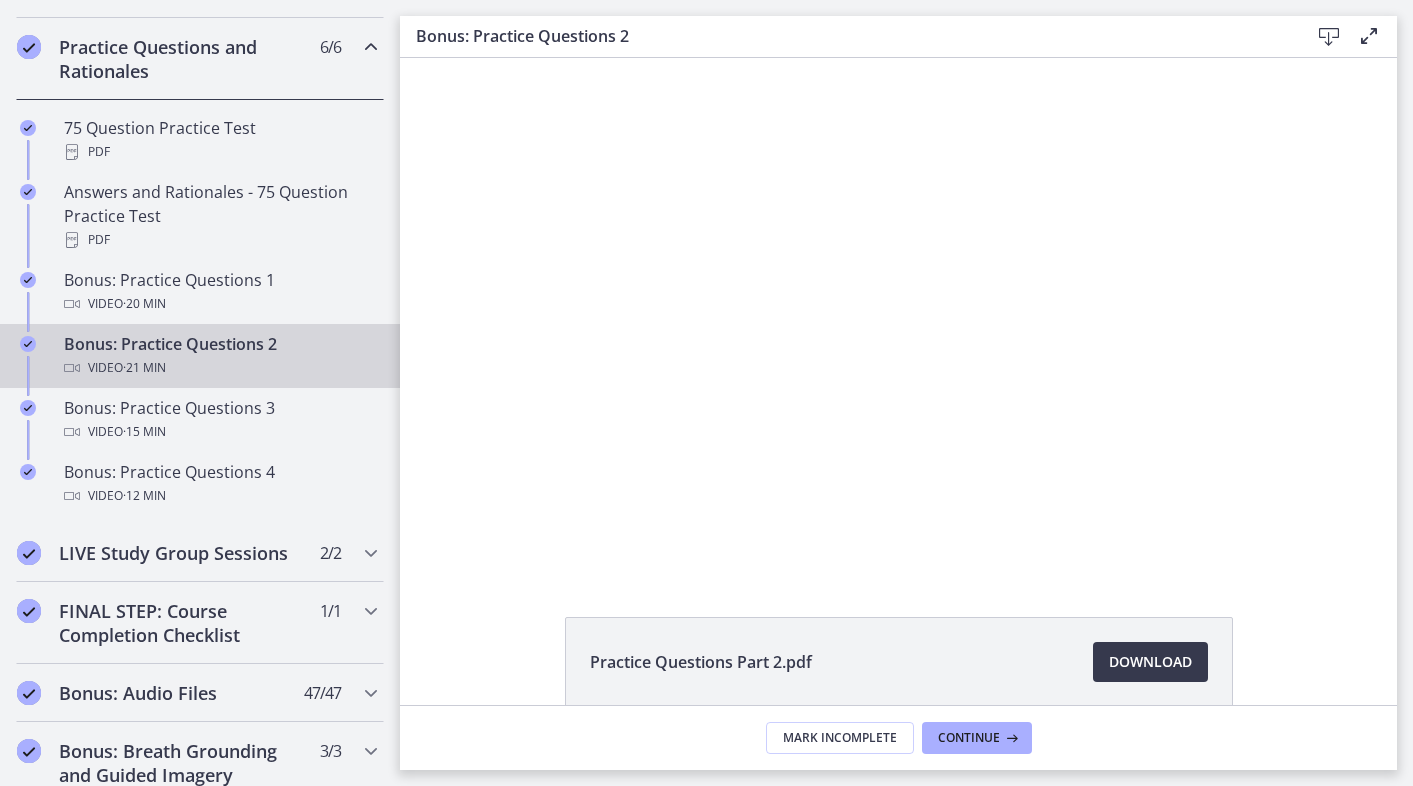 scroll, scrollTop: 0, scrollLeft: 0, axis: both 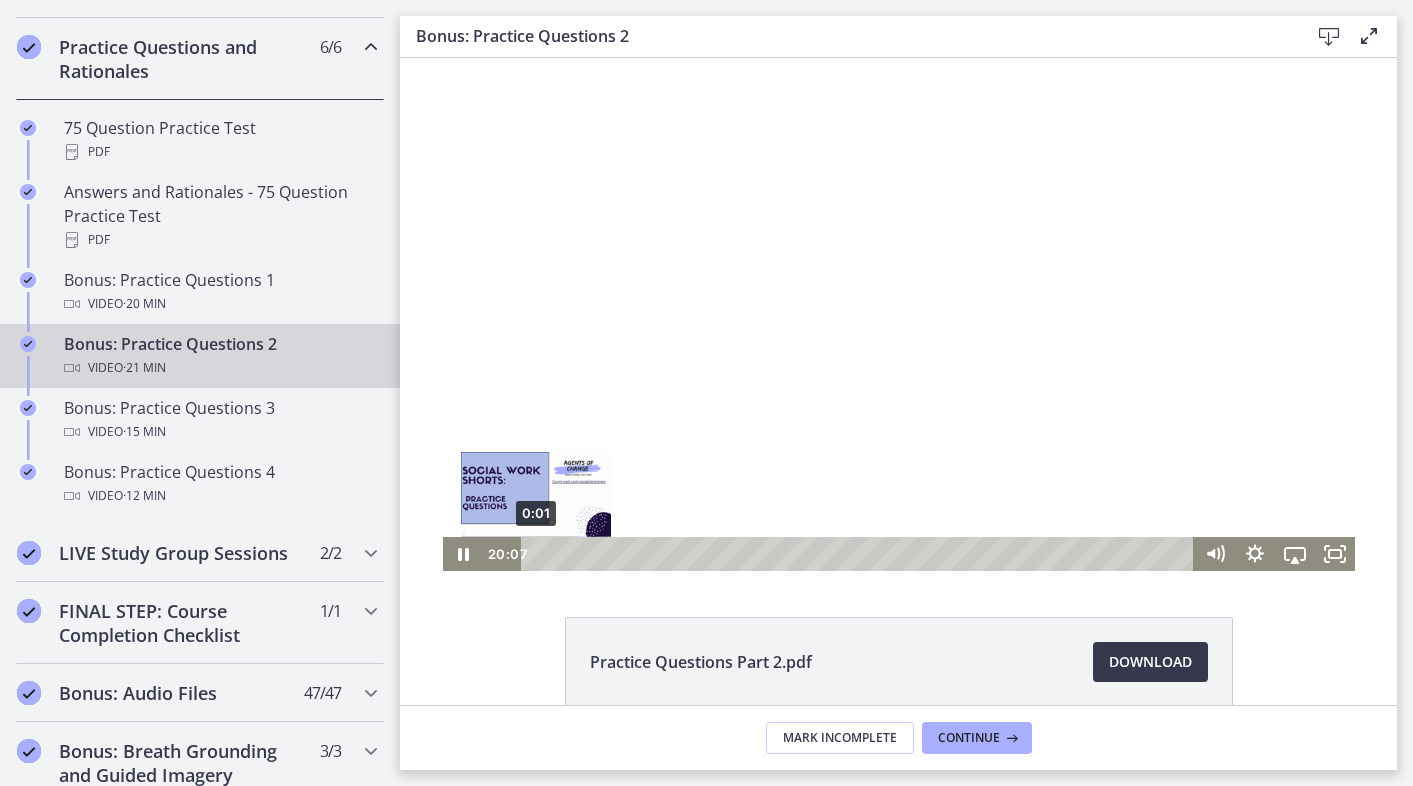 click on "0:01" at bounding box center (860, 554) 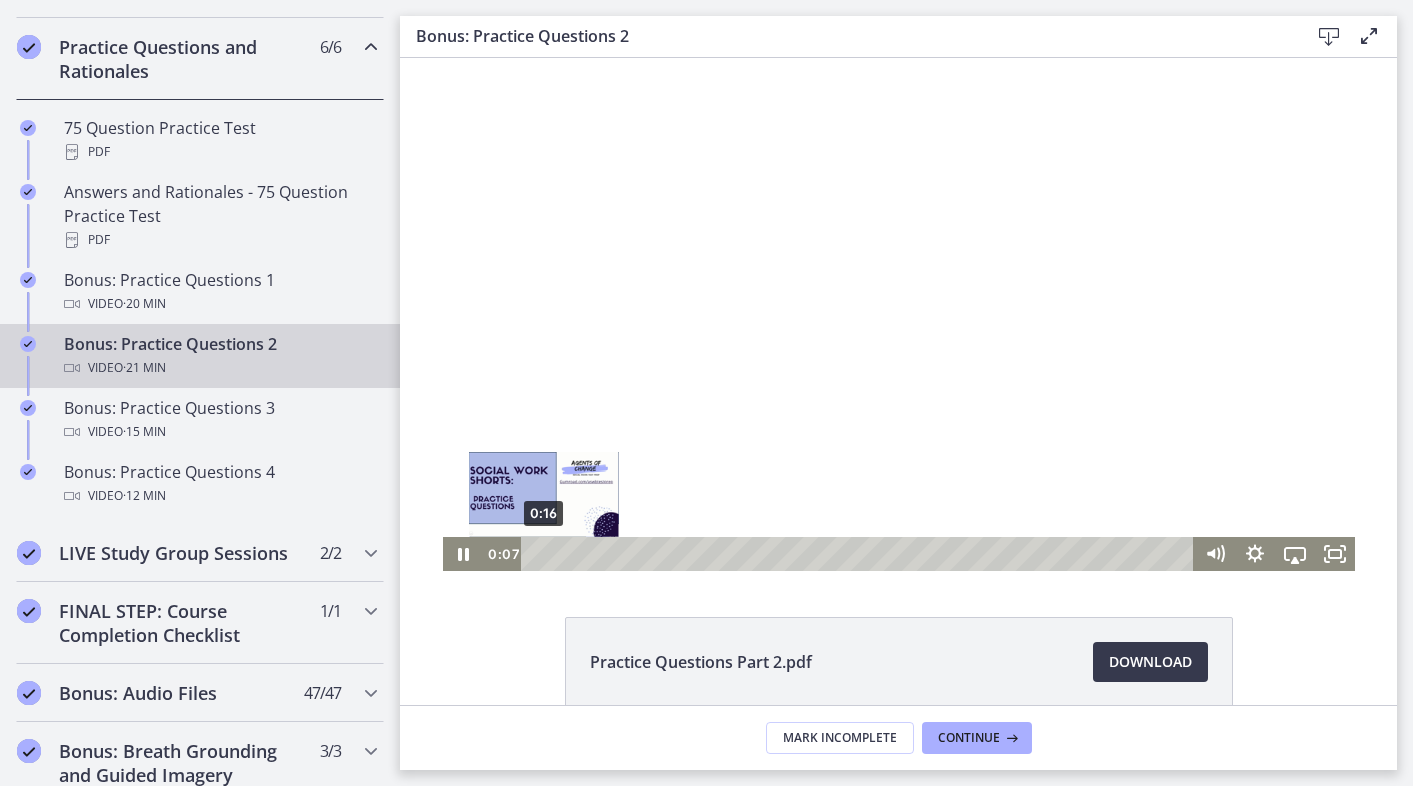 click at bounding box center (538, 553) 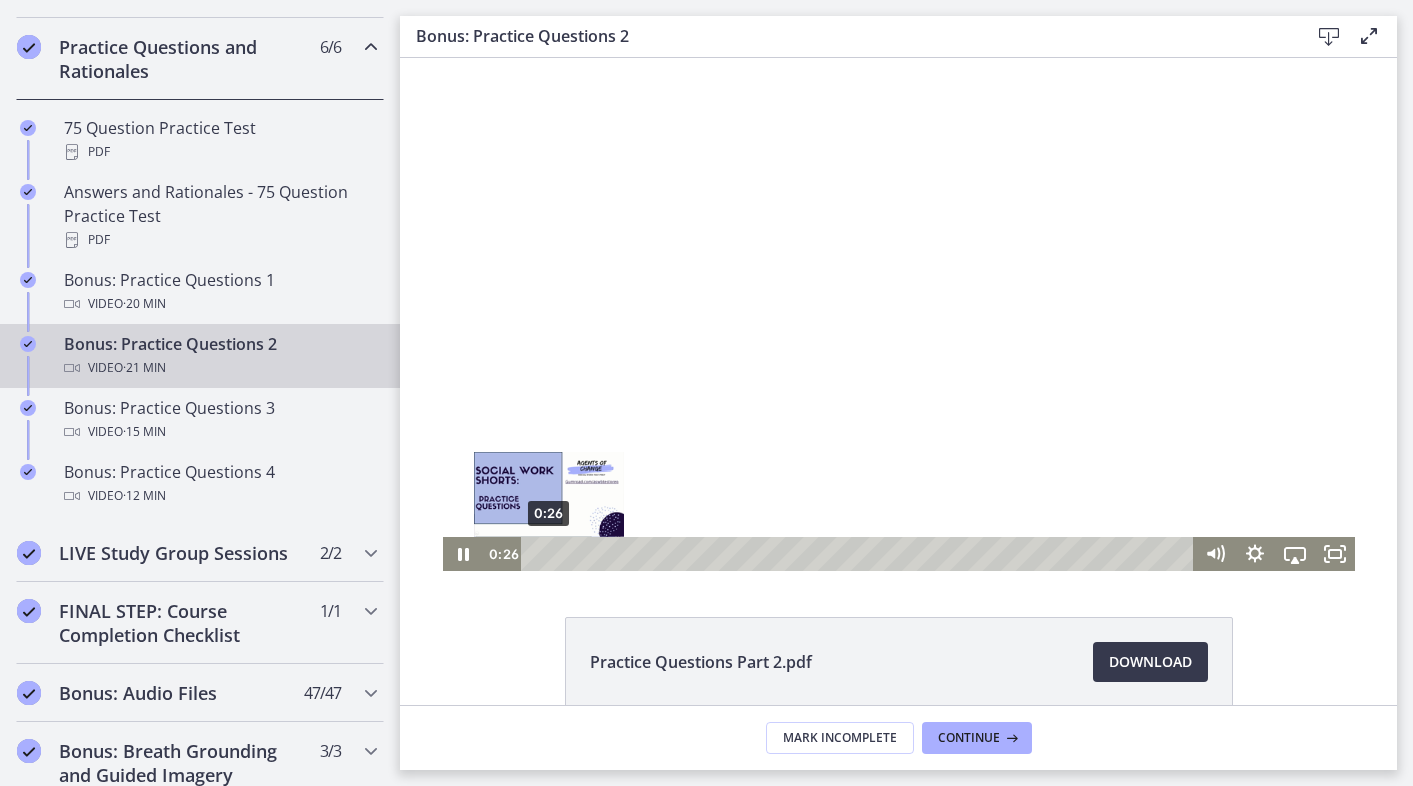click at bounding box center [548, 553] 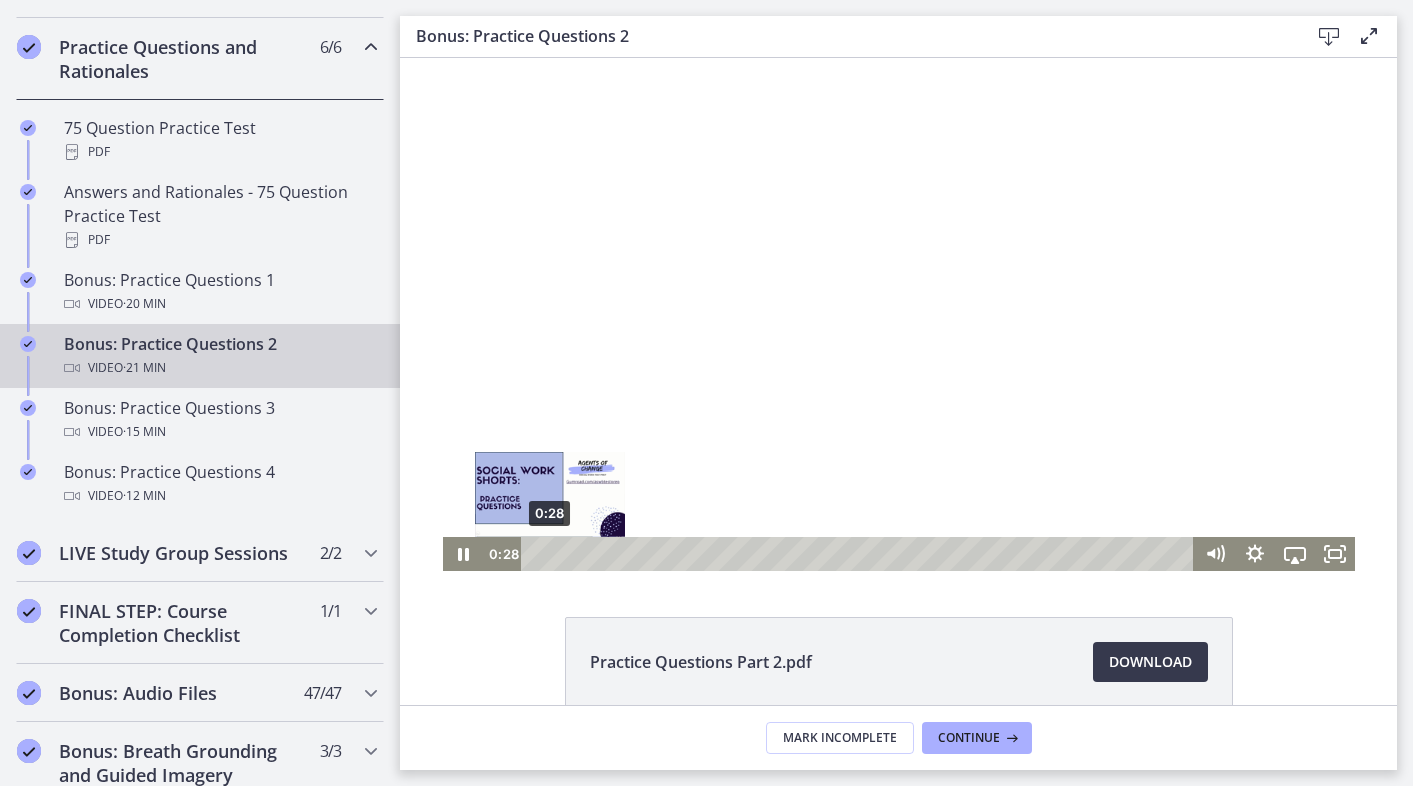 click at bounding box center (549, 553) 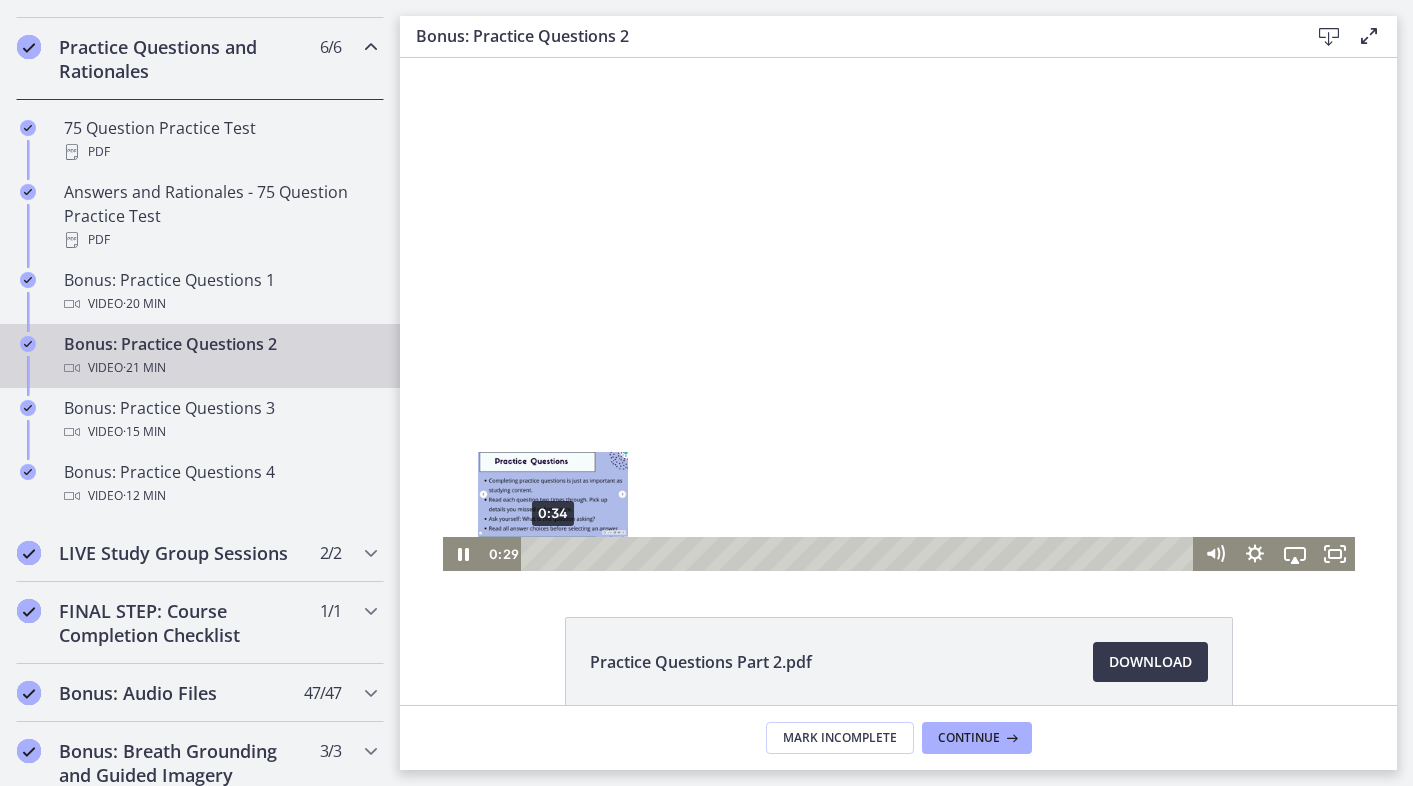 click at bounding box center (550, 553) 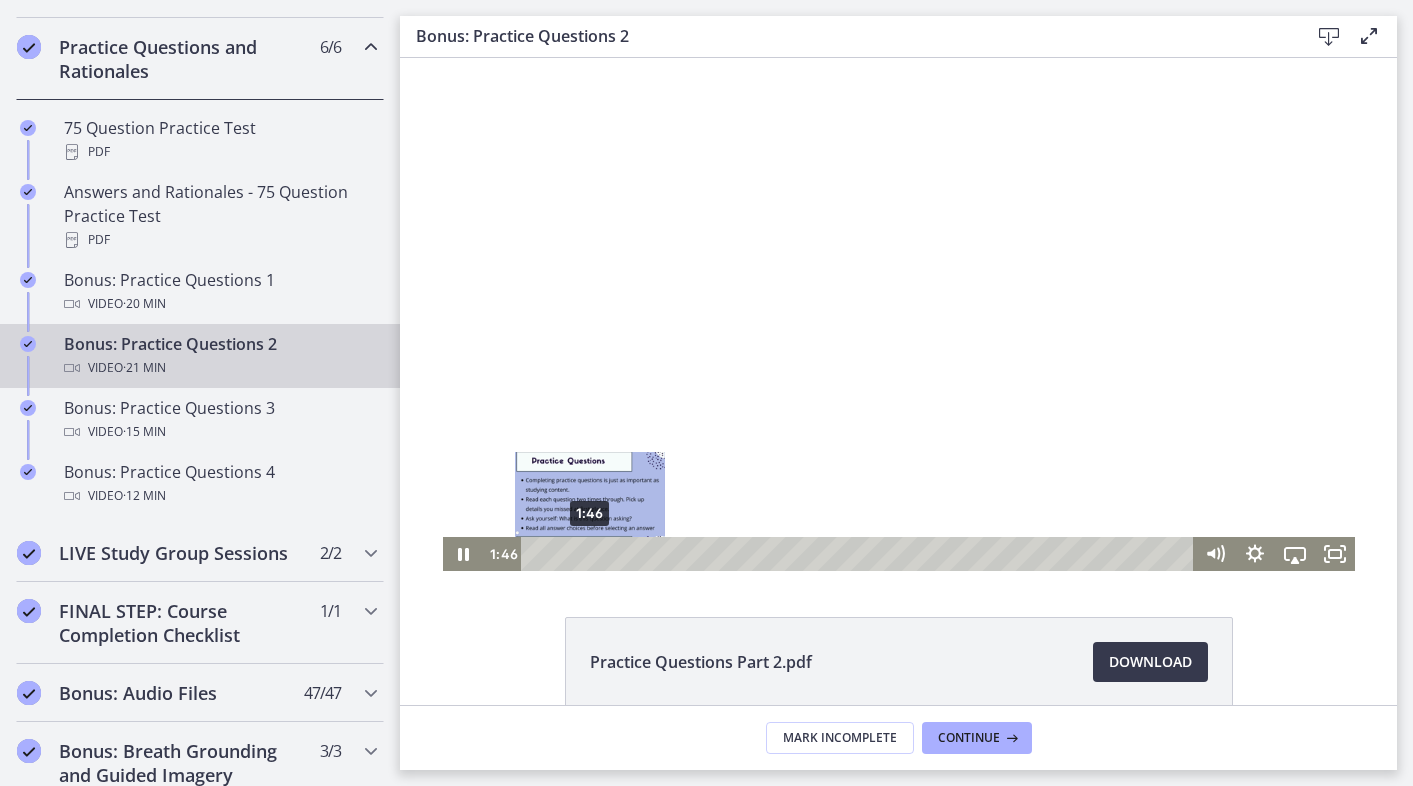 click on "1:46" at bounding box center [860, 554] 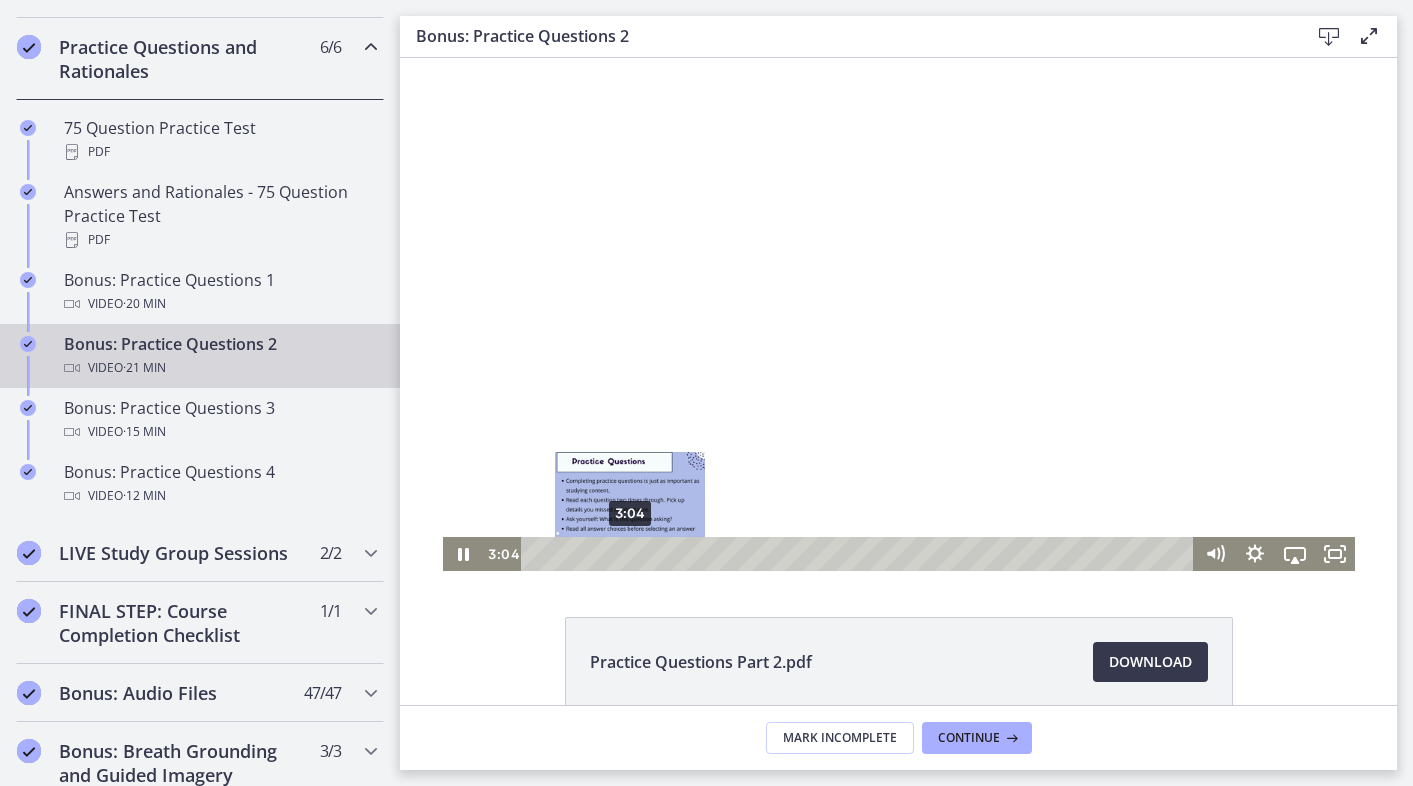 click on "3:04" at bounding box center [860, 554] 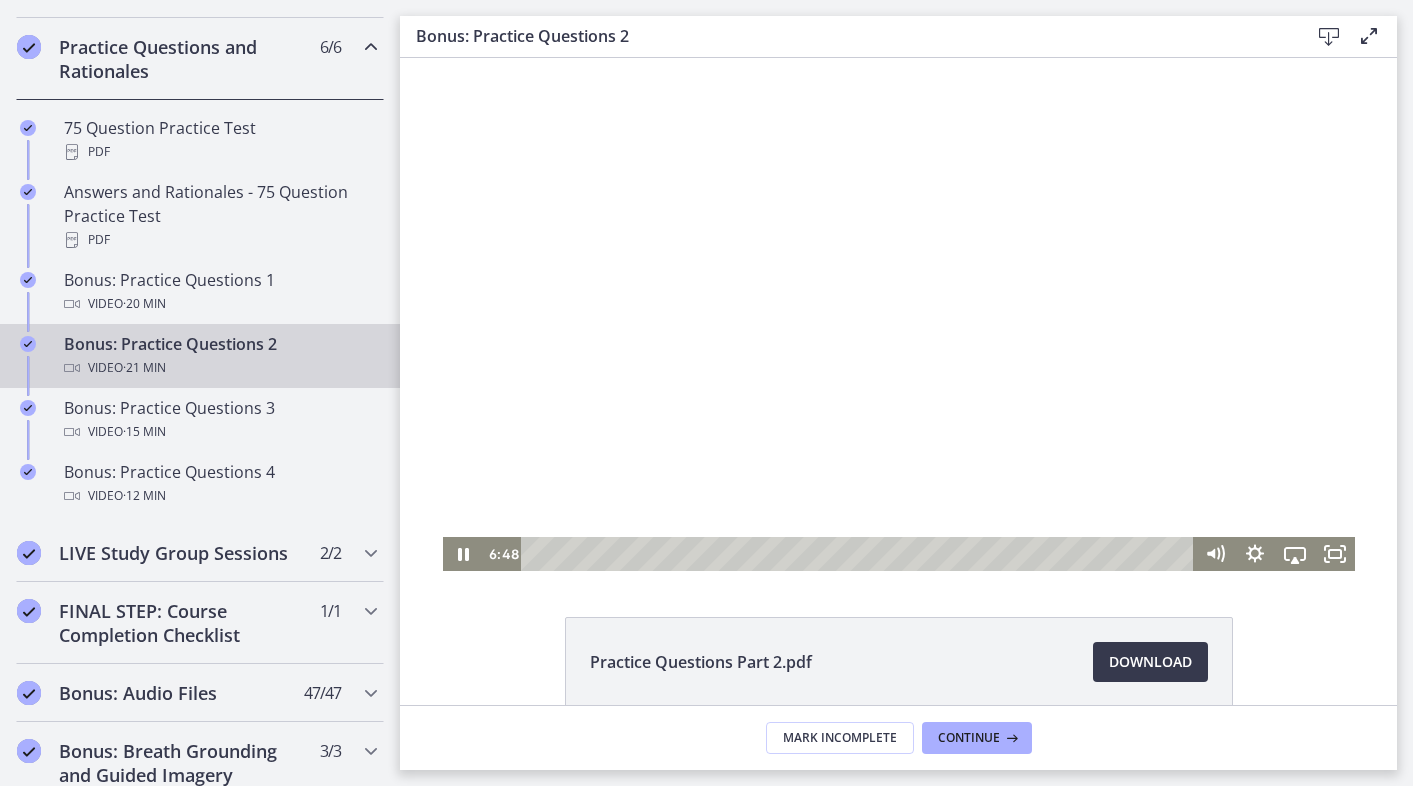 click at bounding box center [899, 314] 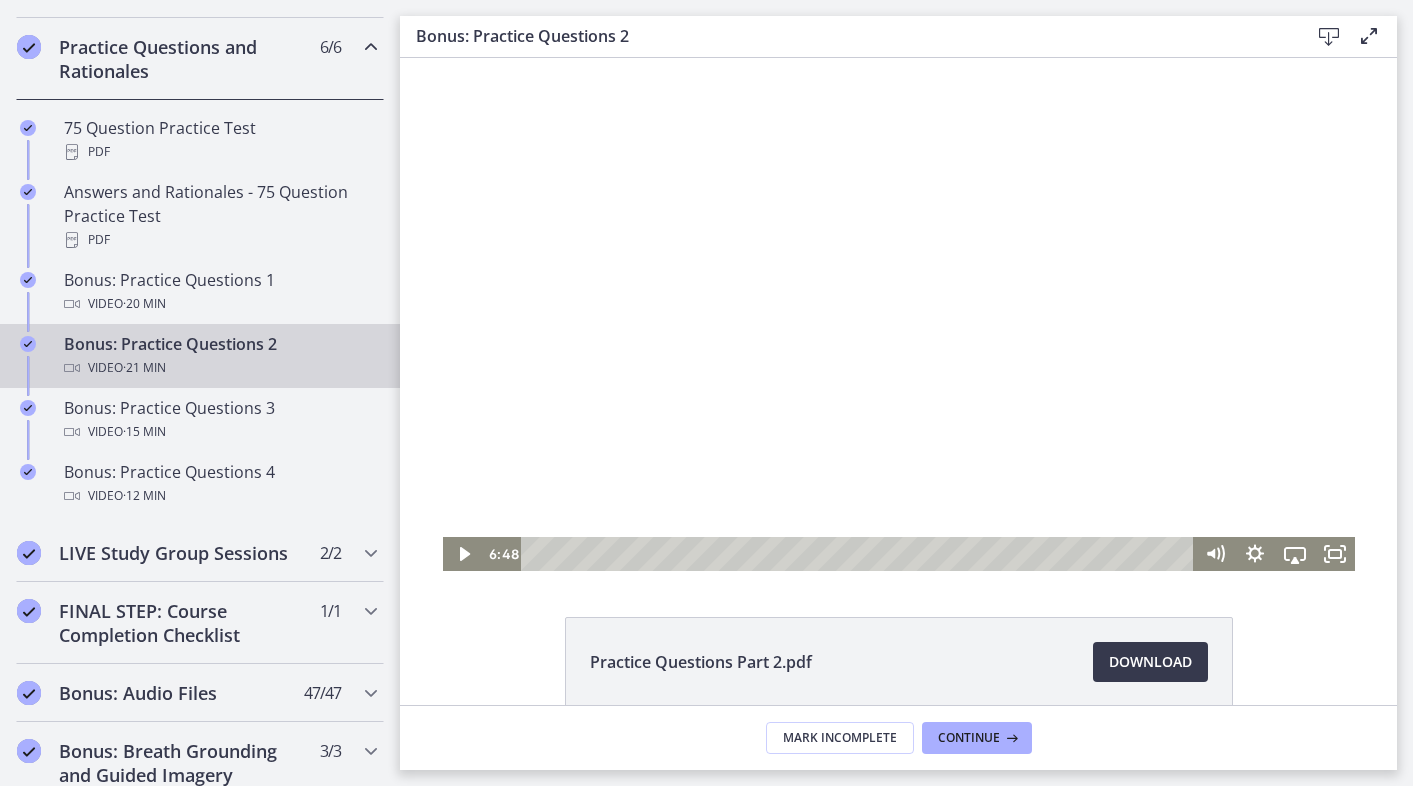 click at bounding box center (899, 314) 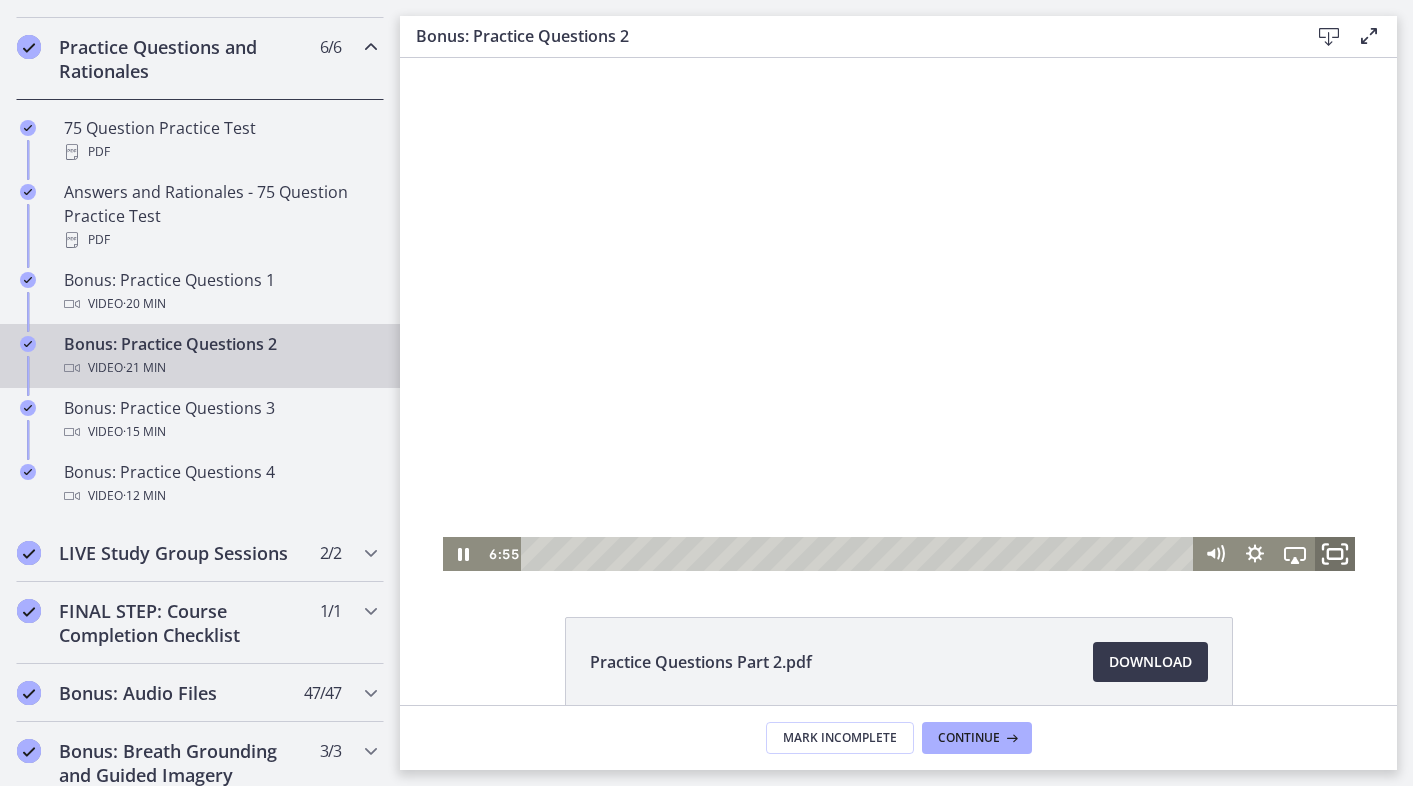 click 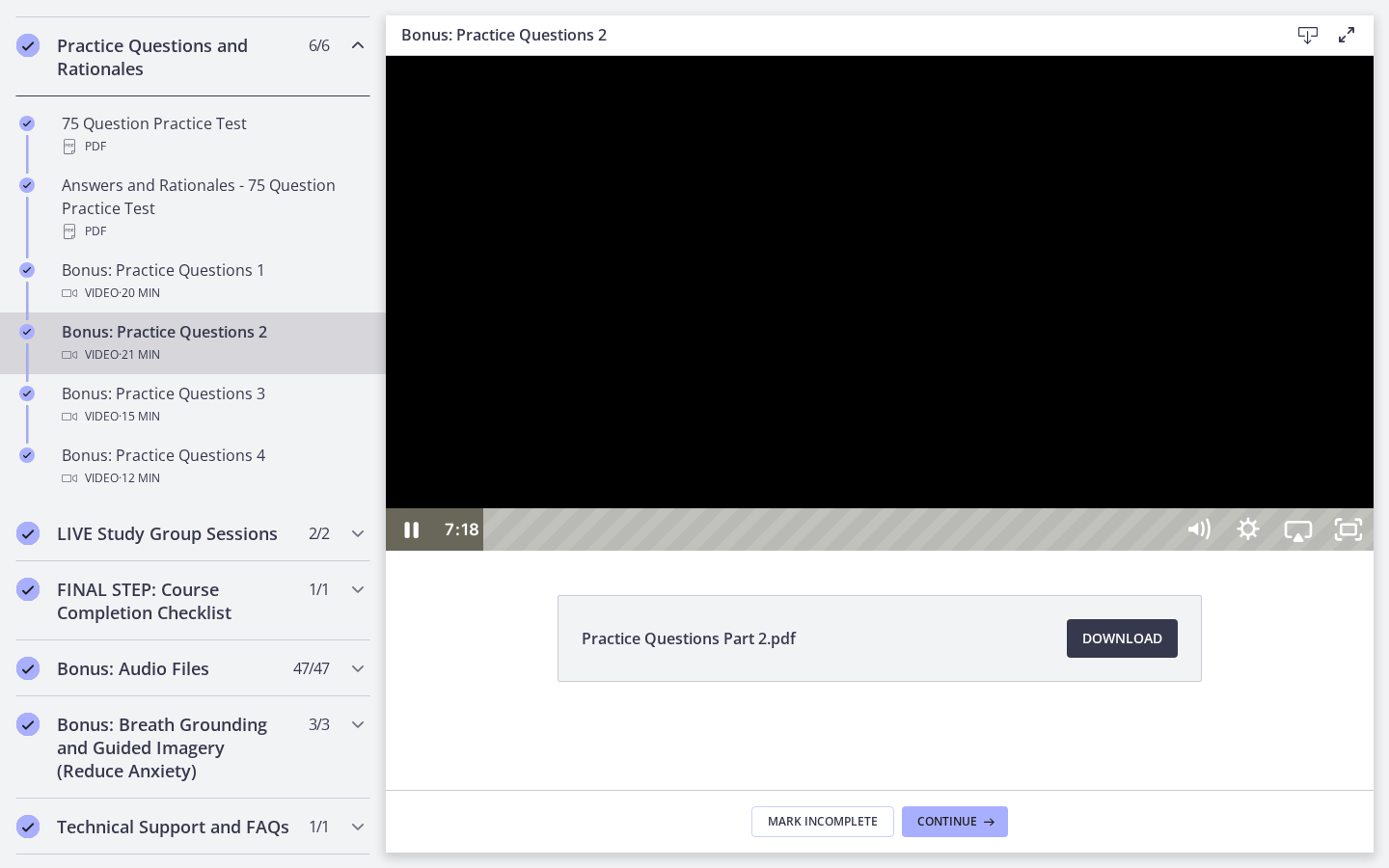 click at bounding box center [880, 303] 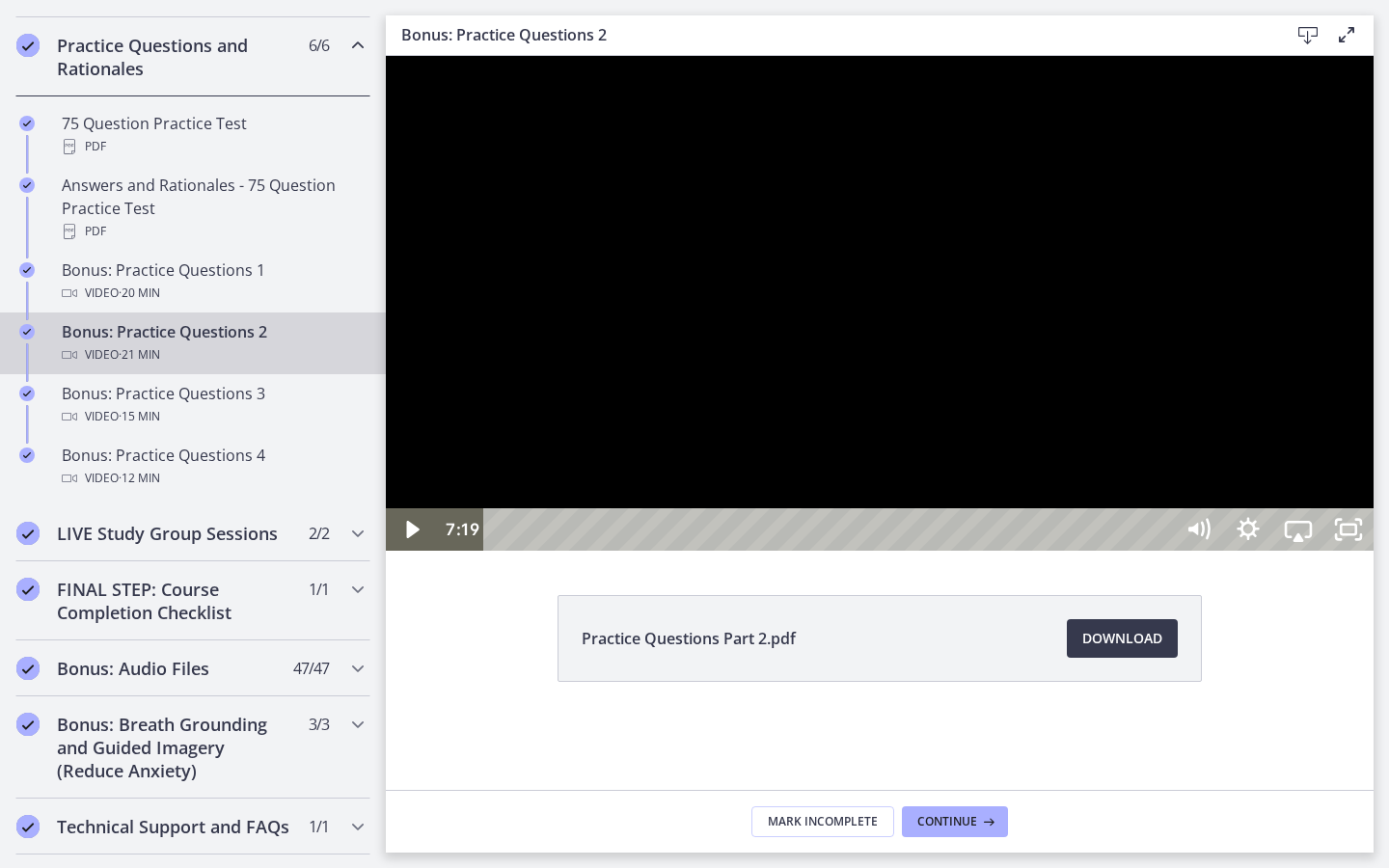 click at bounding box center (880, 303) 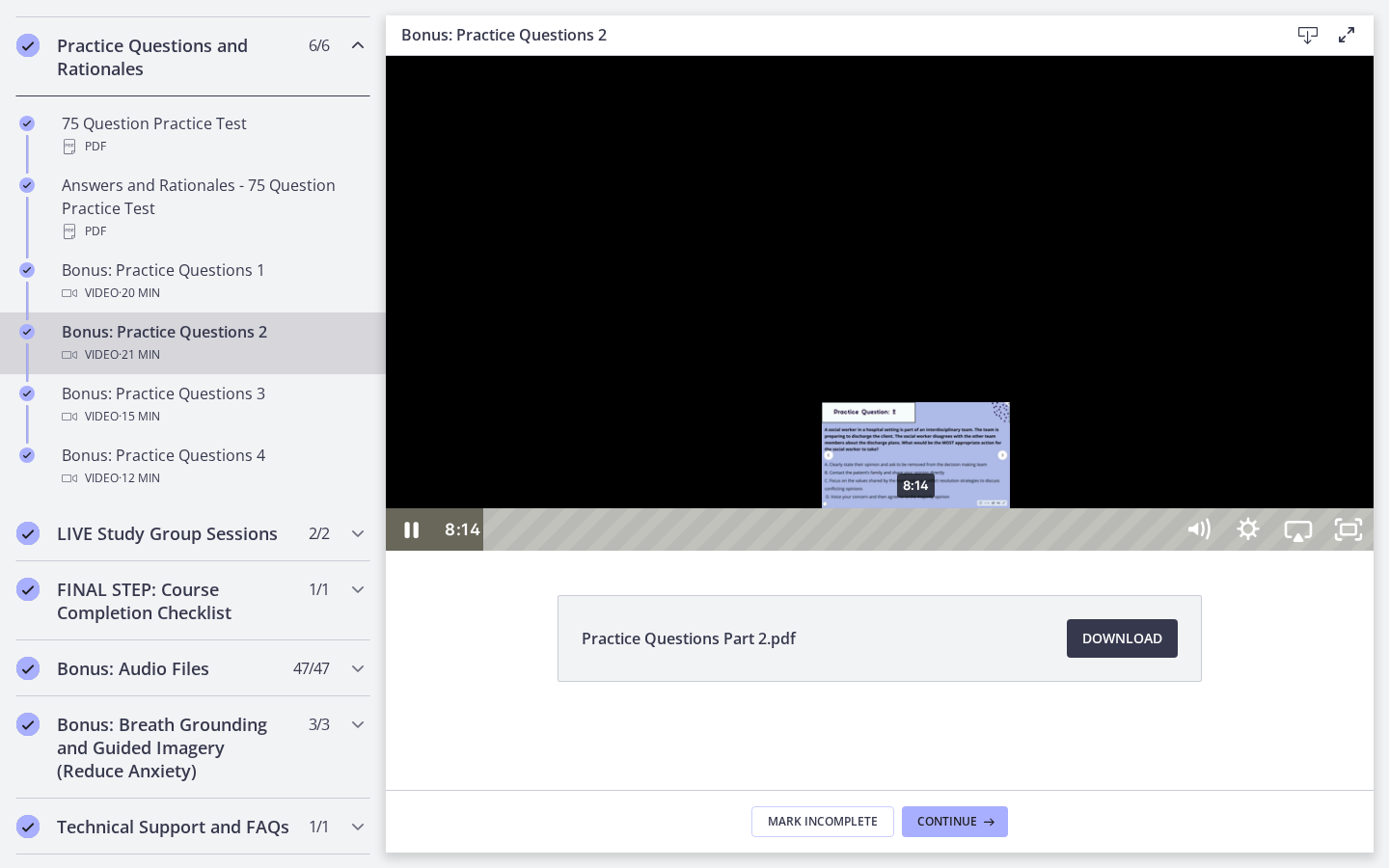 click on "8:14" at bounding box center [831, 529] 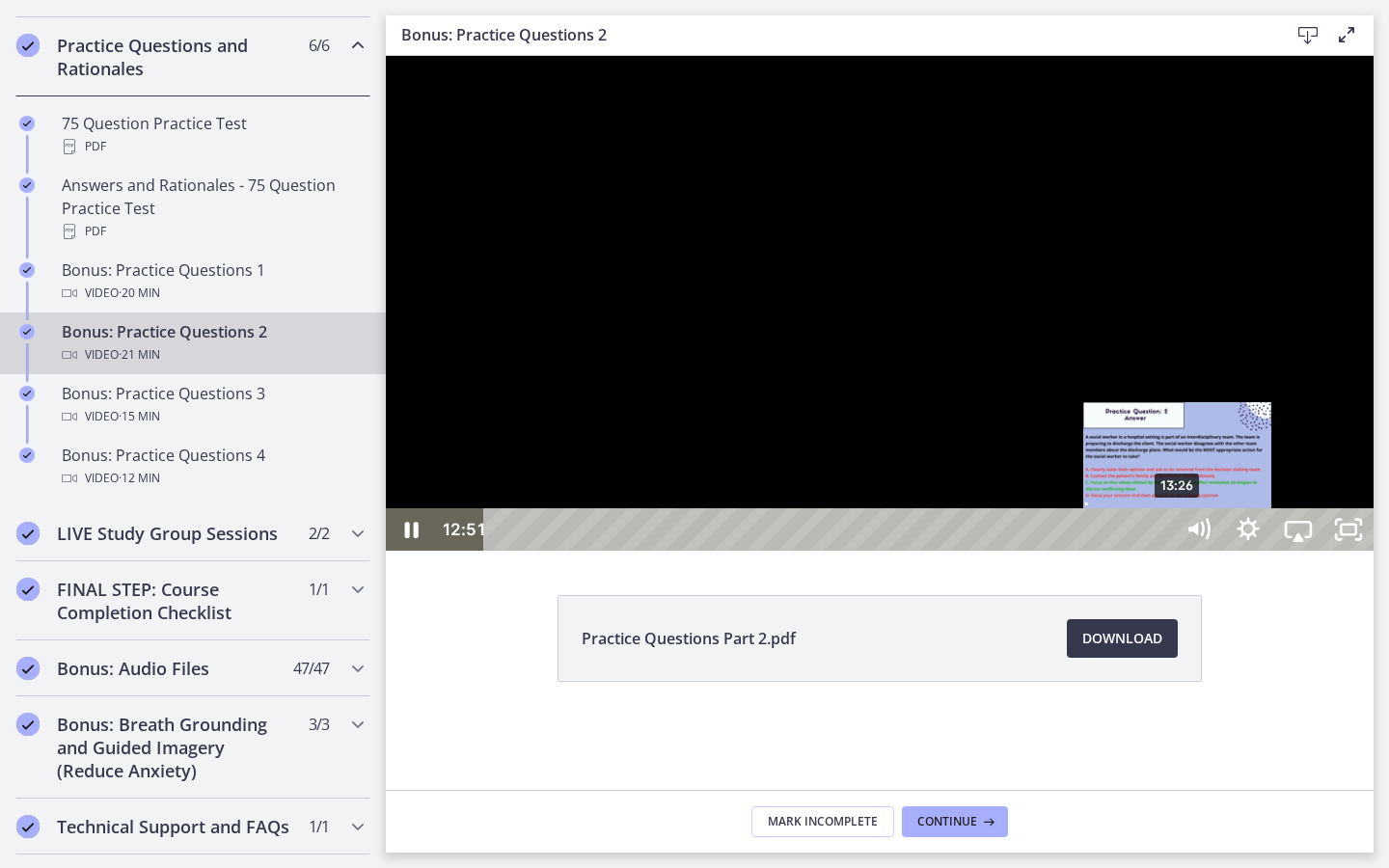 click on "13:26" at bounding box center (831, 529) 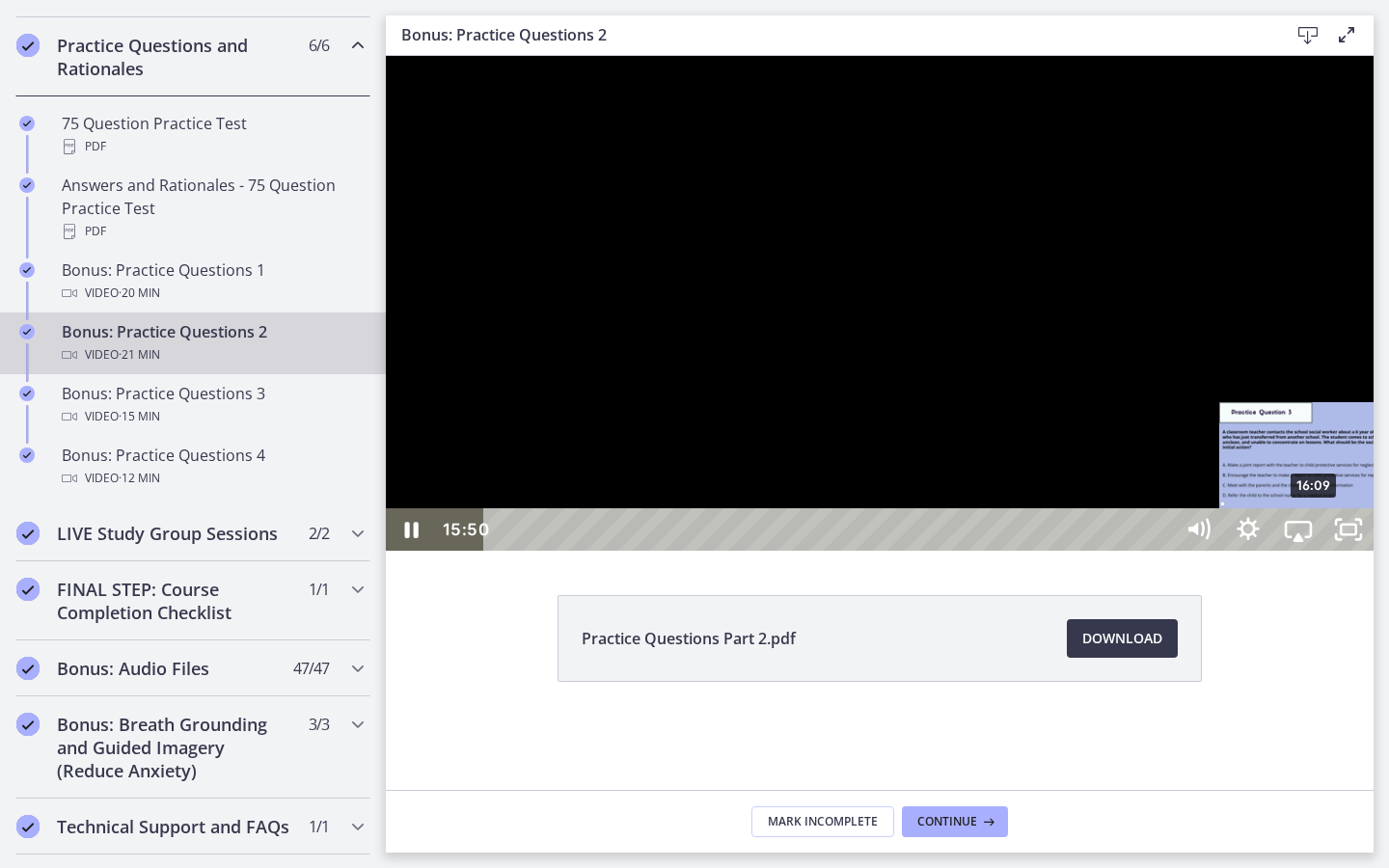 click on "16:09" at bounding box center (831, 529) 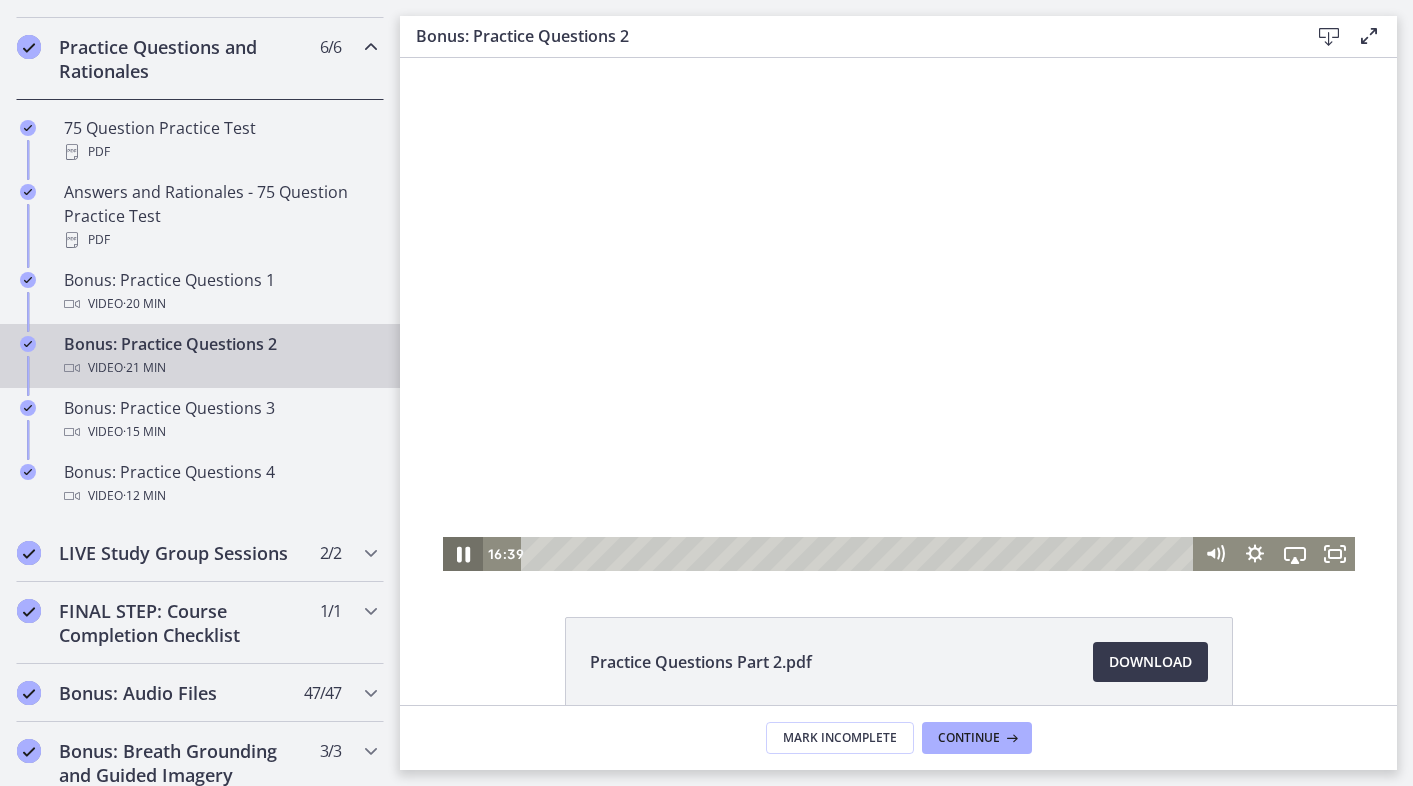 click 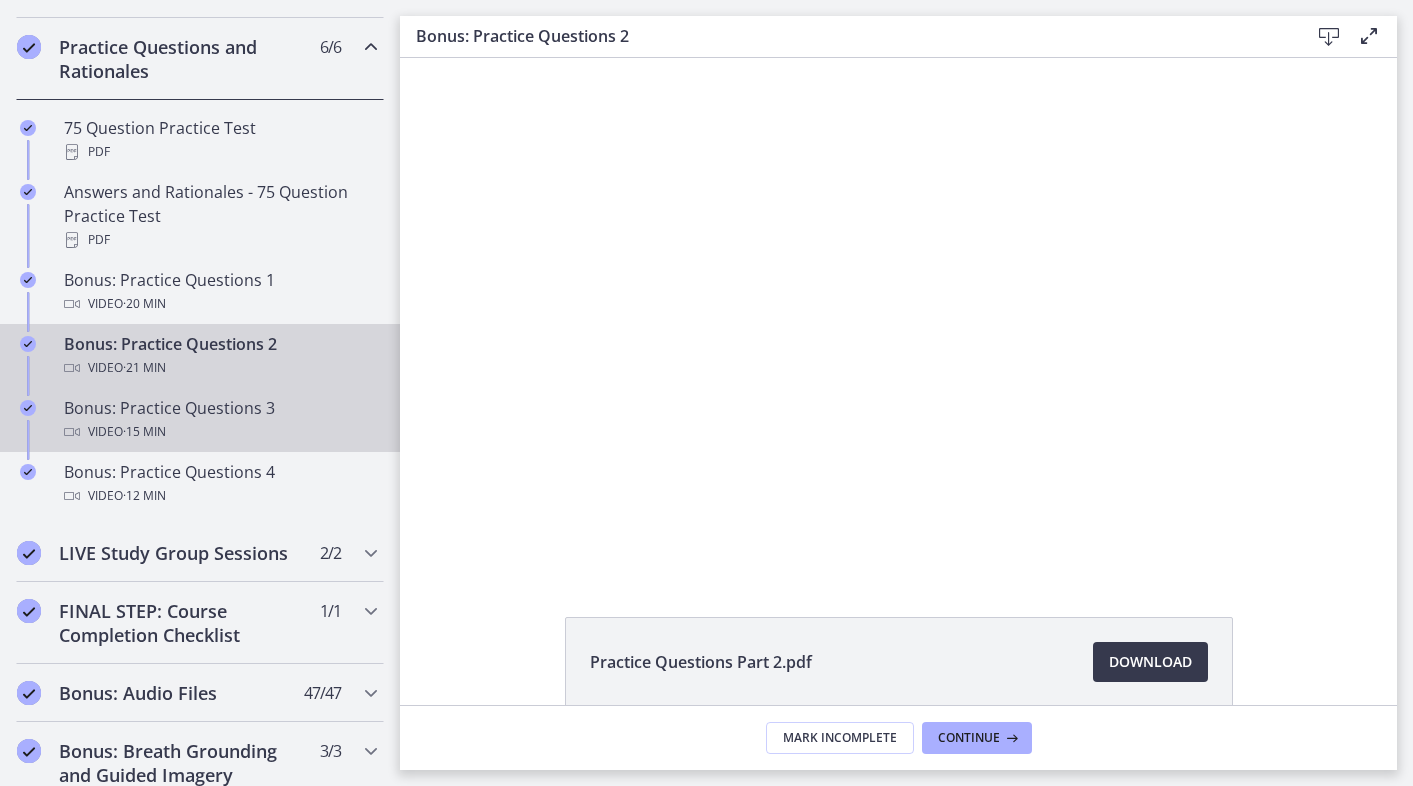 click on "Bonus: Practice Questions 3
Video
·  15 min" at bounding box center [220, 420] 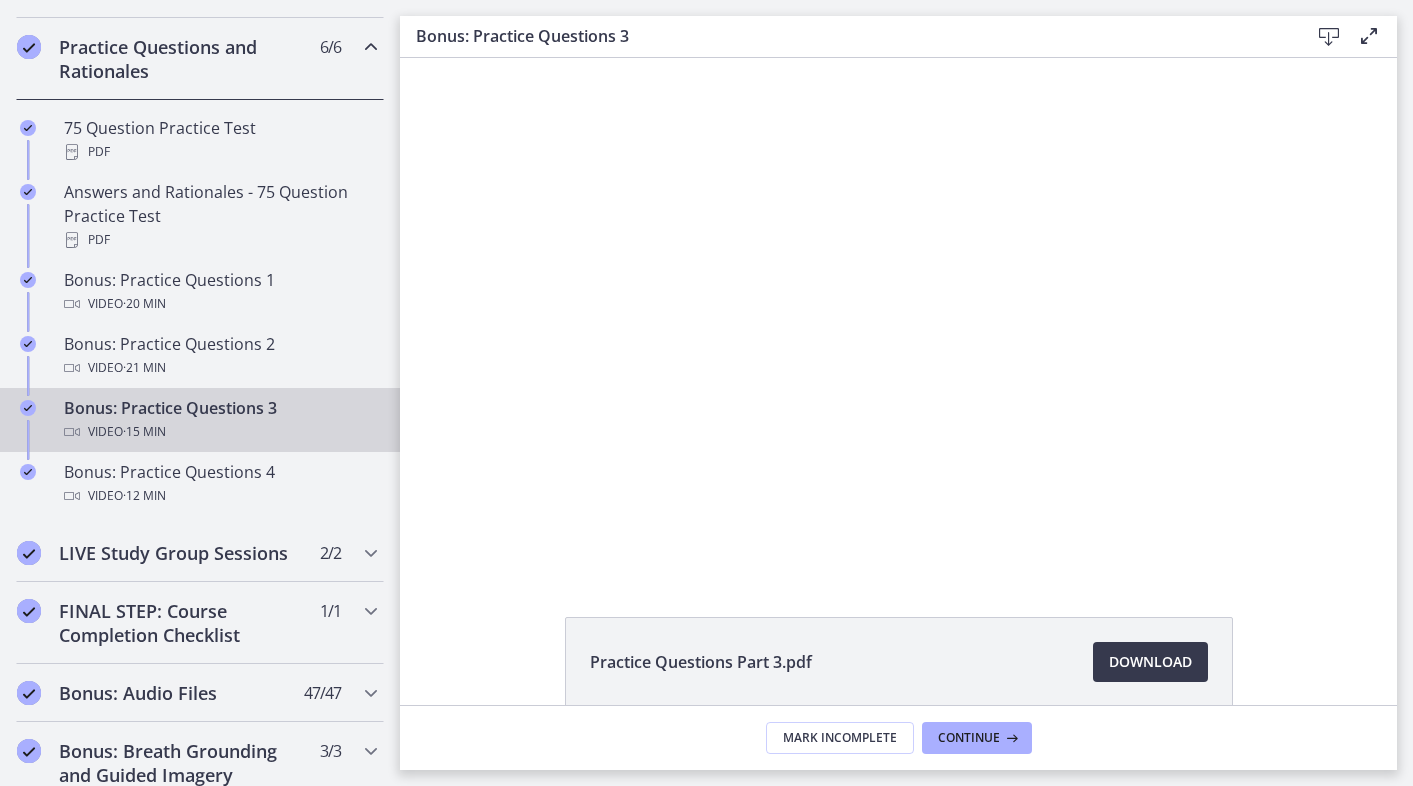 scroll, scrollTop: 0, scrollLeft: 0, axis: both 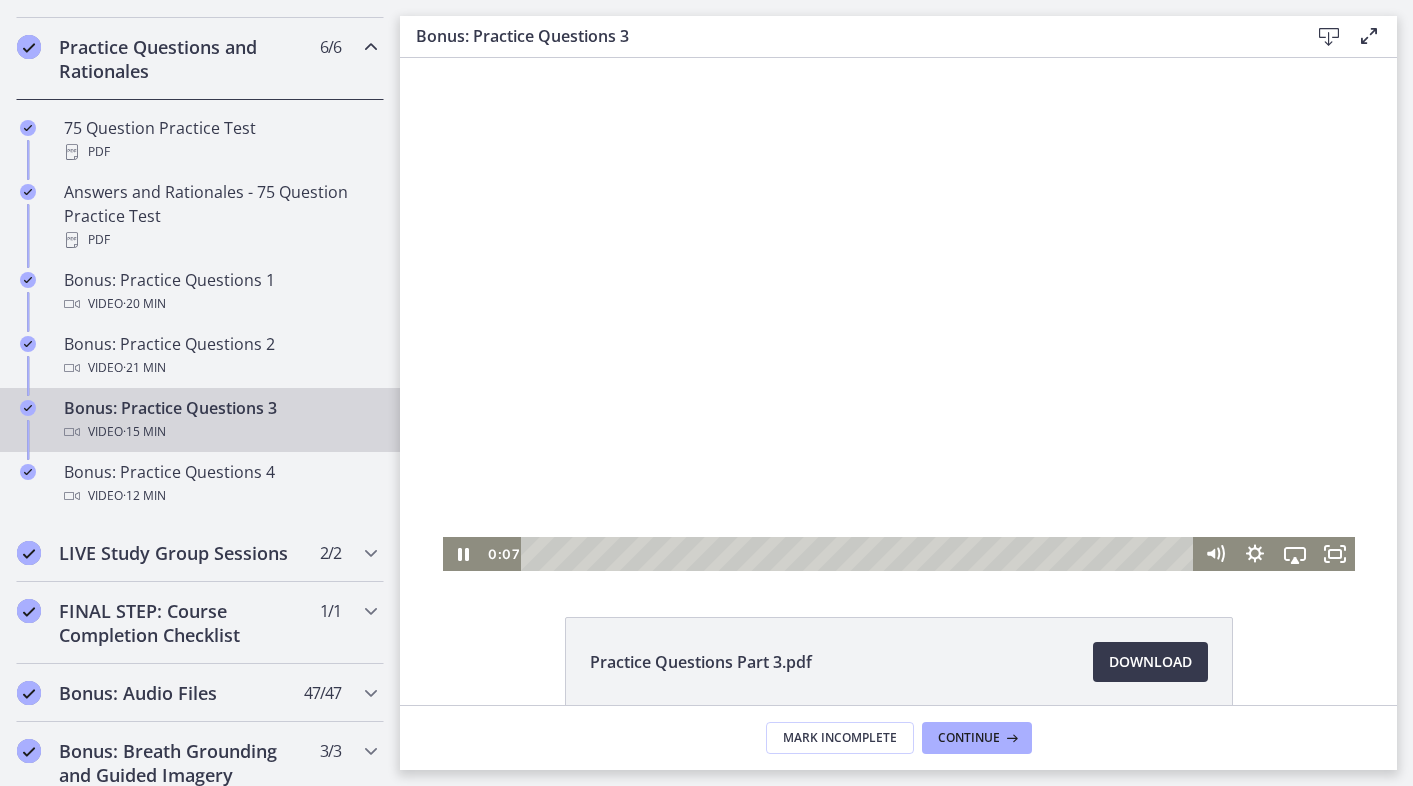 click at bounding box center (860, 554) 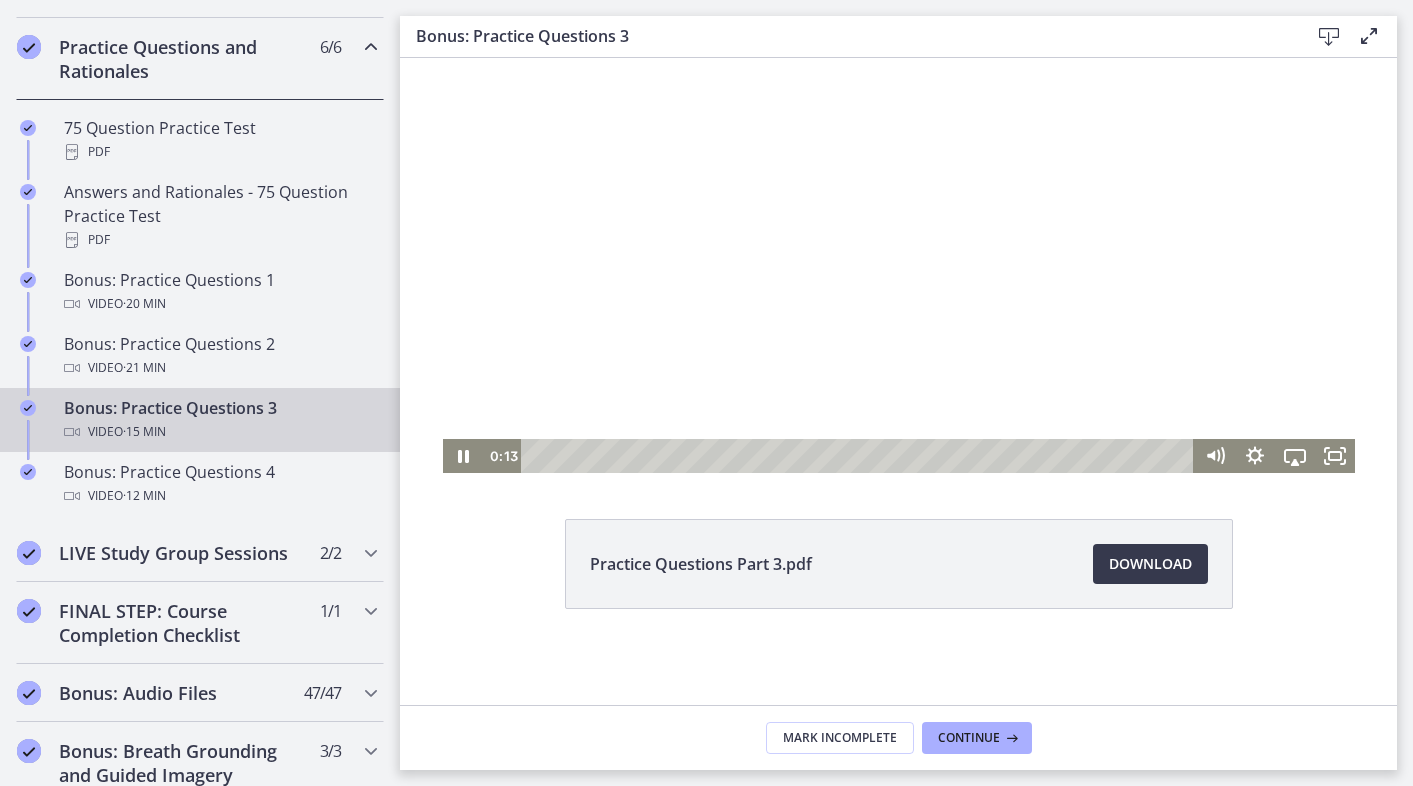 scroll, scrollTop: 98, scrollLeft: 0, axis: vertical 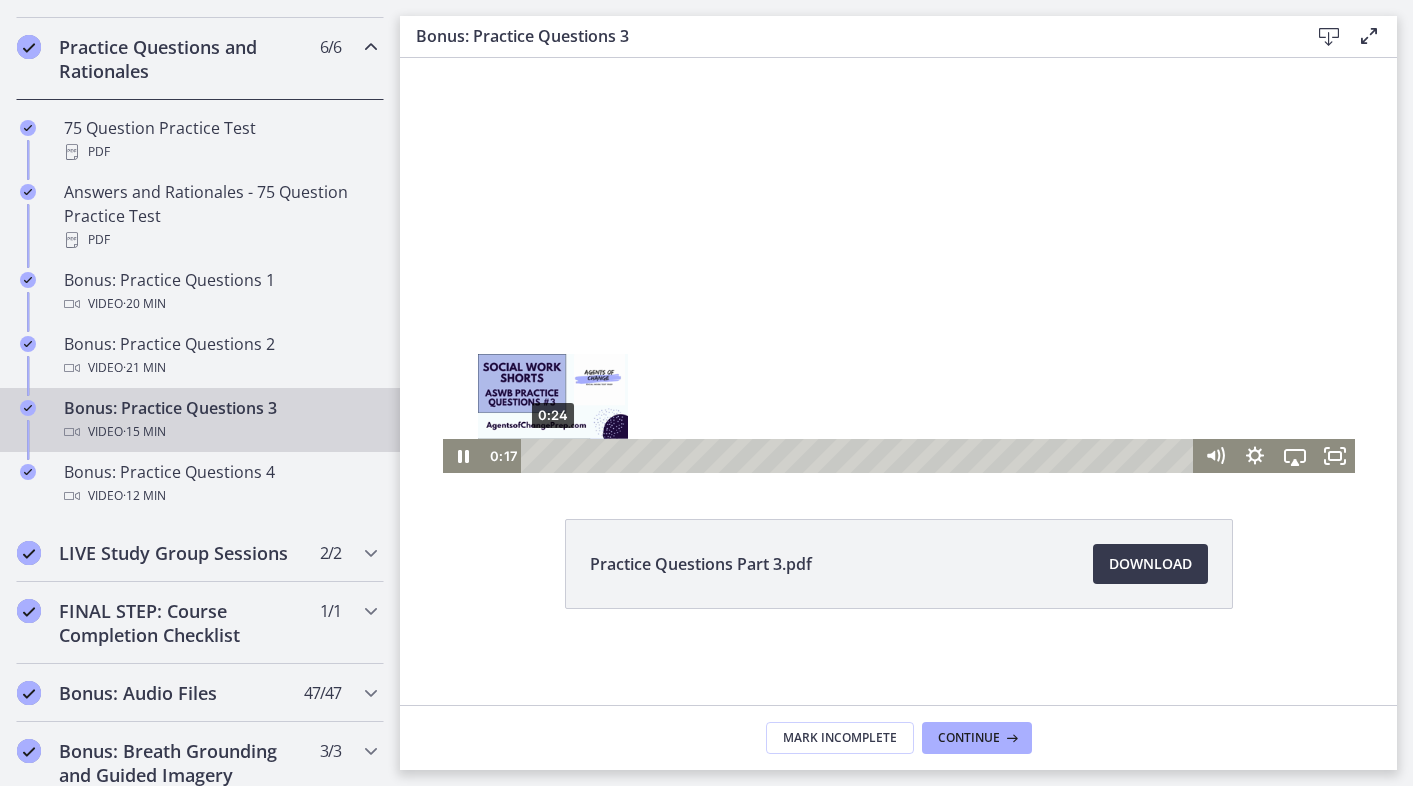 click at bounding box center (548, 455) 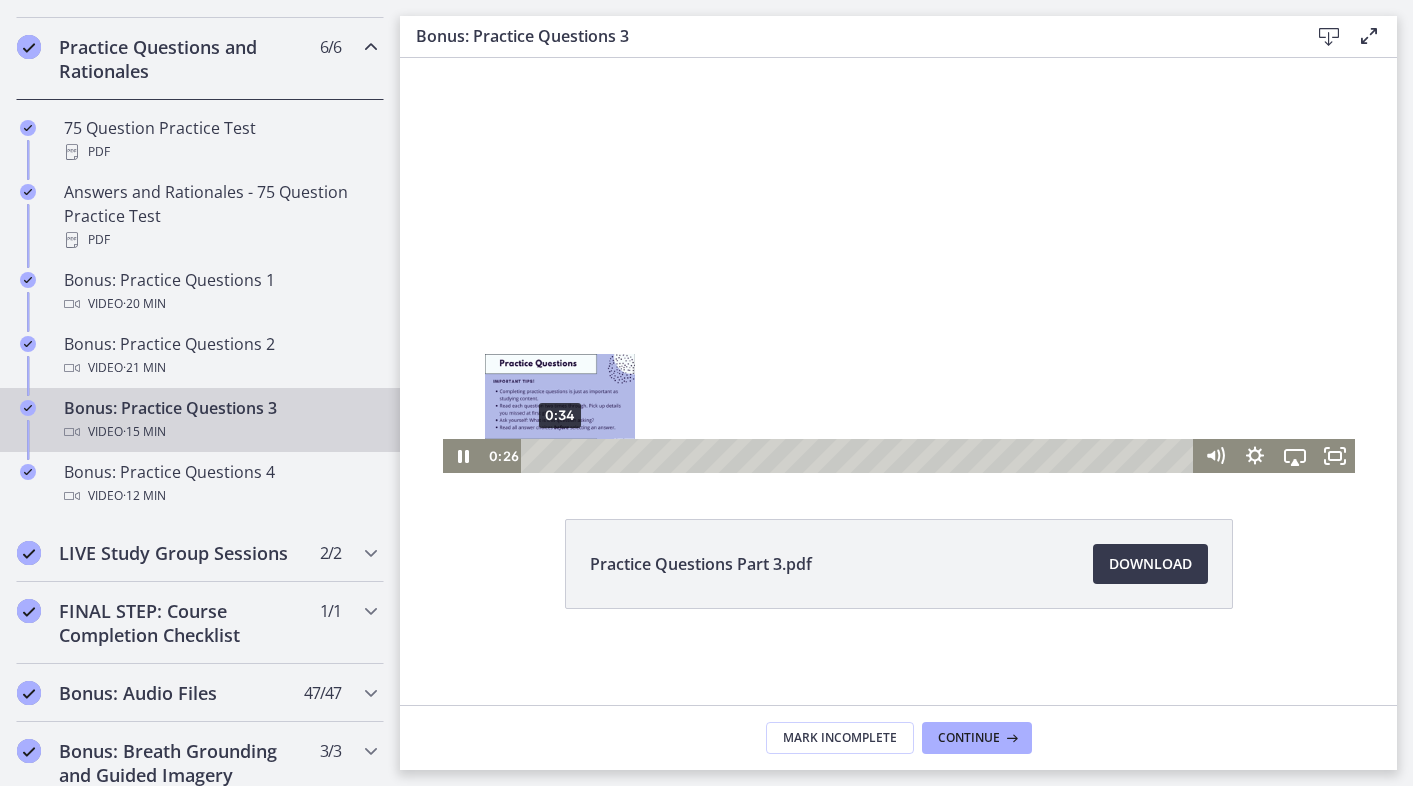 click on "0:34" at bounding box center (860, 456) 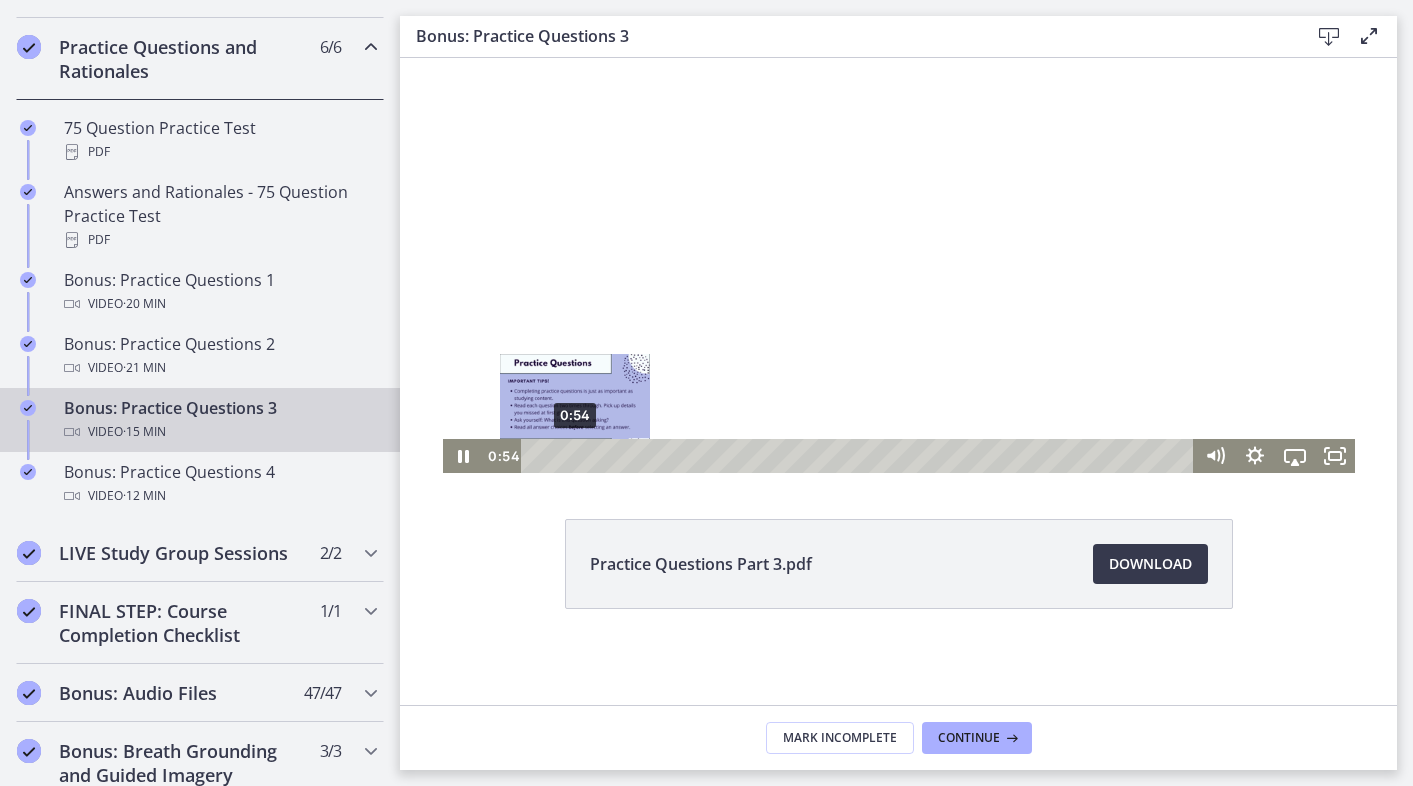 click on "0:54" at bounding box center [860, 456] 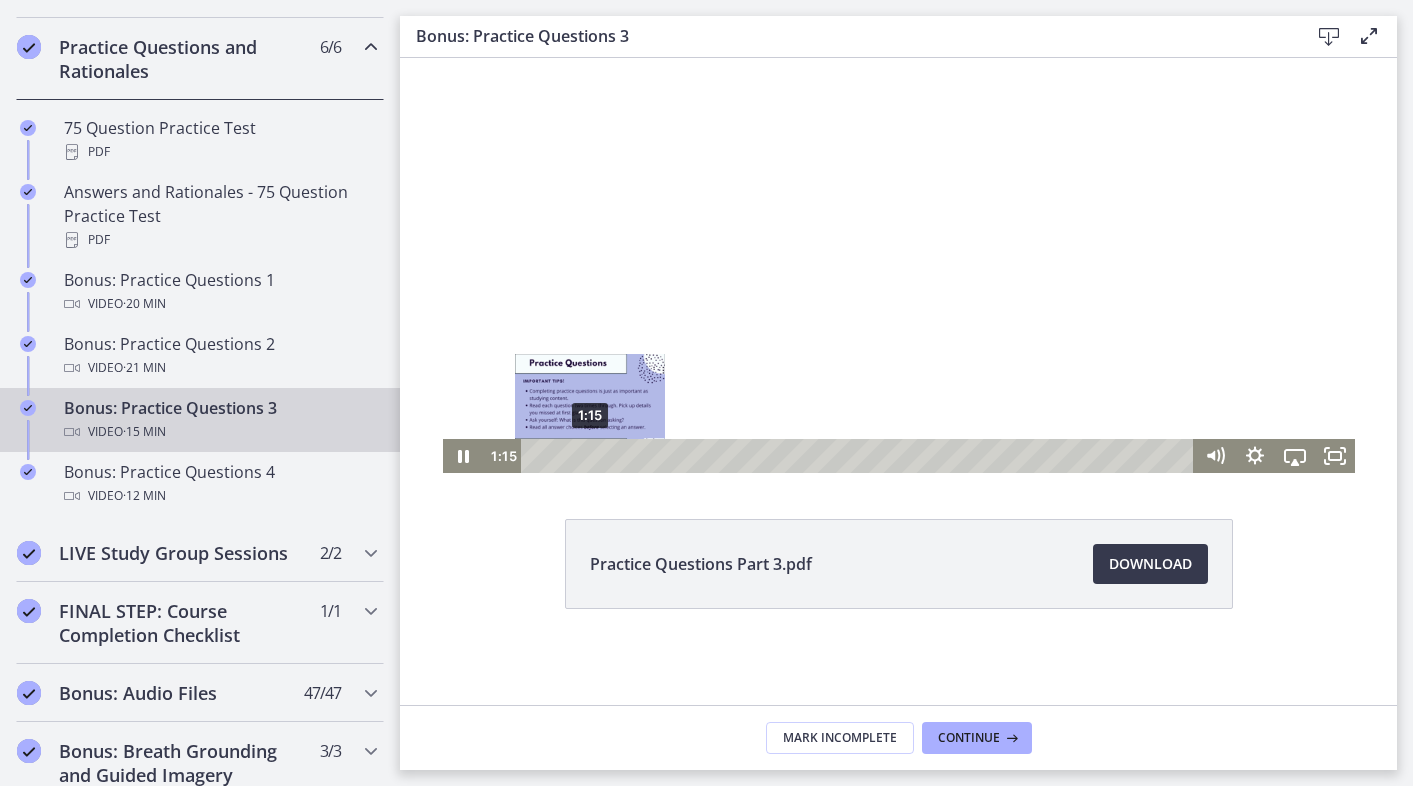 click on "1:15" at bounding box center (860, 456) 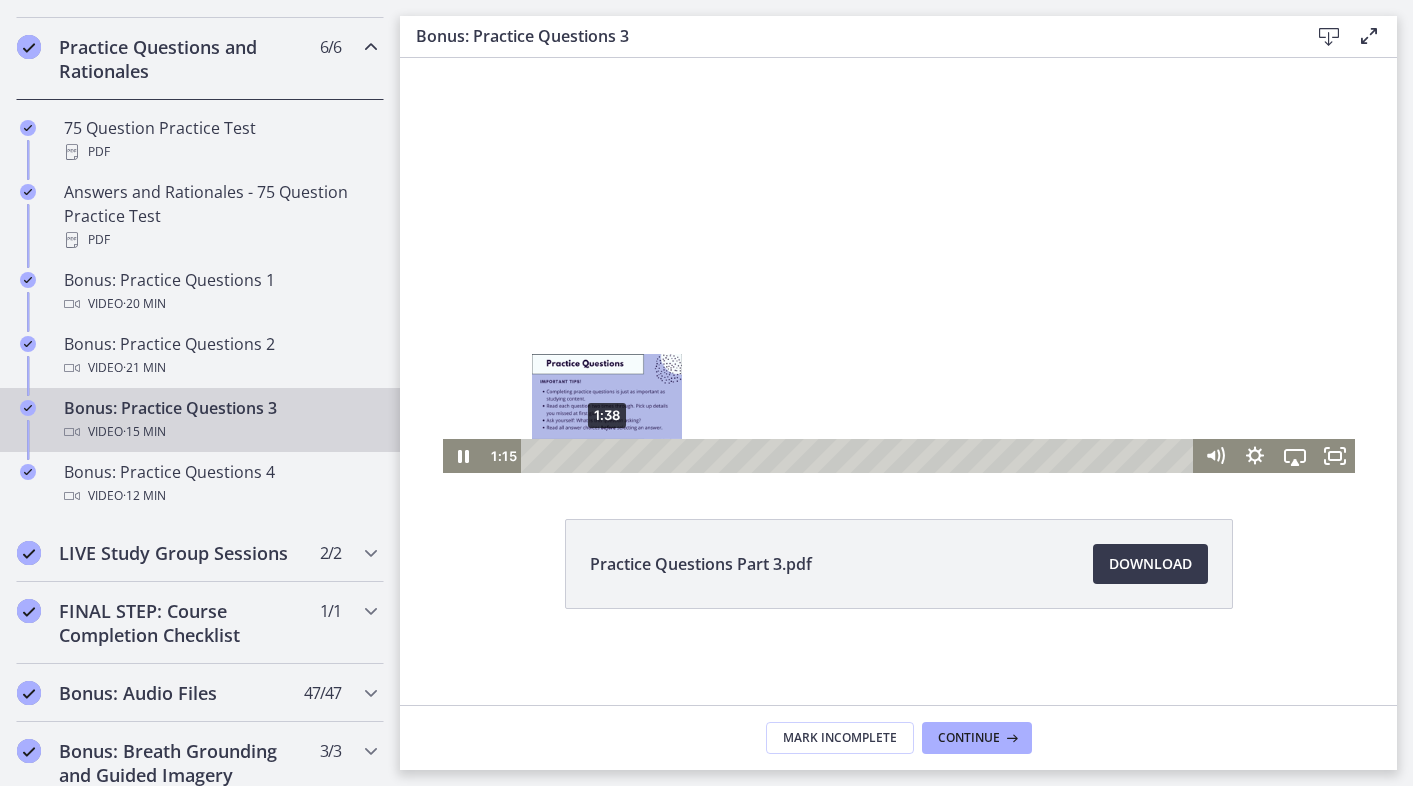 click on "1:38" at bounding box center (860, 456) 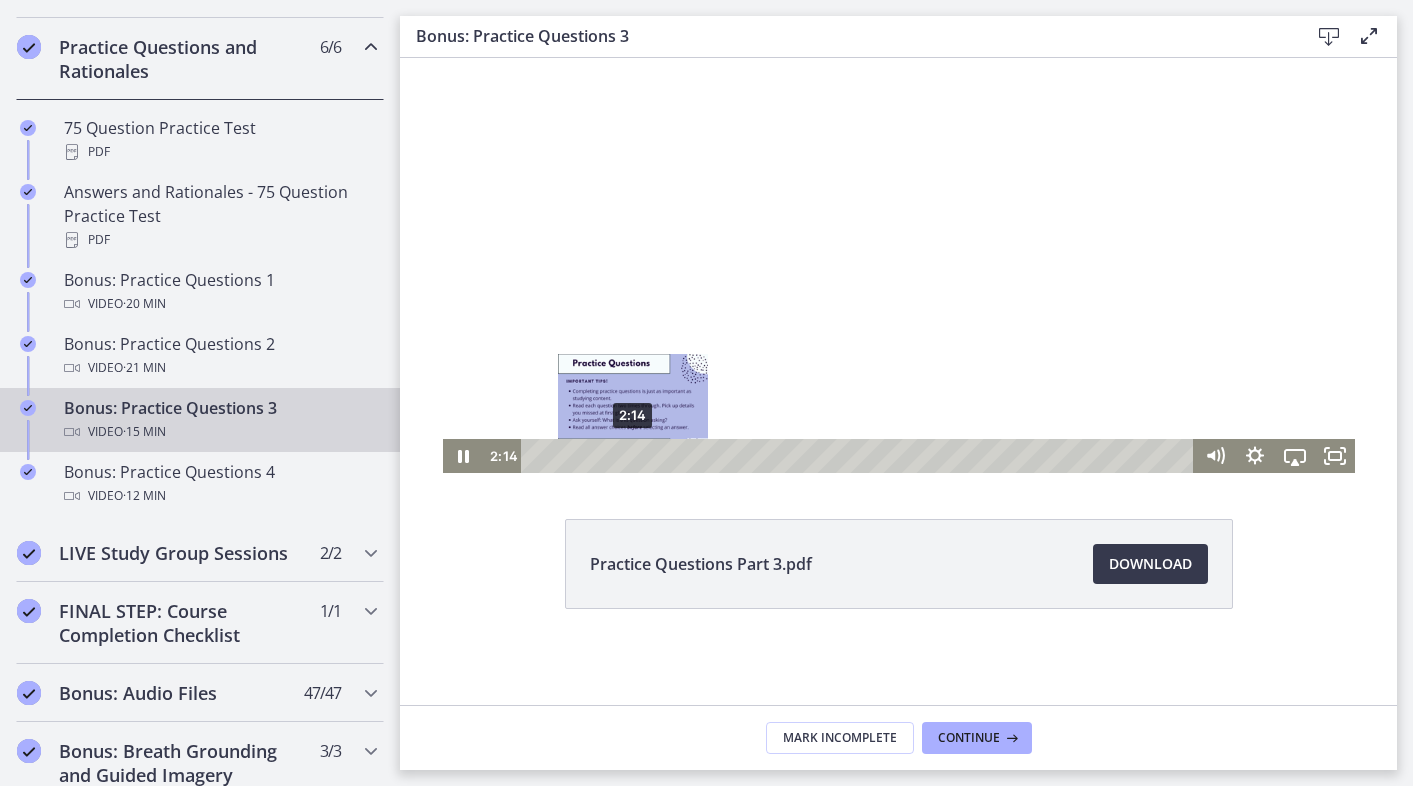 click on "2:14" at bounding box center (860, 456) 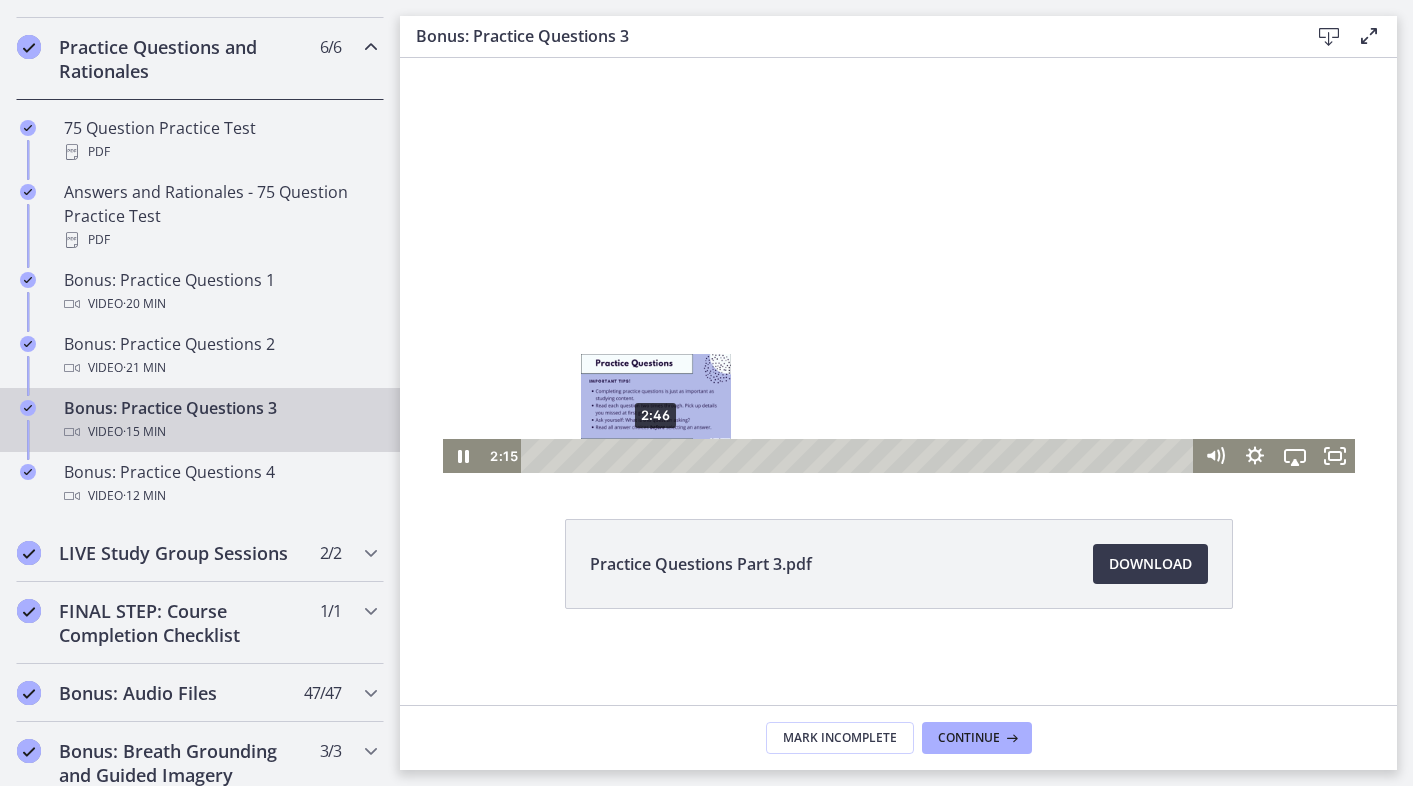click on "2:46" at bounding box center [860, 456] 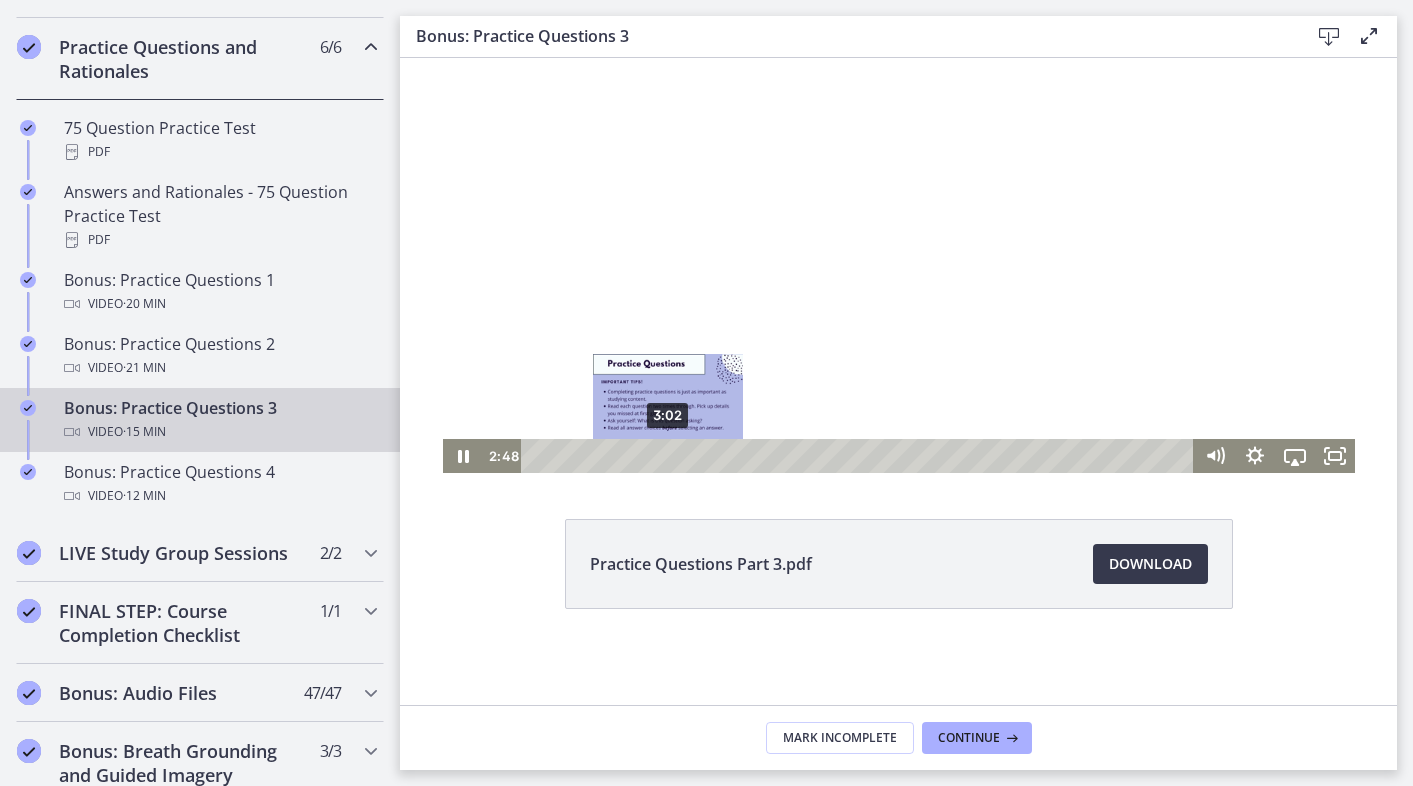 click on "3:02" at bounding box center [860, 456] 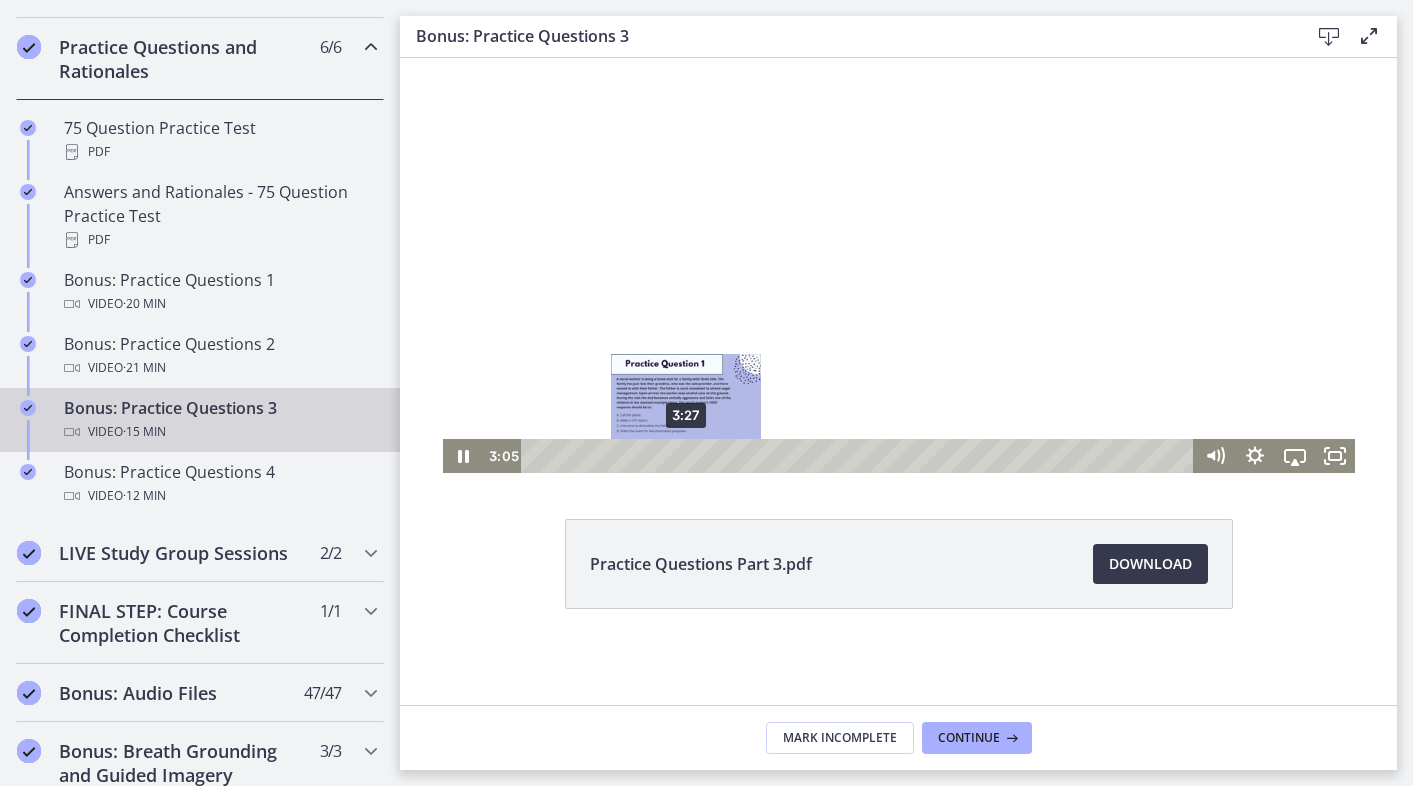 click on "3:27" at bounding box center (860, 456) 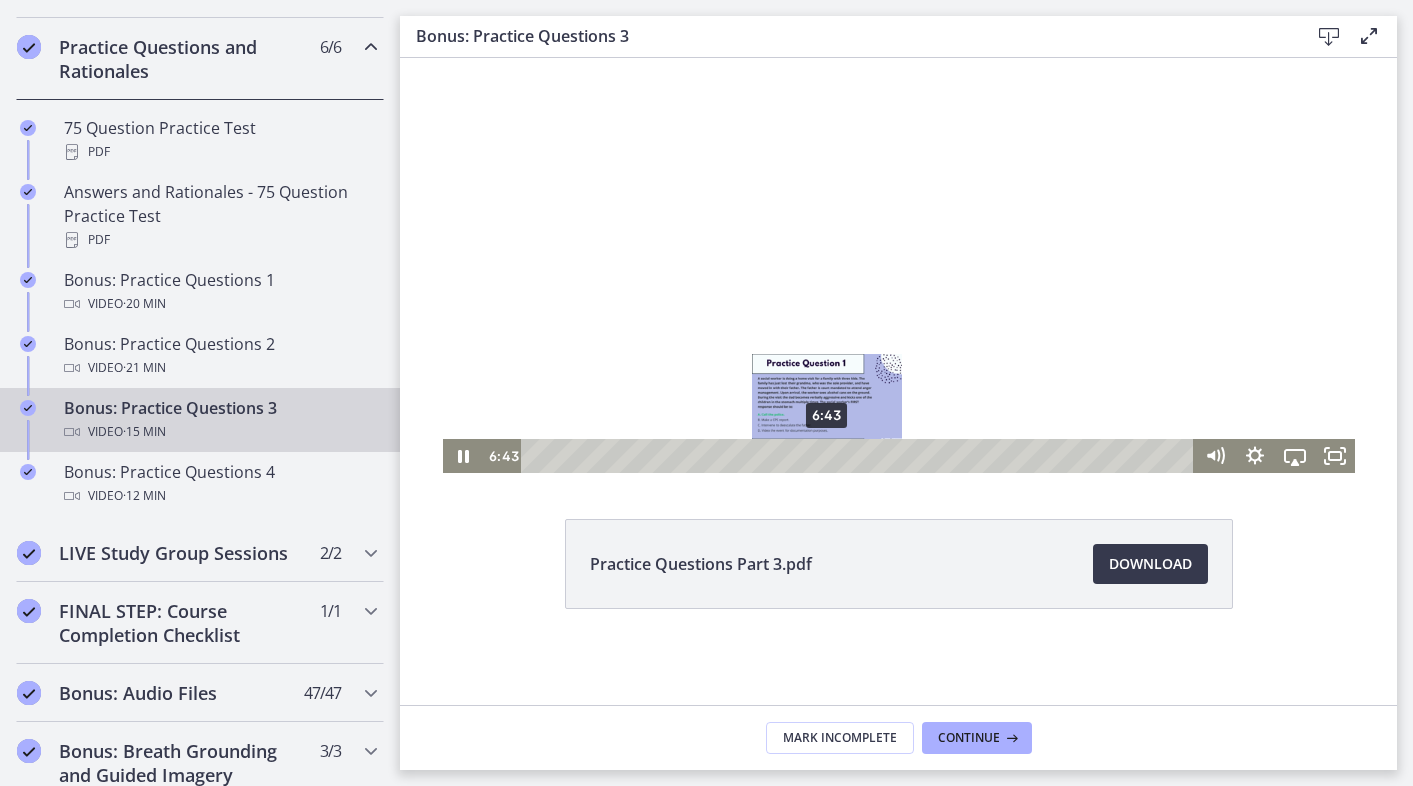 click on "6:43" at bounding box center (860, 456) 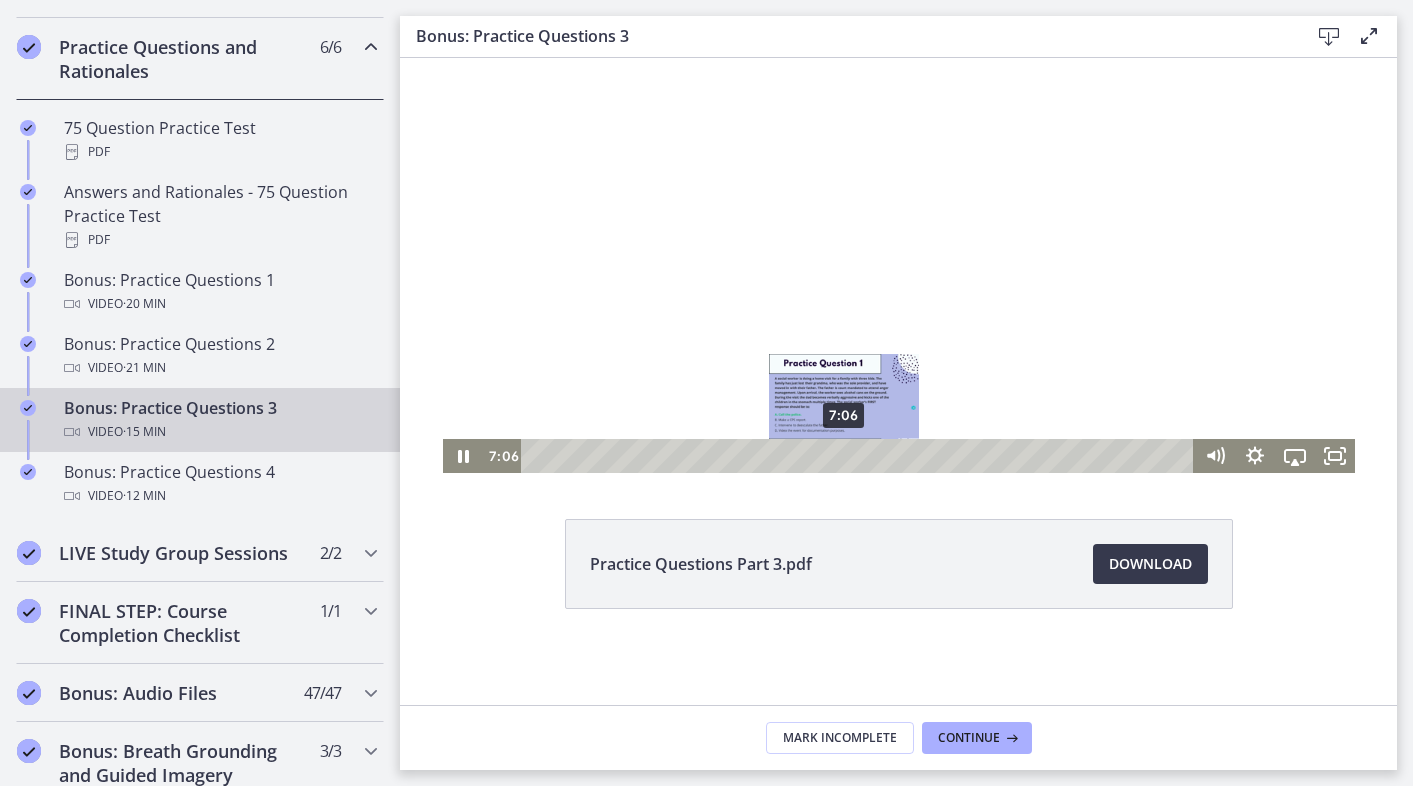 click on "7:06" at bounding box center [860, 456] 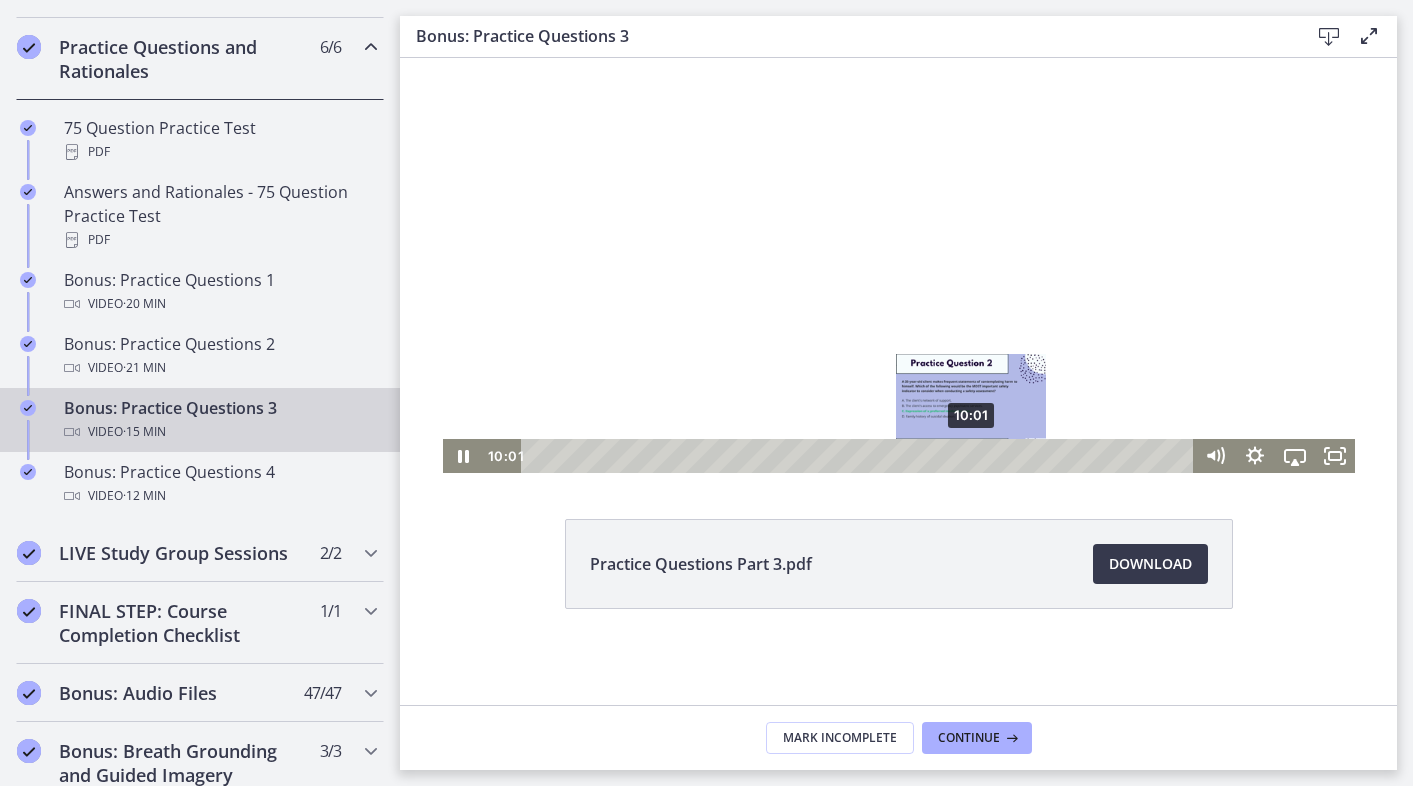 click on "10:01" at bounding box center (860, 456) 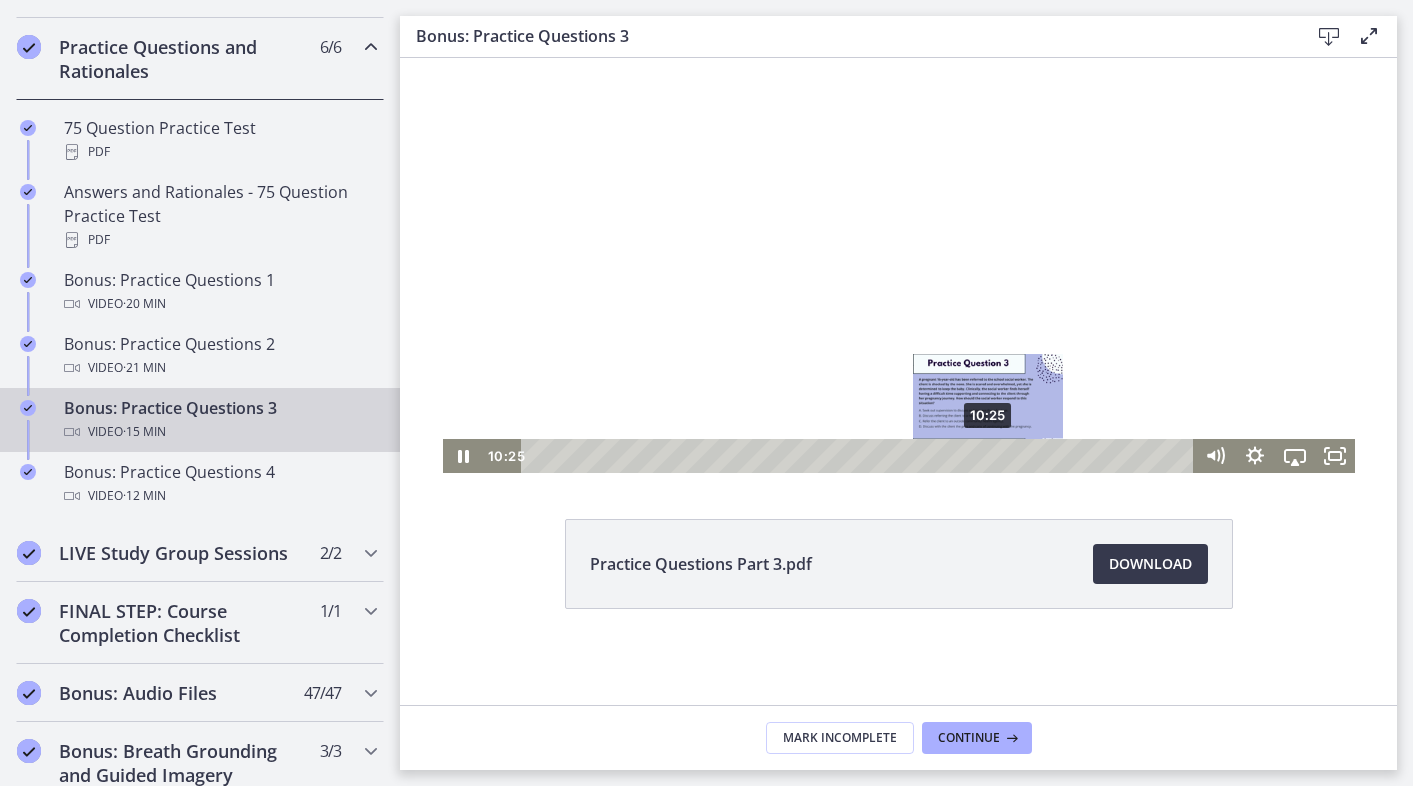 click on "10:25" at bounding box center [860, 456] 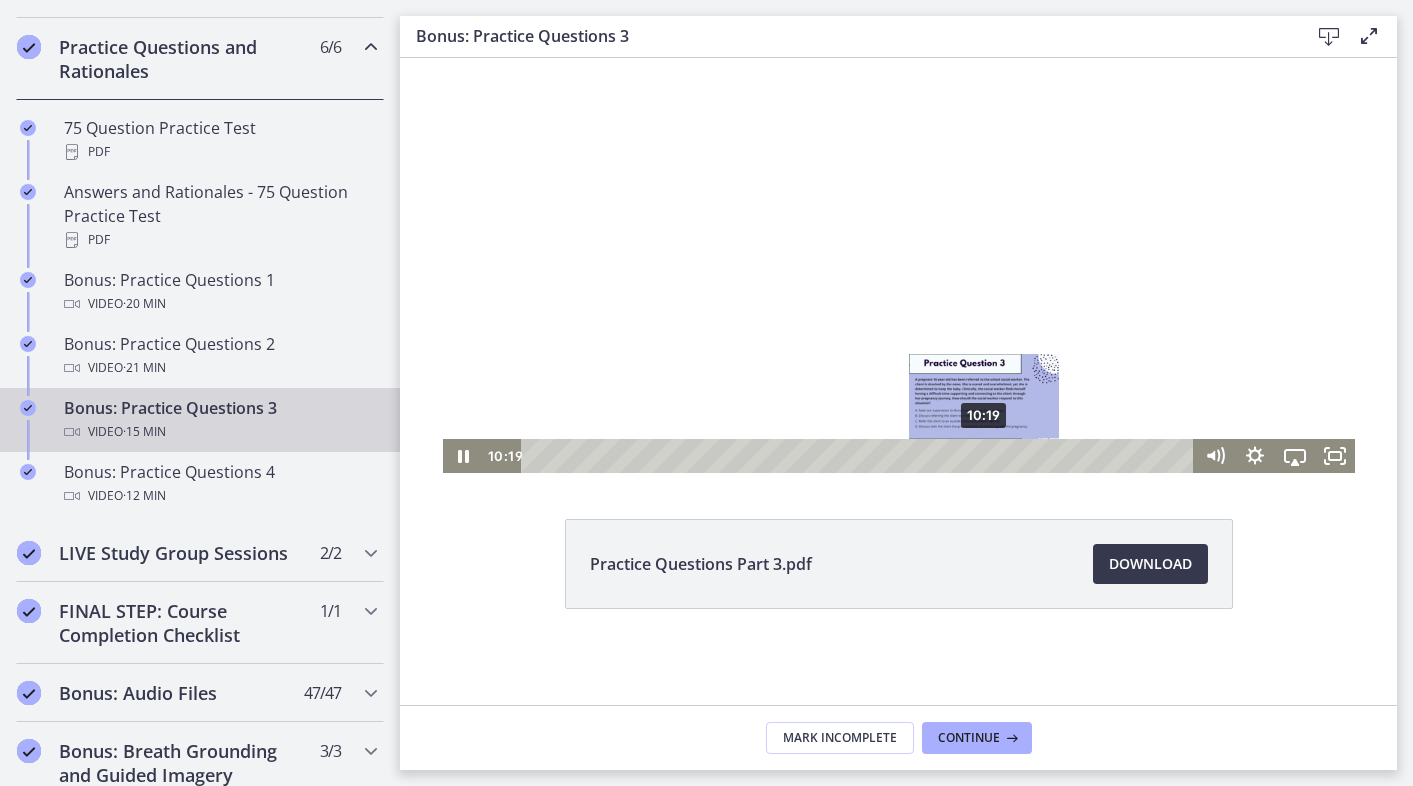 click at bounding box center [983, 455] 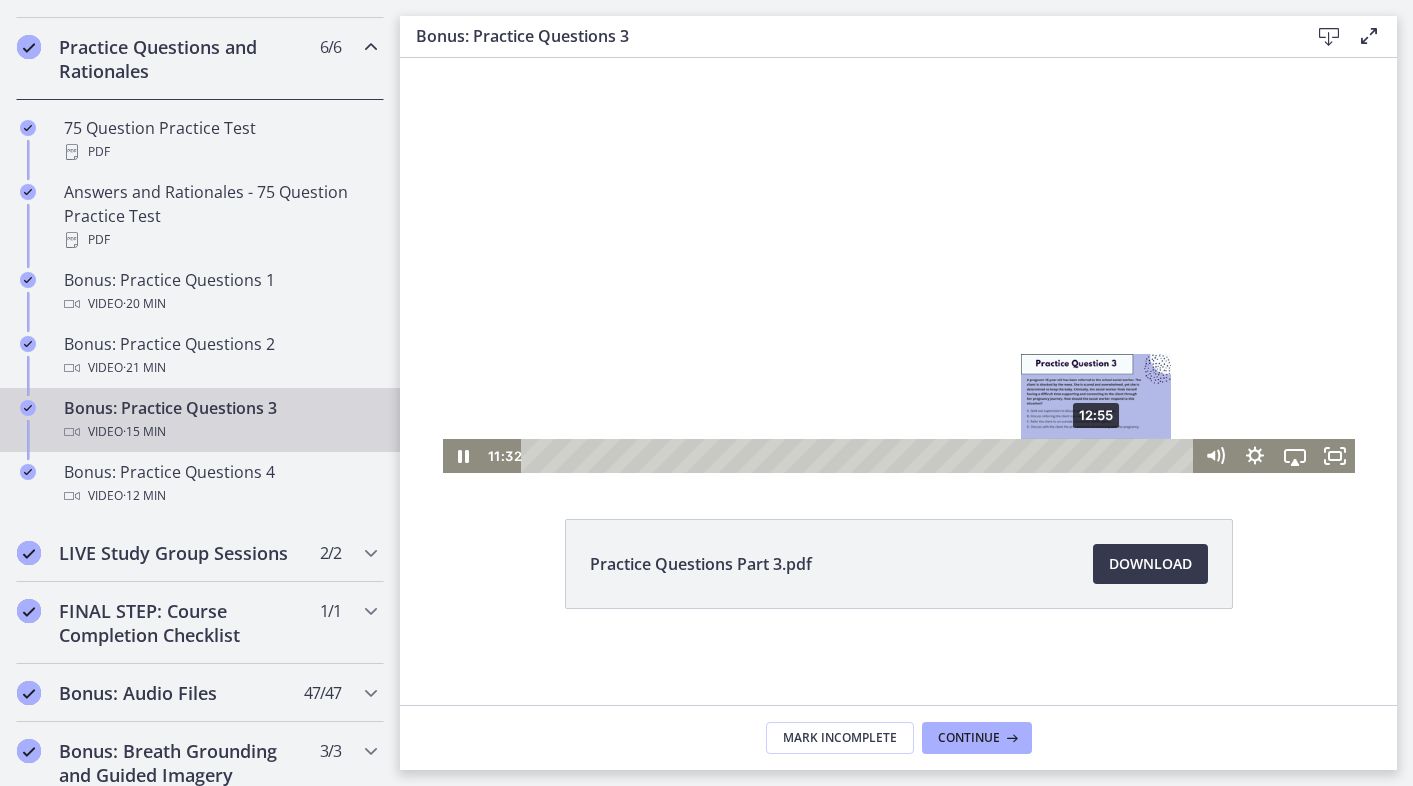 click on "12:55" at bounding box center [860, 456] 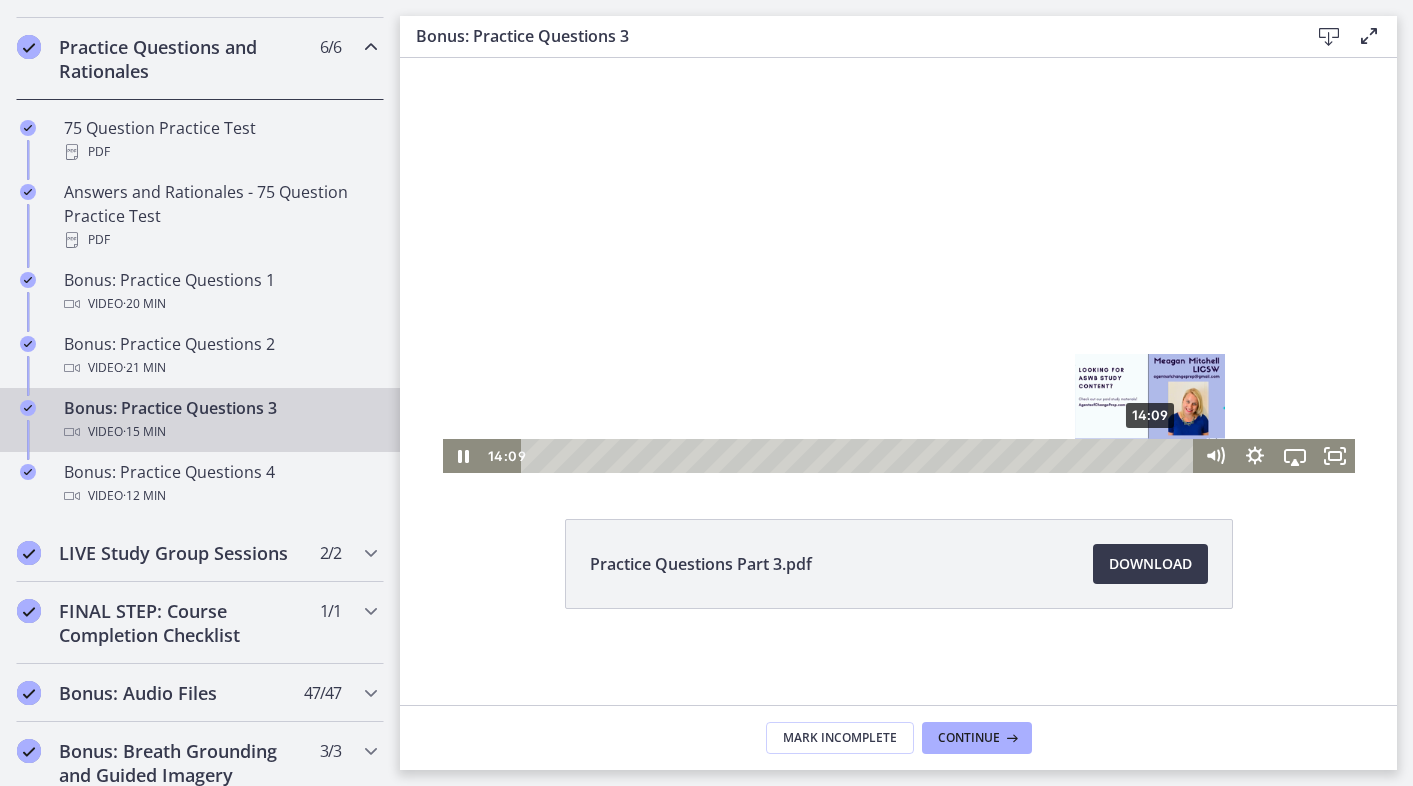 click on "14:09" at bounding box center (860, 456) 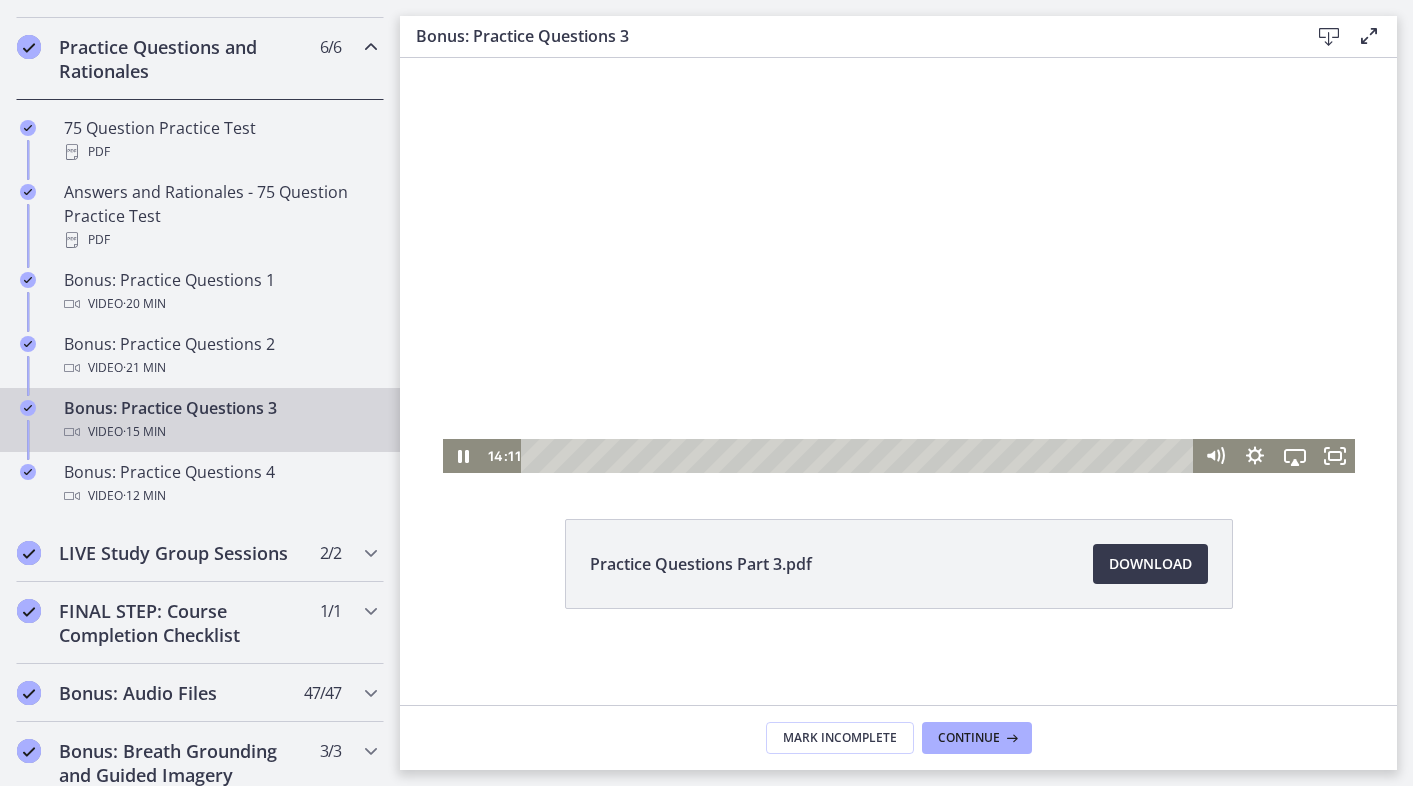 type 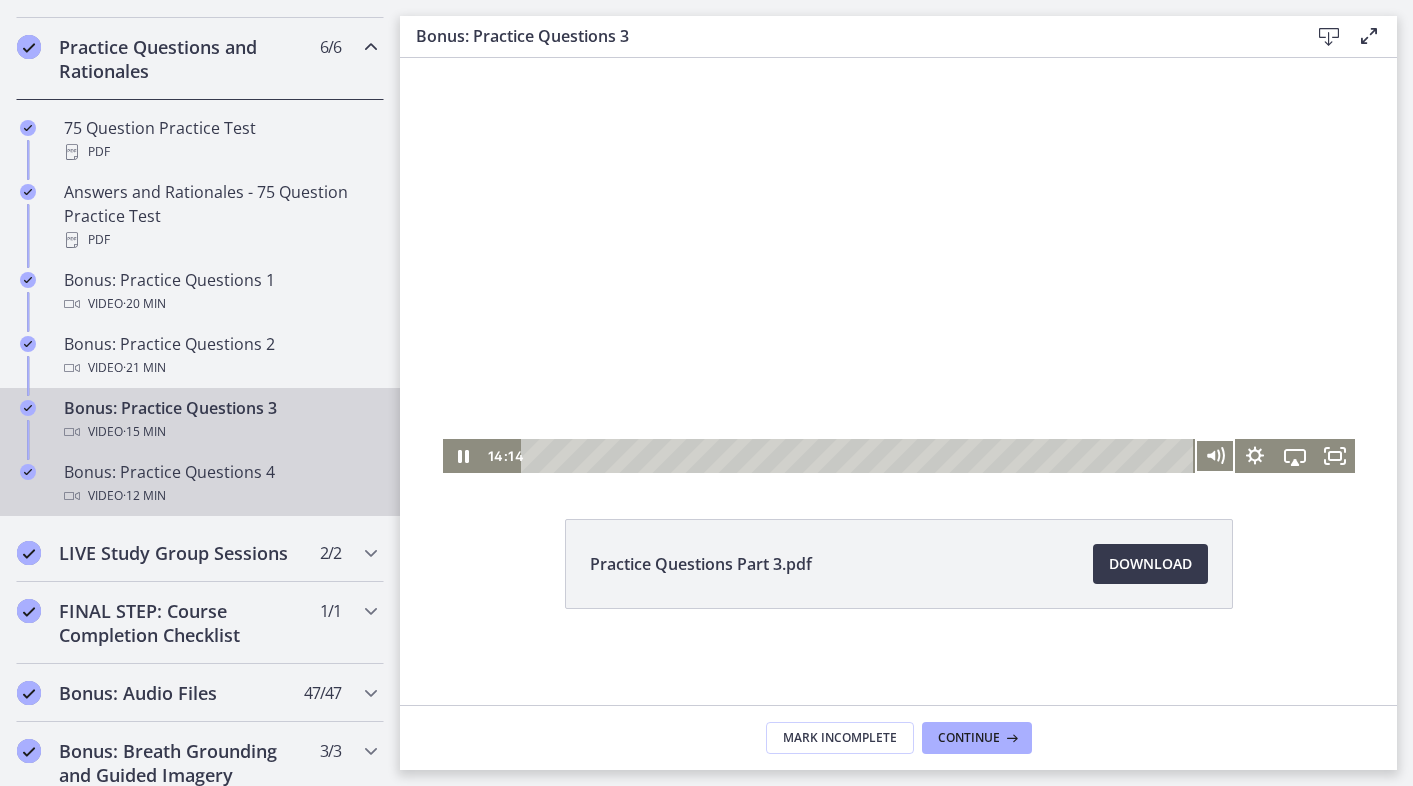 click on "Bonus: Practice Questions 4
Video
·  12 min" at bounding box center [220, 484] 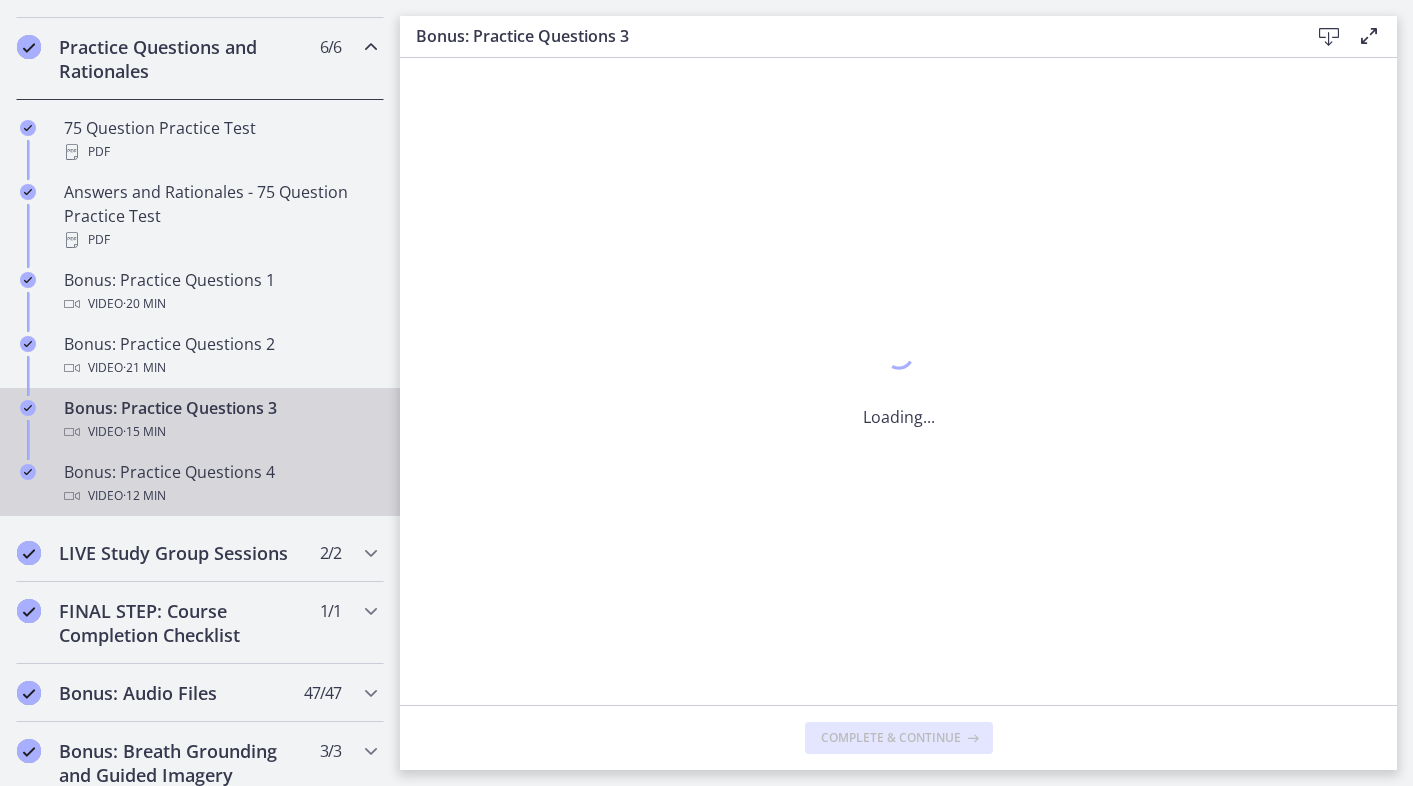 scroll, scrollTop: 0, scrollLeft: 0, axis: both 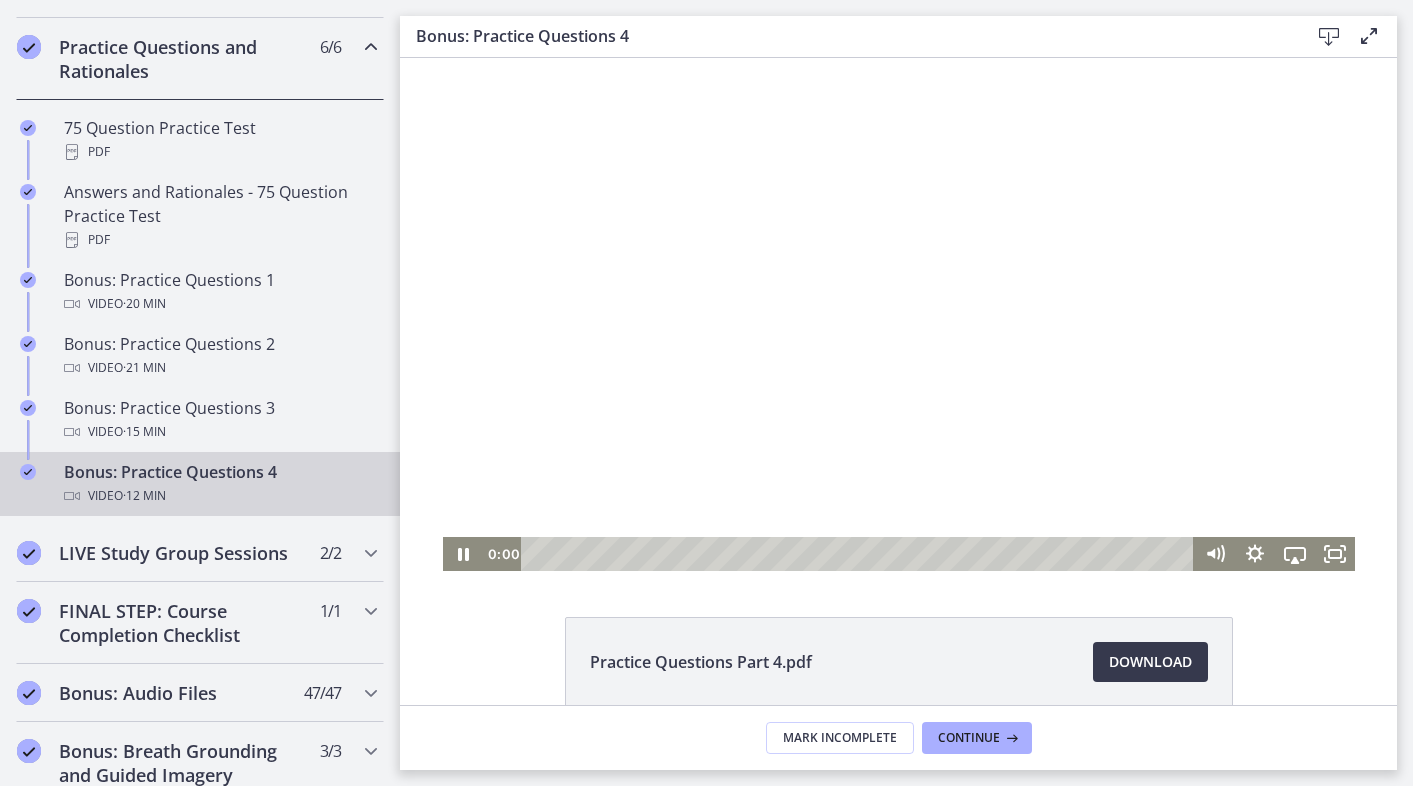 click at bounding box center [860, 554] 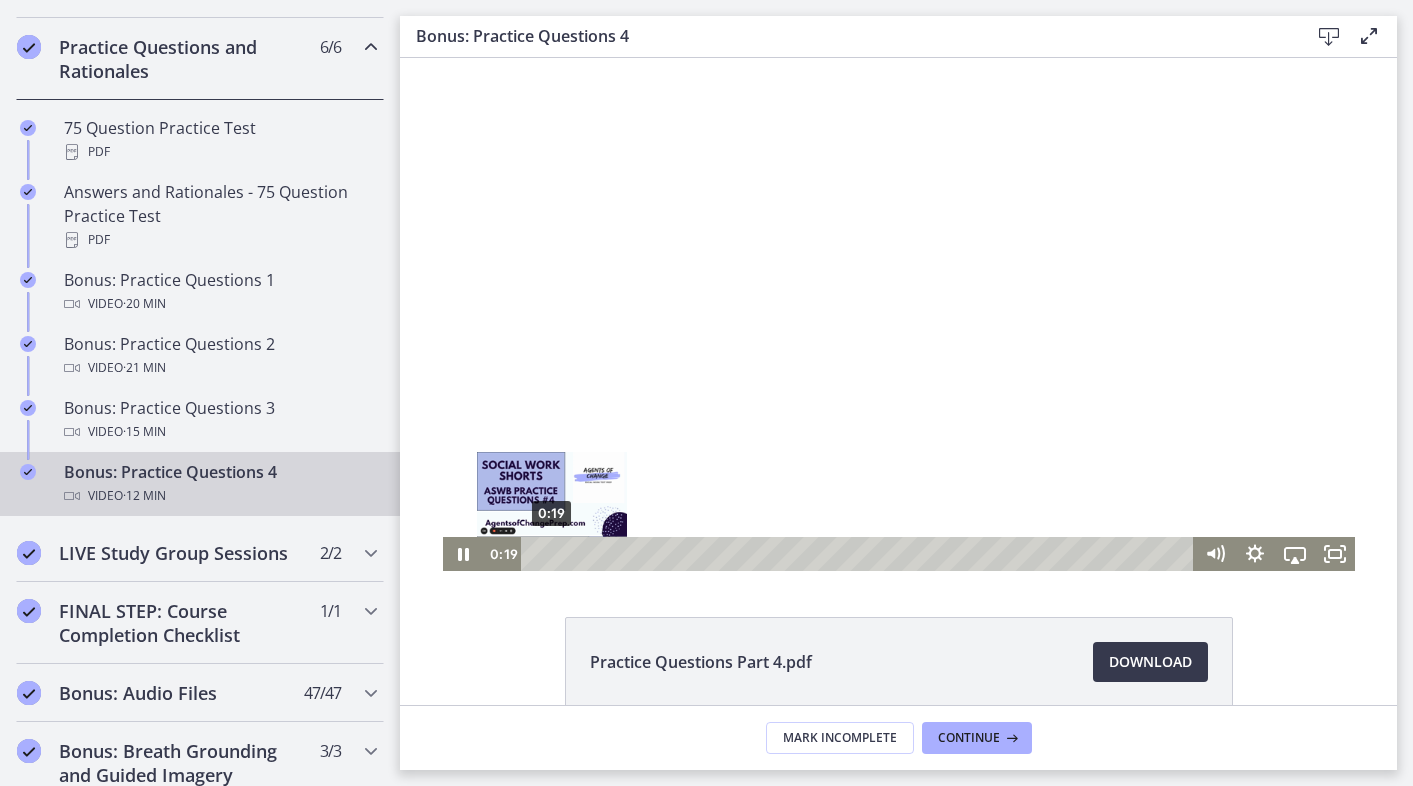 click on "0:19" at bounding box center [860, 554] 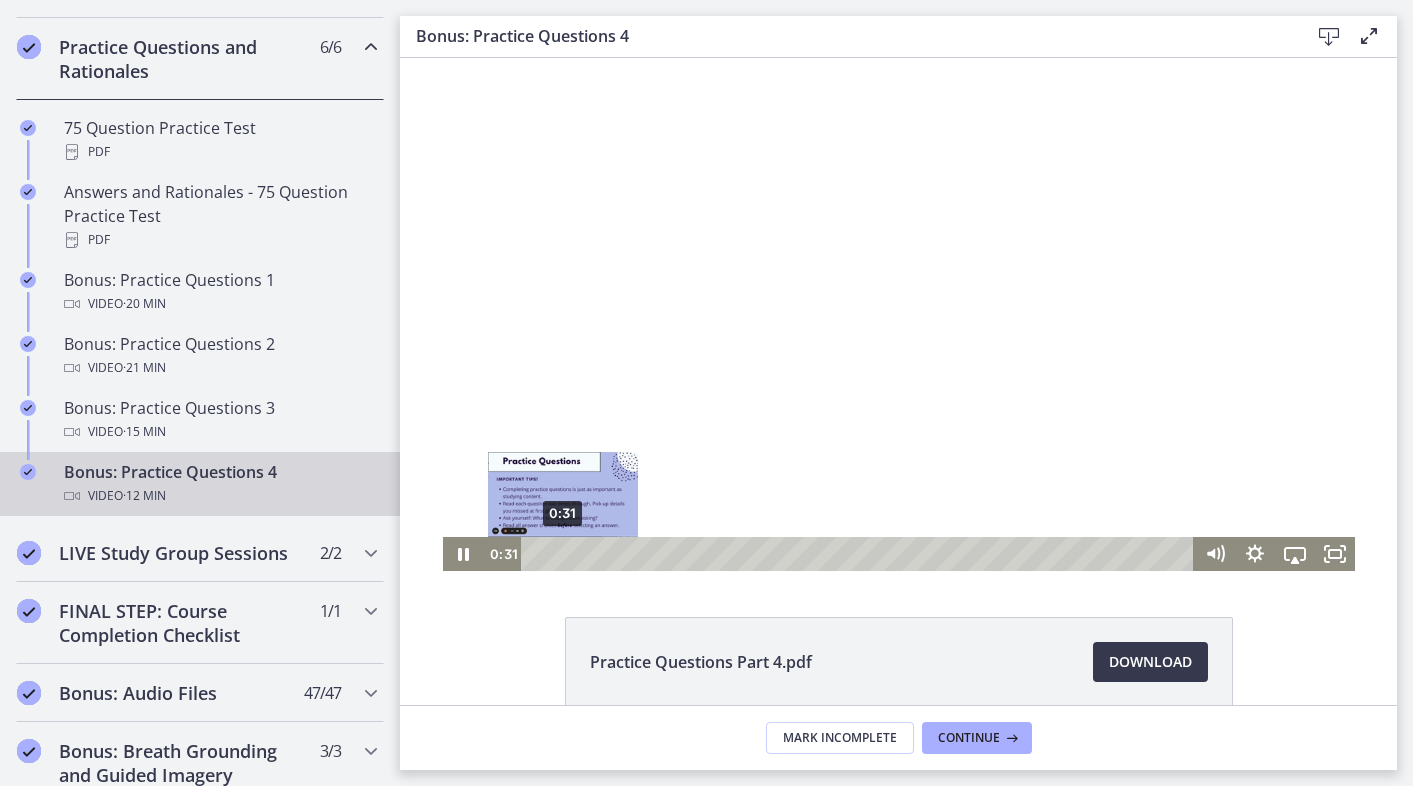 click on "0:31" at bounding box center (860, 554) 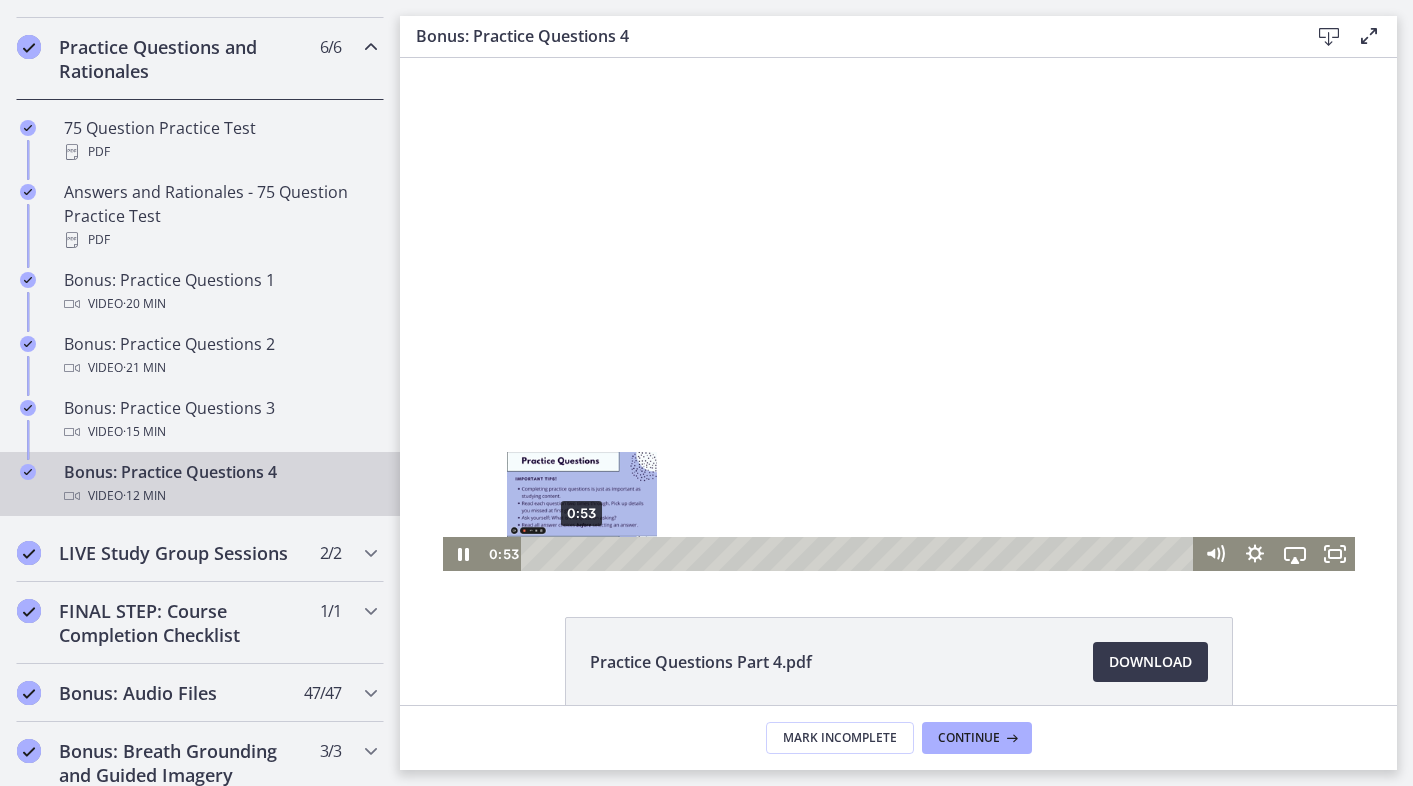 click on "0:53" at bounding box center [860, 554] 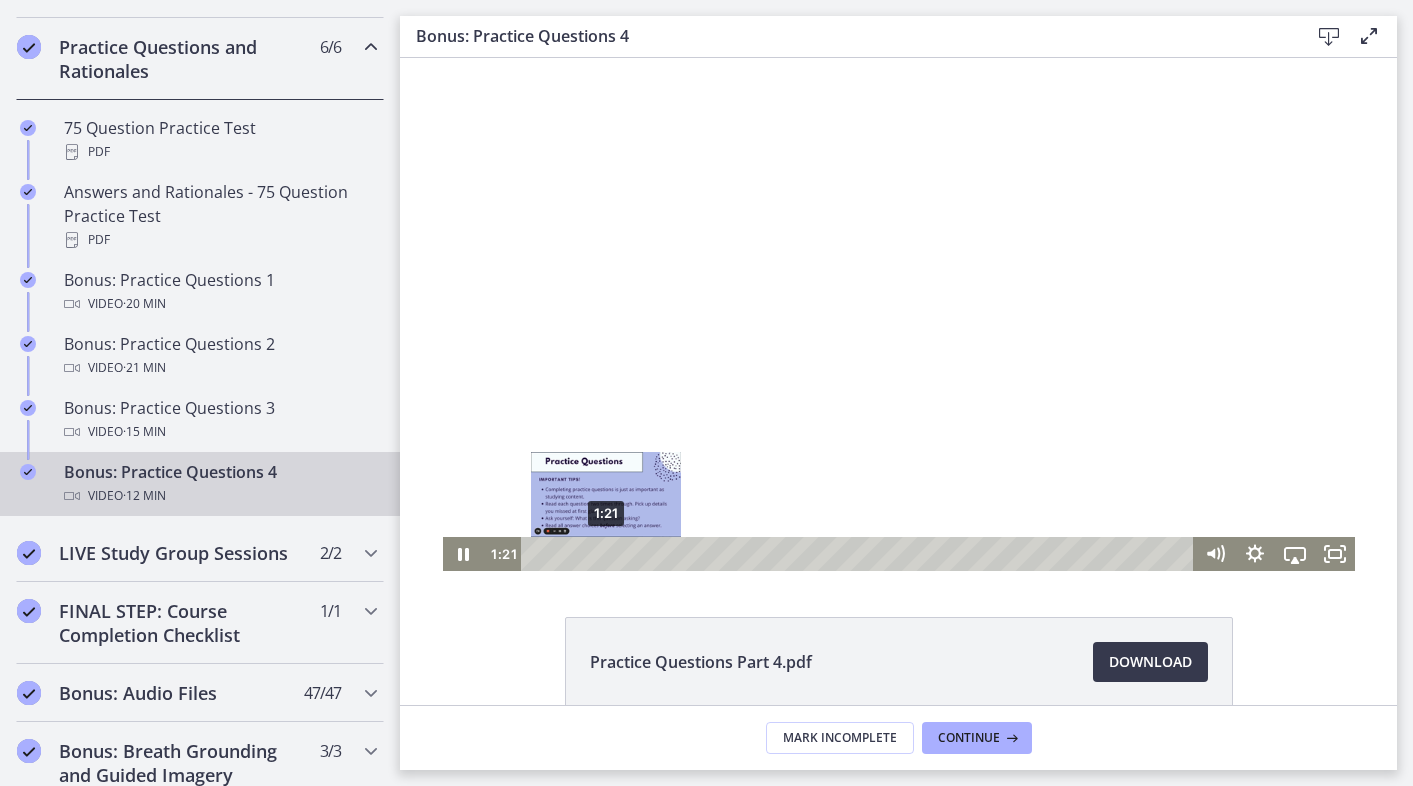 click on "1:21" at bounding box center [860, 554] 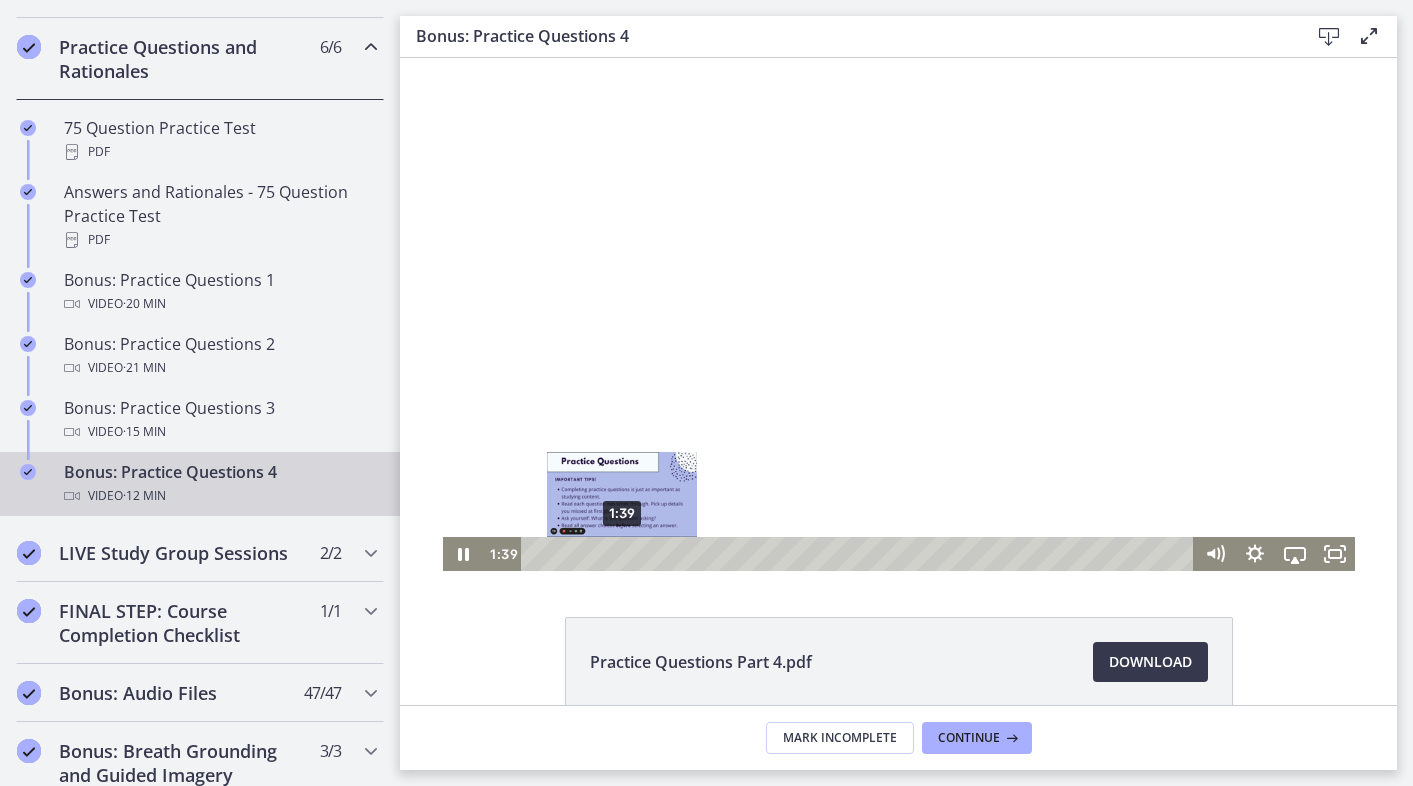 click on "1:39" at bounding box center [860, 554] 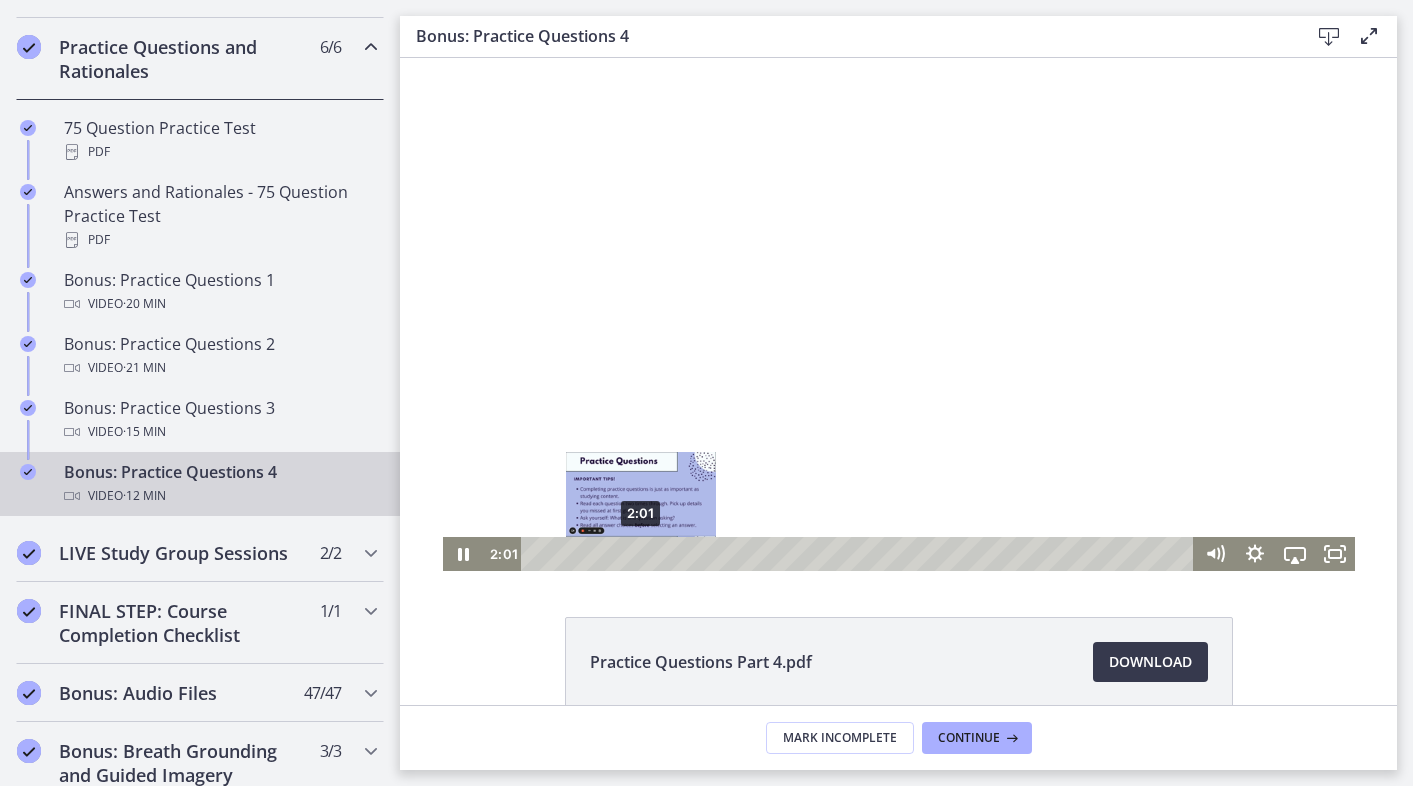 click on "2:01" at bounding box center (860, 554) 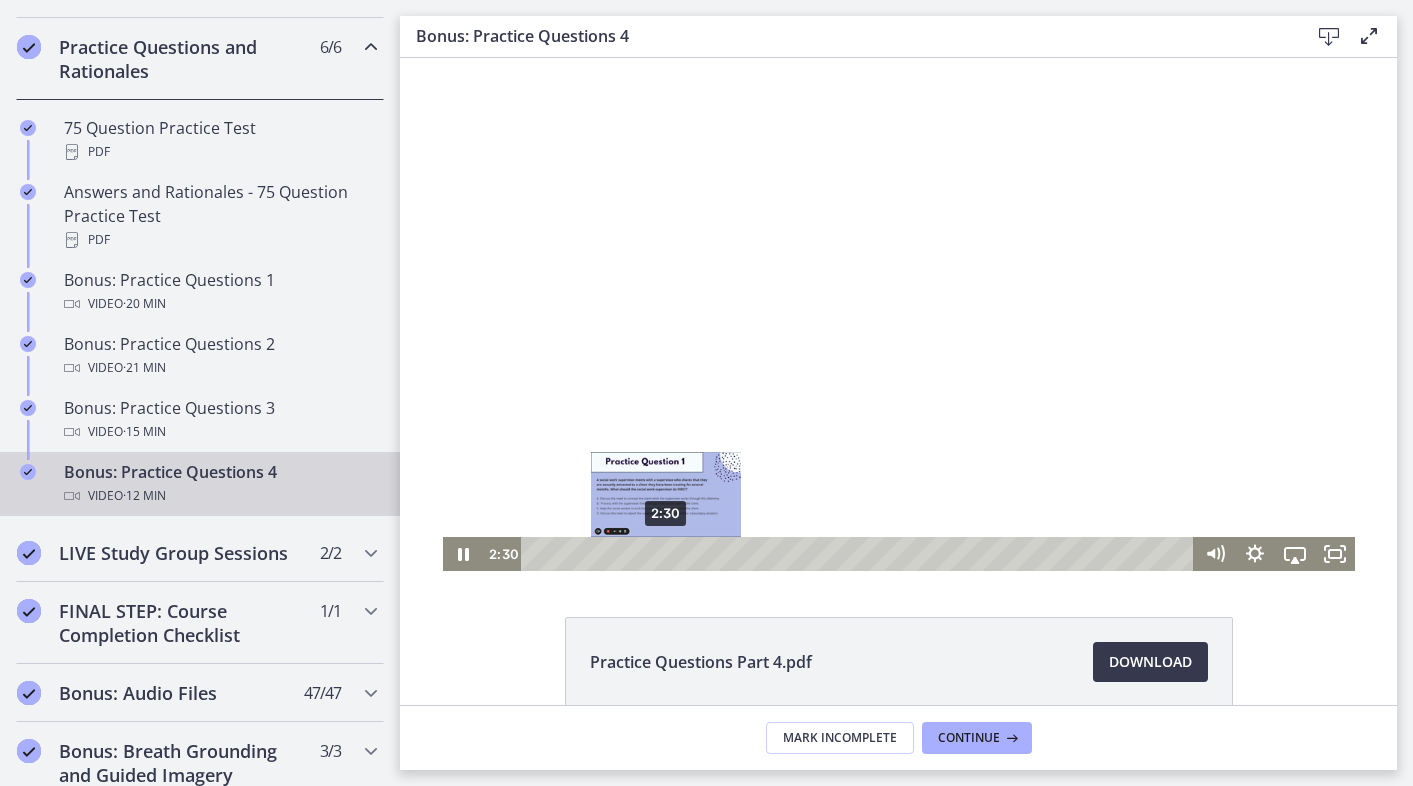 click on "2:30" at bounding box center [860, 554] 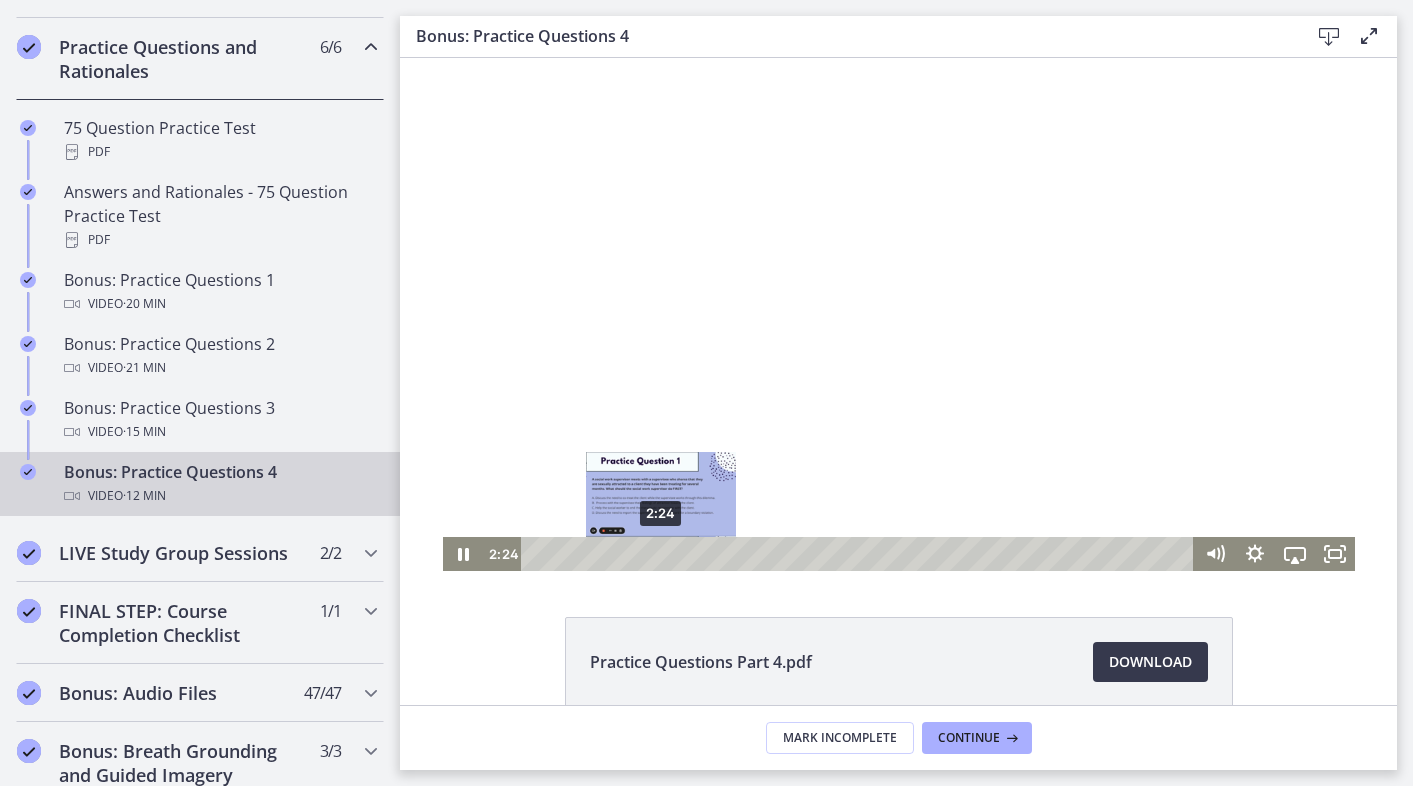 click on "2:24" at bounding box center (860, 554) 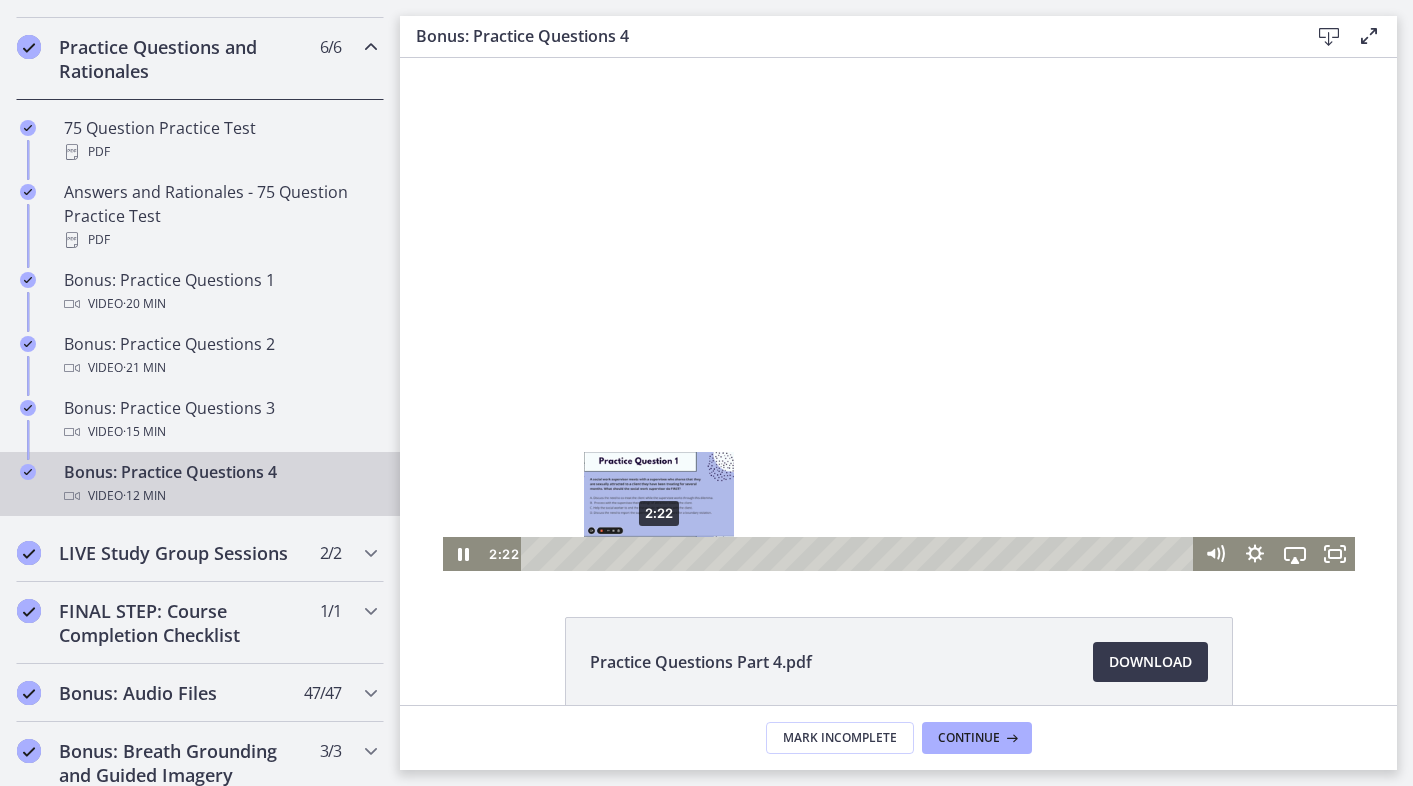 click at bounding box center (658, 553) 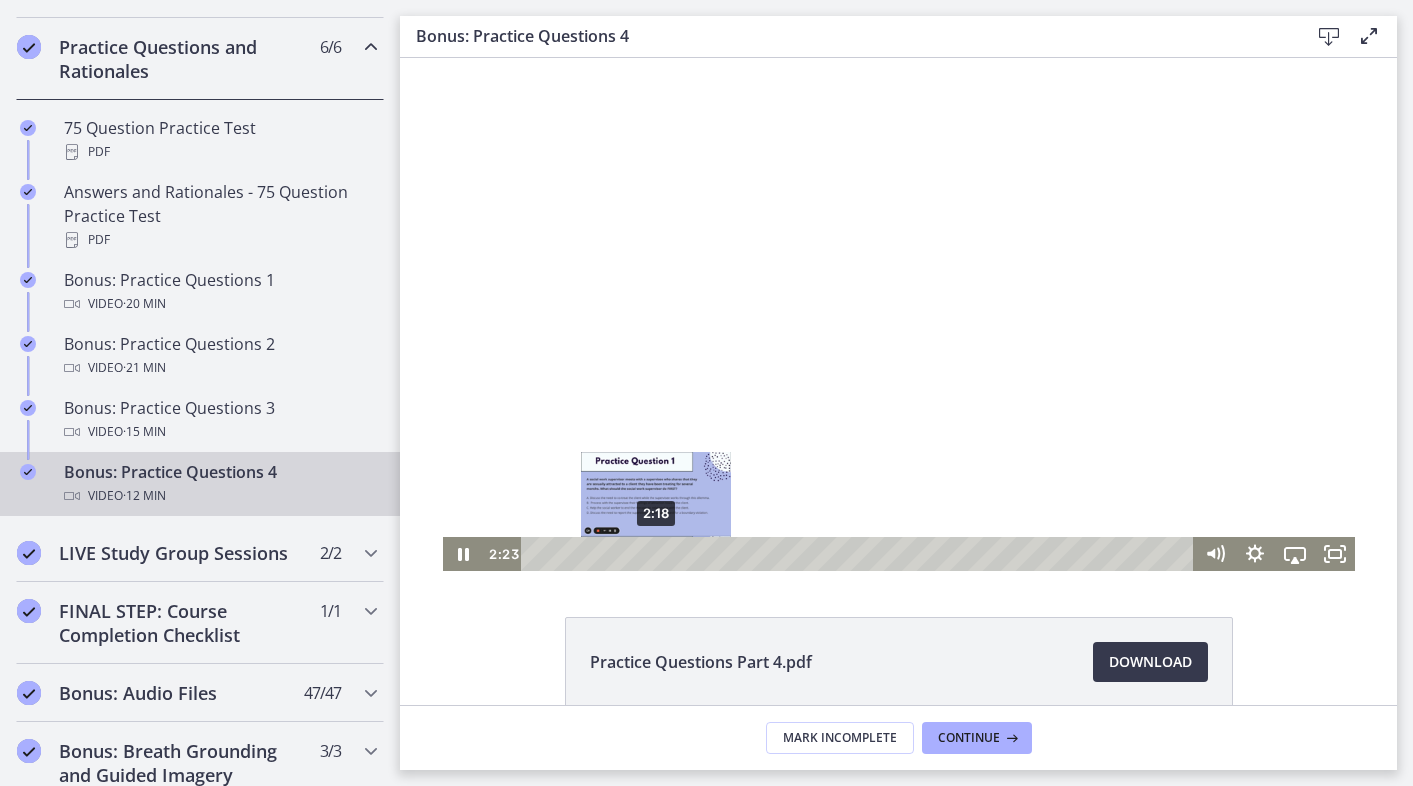 click at bounding box center [659, 553] 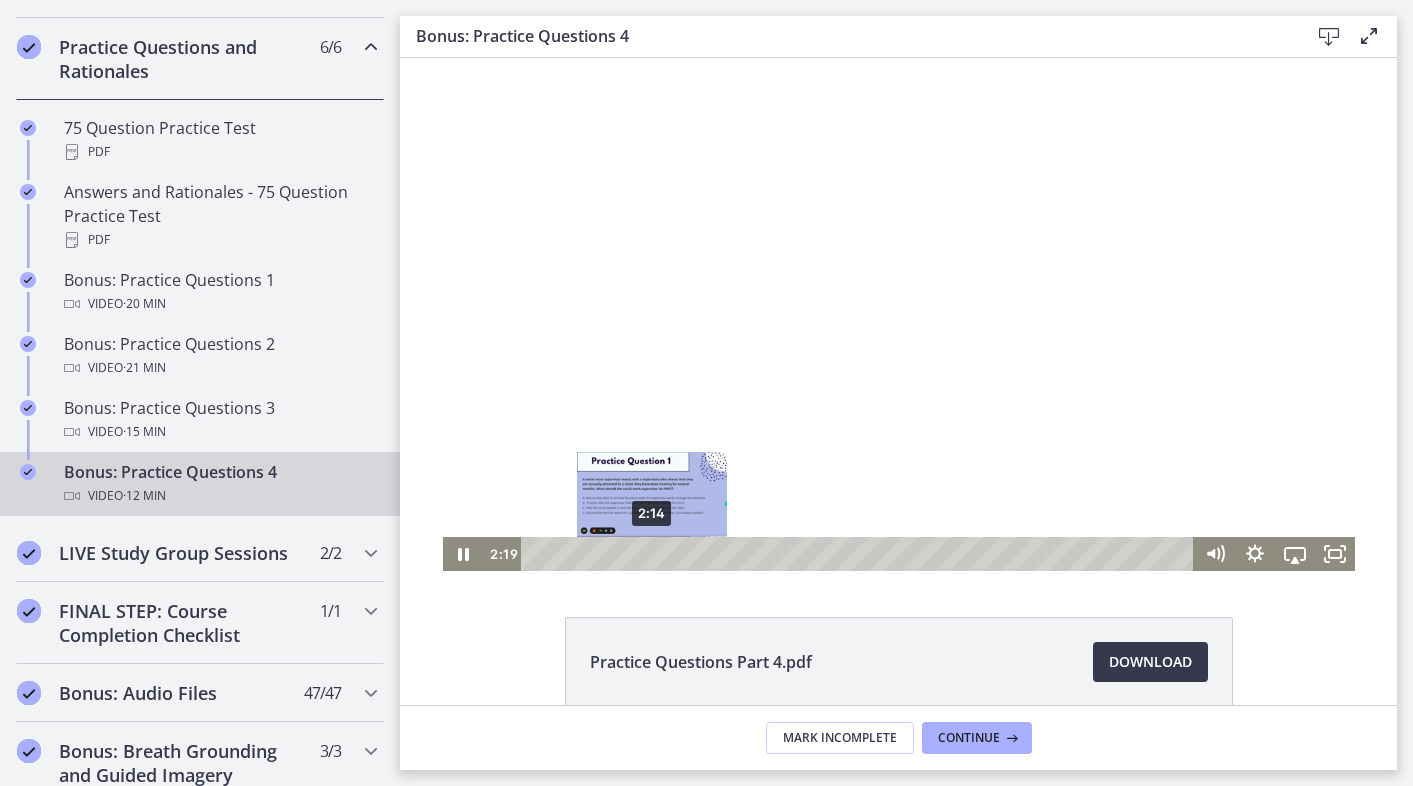click at bounding box center [656, 553] 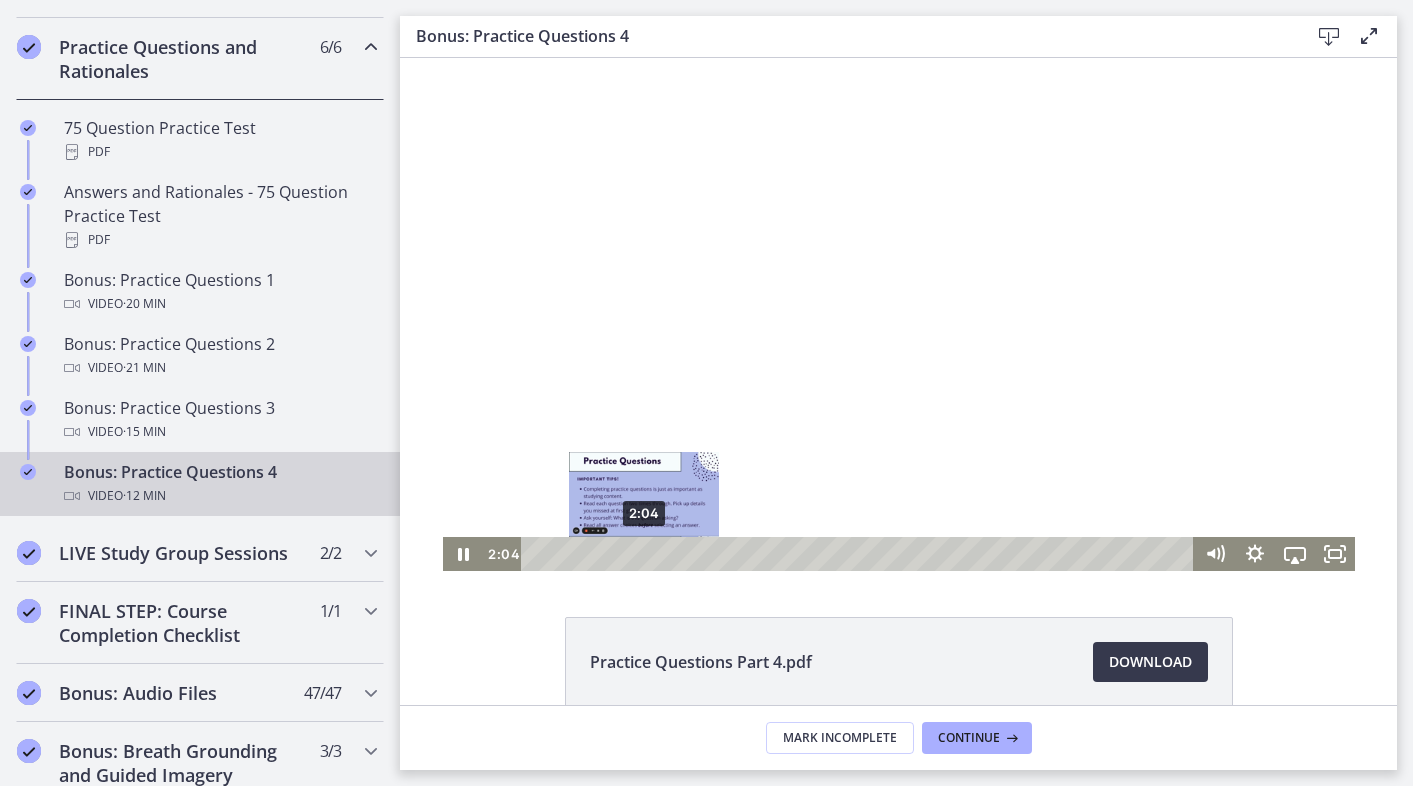 click on "2:04" at bounding box center [860, 554] 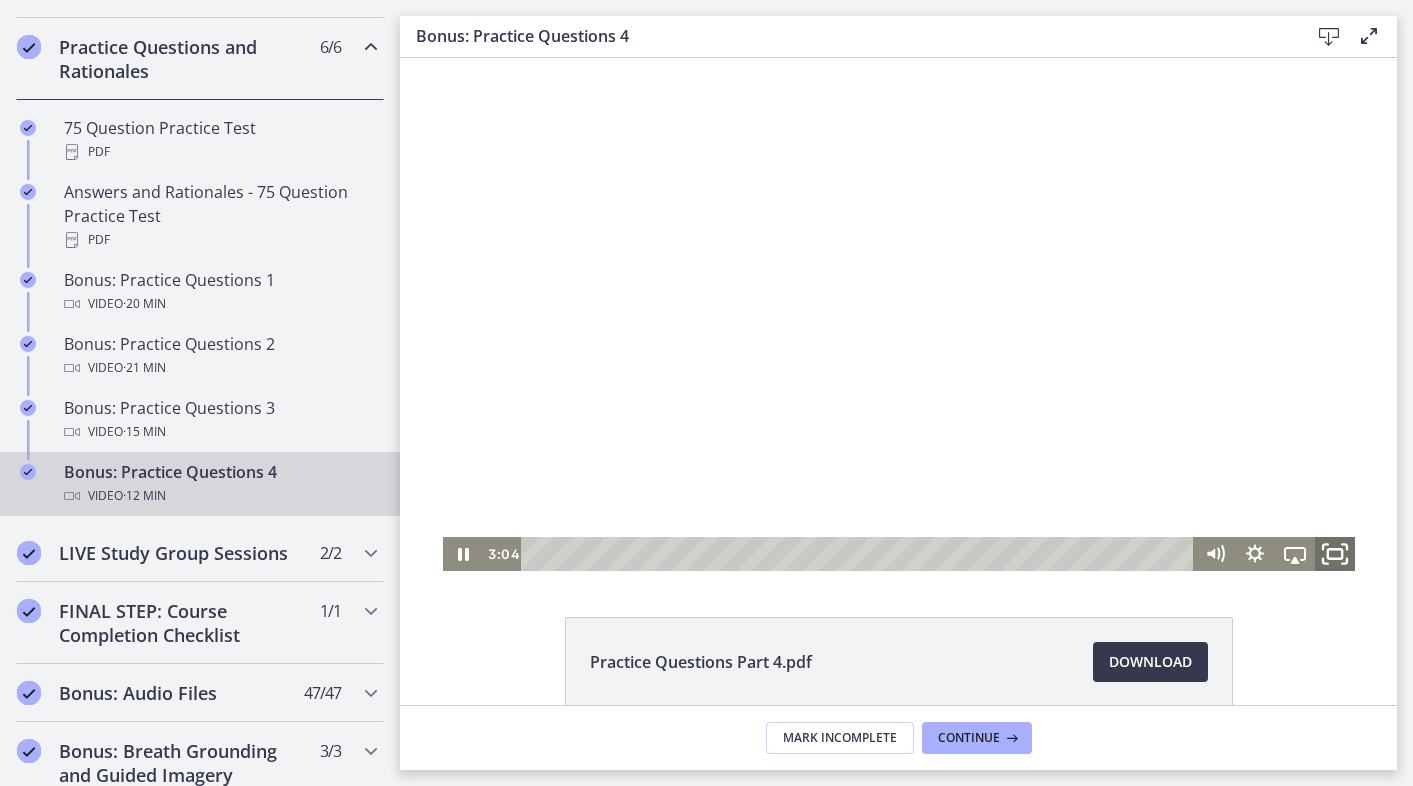click 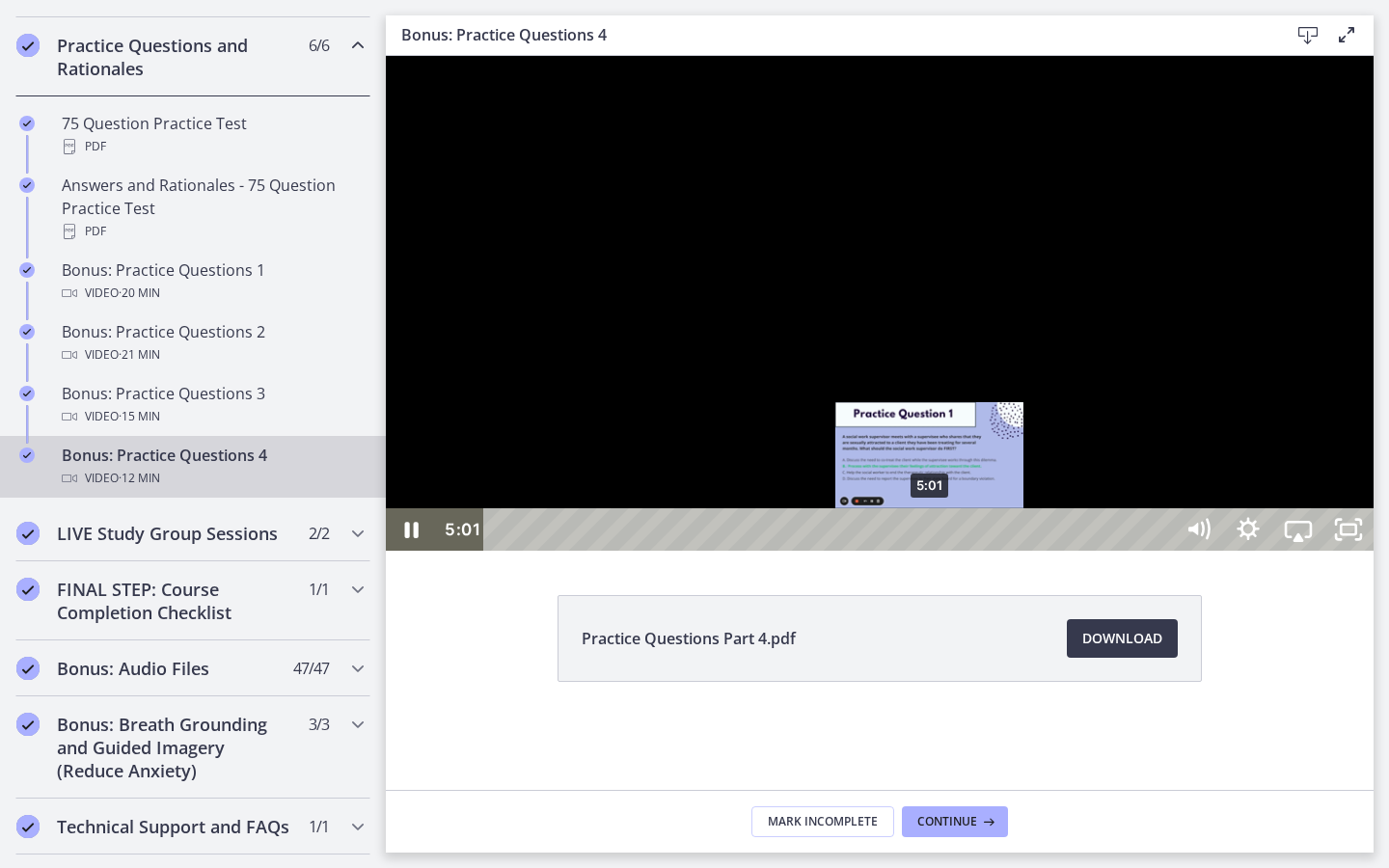 click on "5:01" at bounding box center (831, 529) 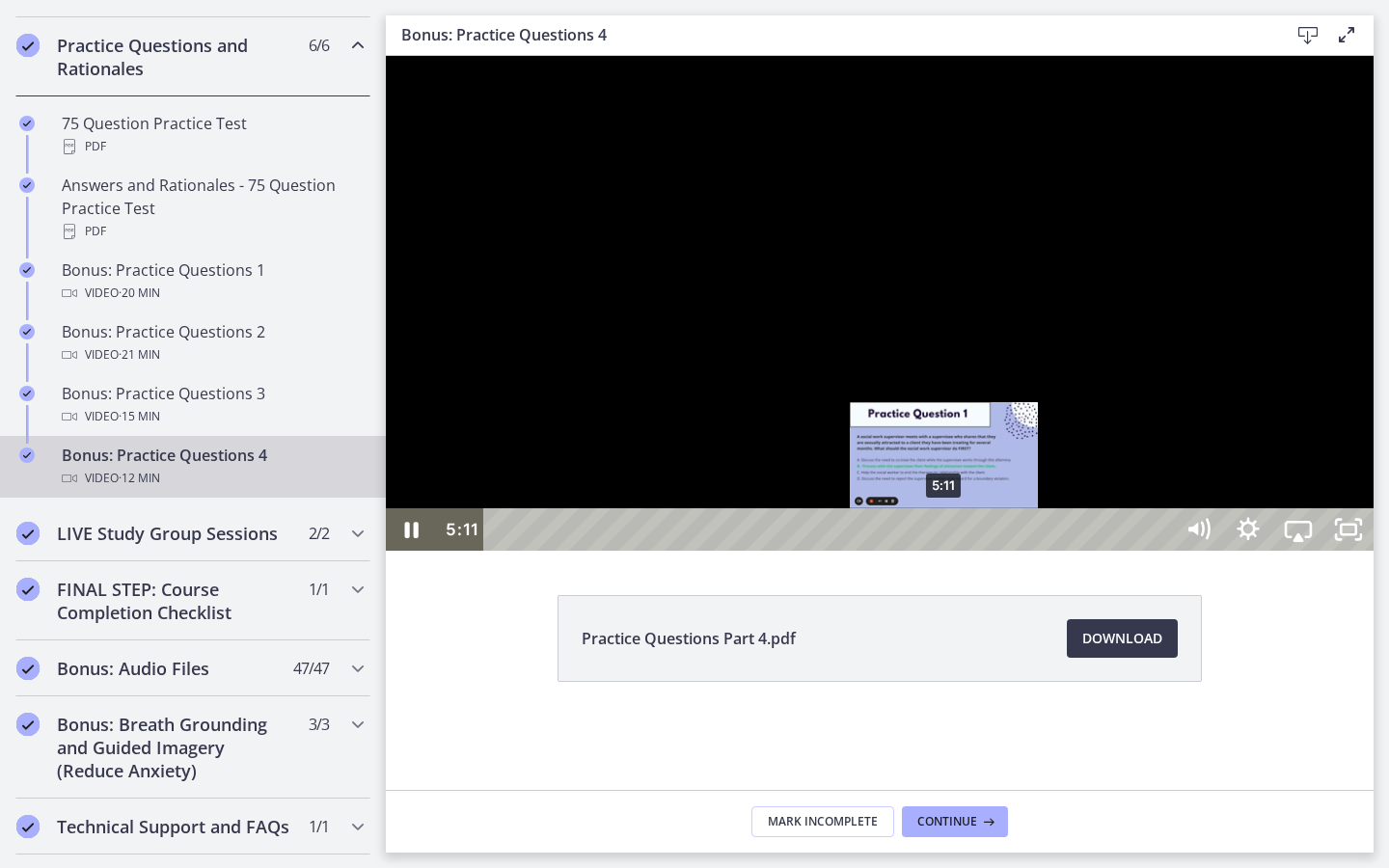 click on "5:11" at bounding box center (831, 529) 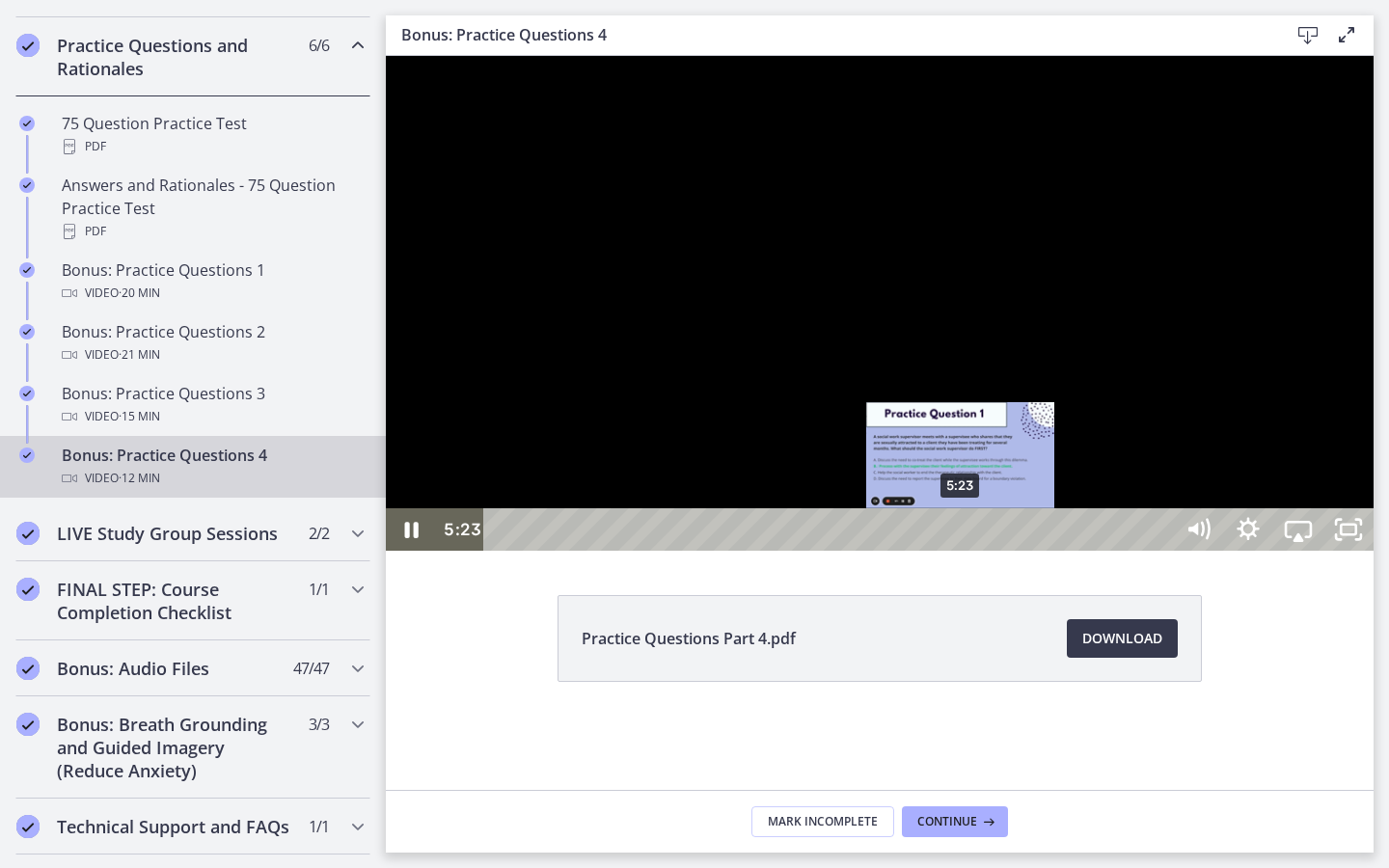 click on "5:23" at bounding box center [831, 529] 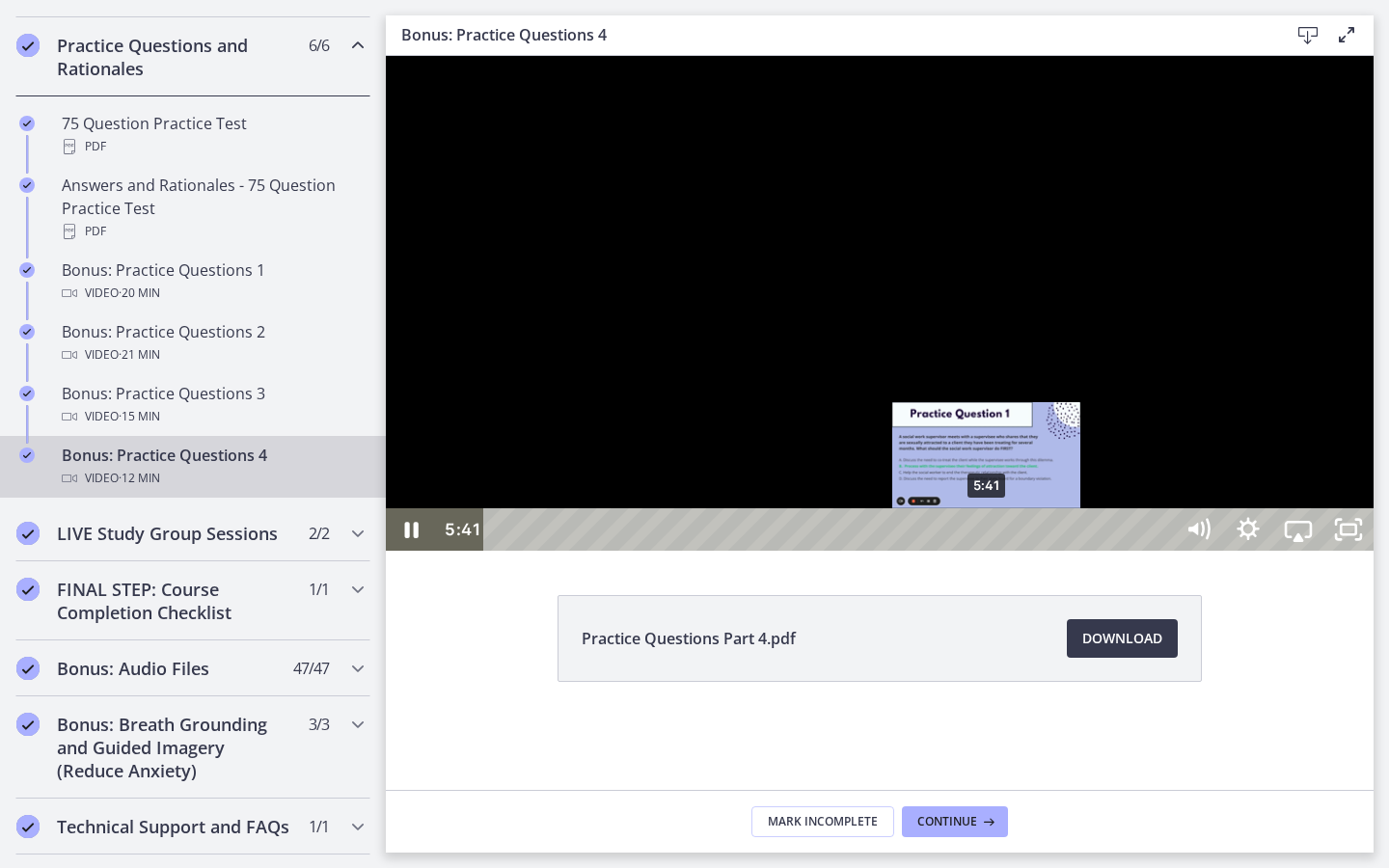 click on "5:41" at bounding box center (831, 529) 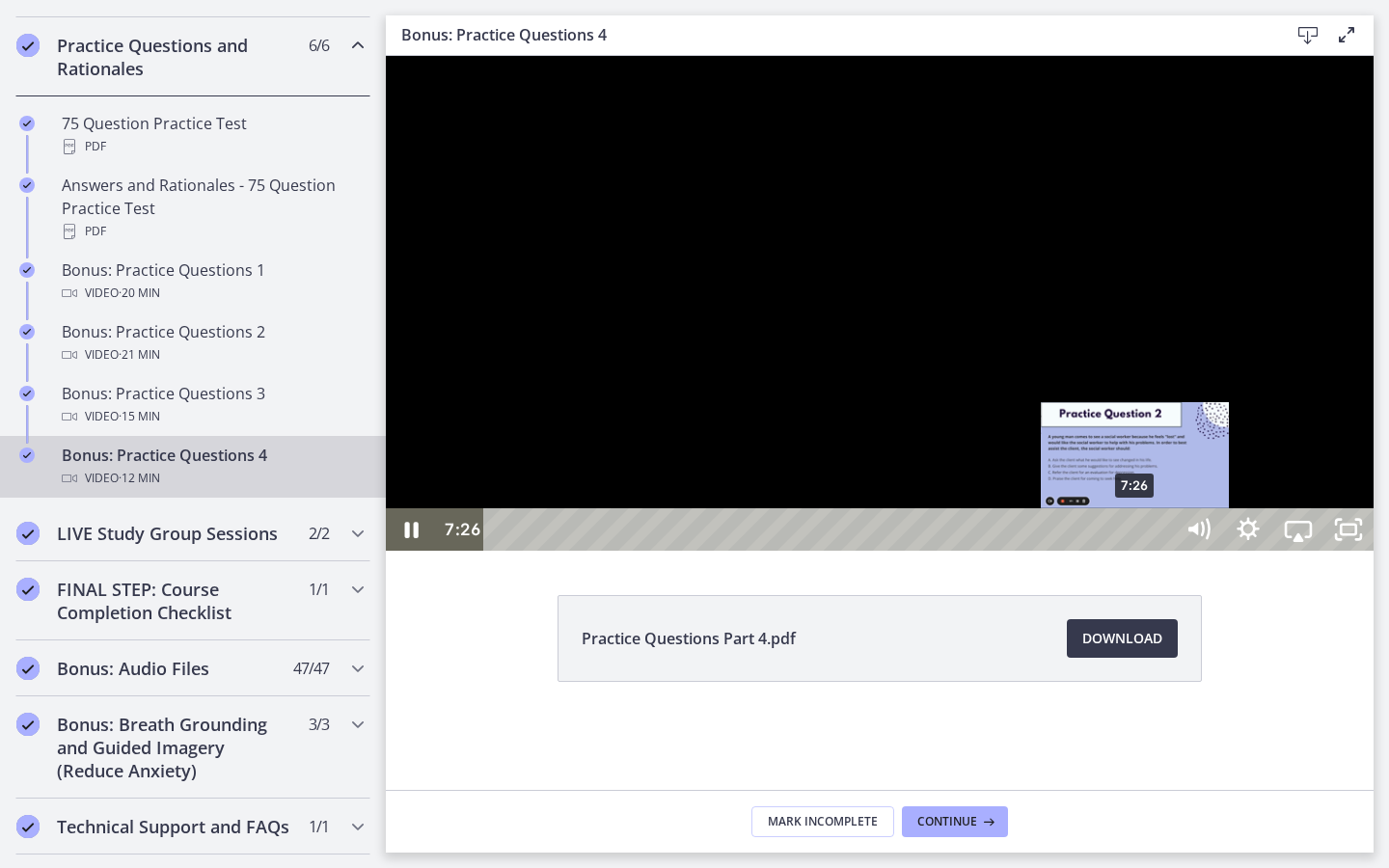 click on "7:26" at bounding box center [831, 529] 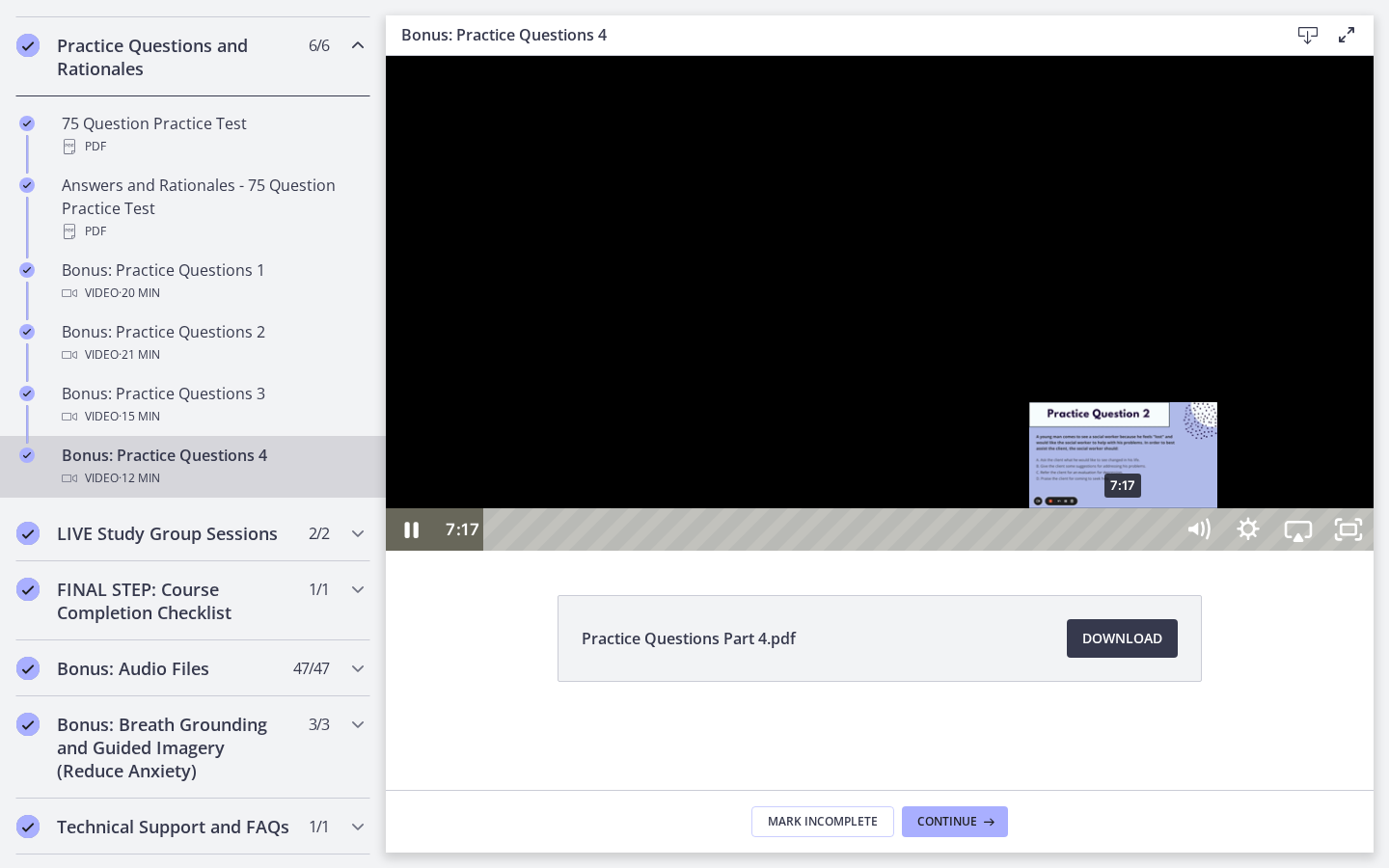 click on "7:17" at bounding box center [831, 529] 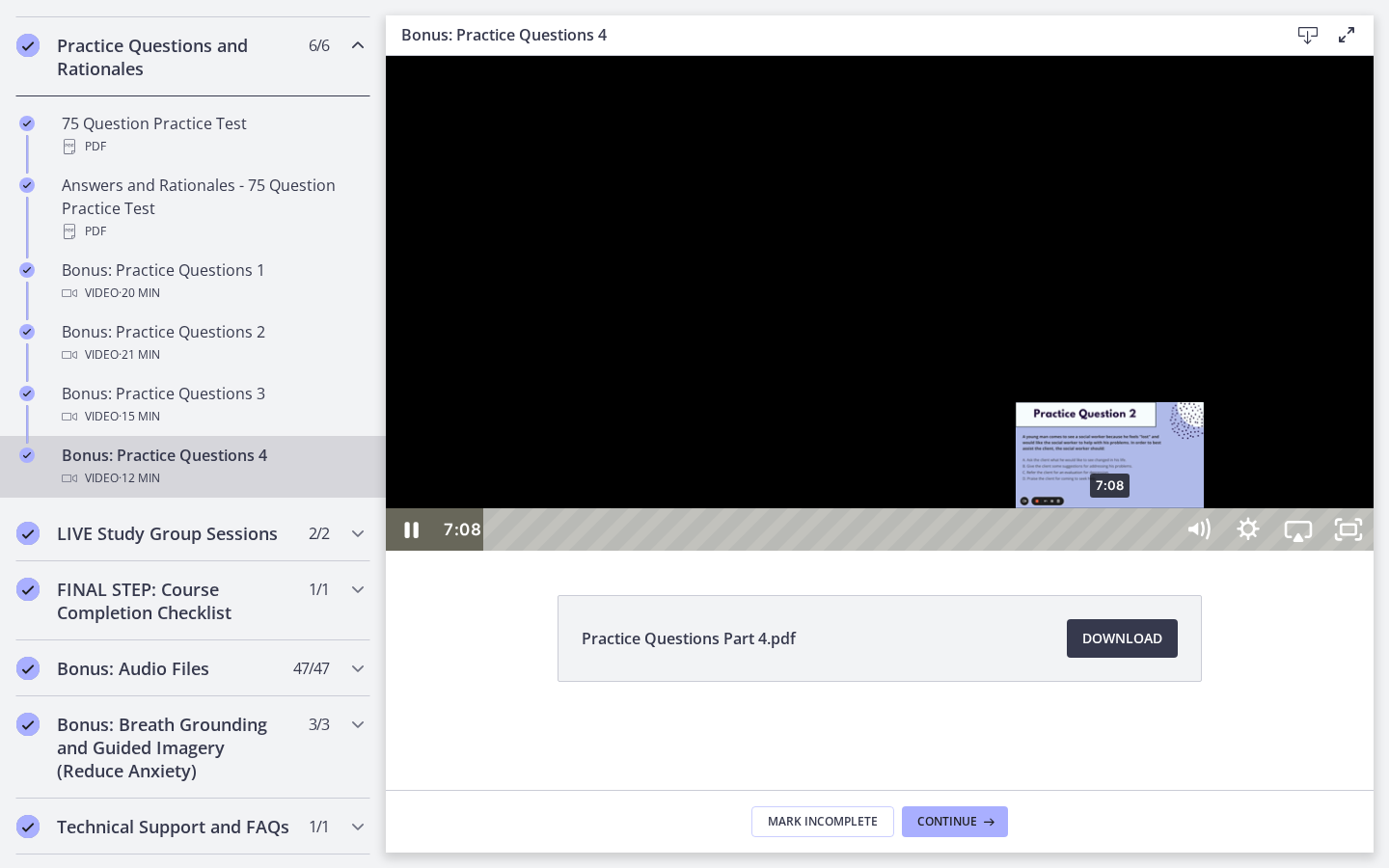 click on "7:08" at bounding box center (831, 529) 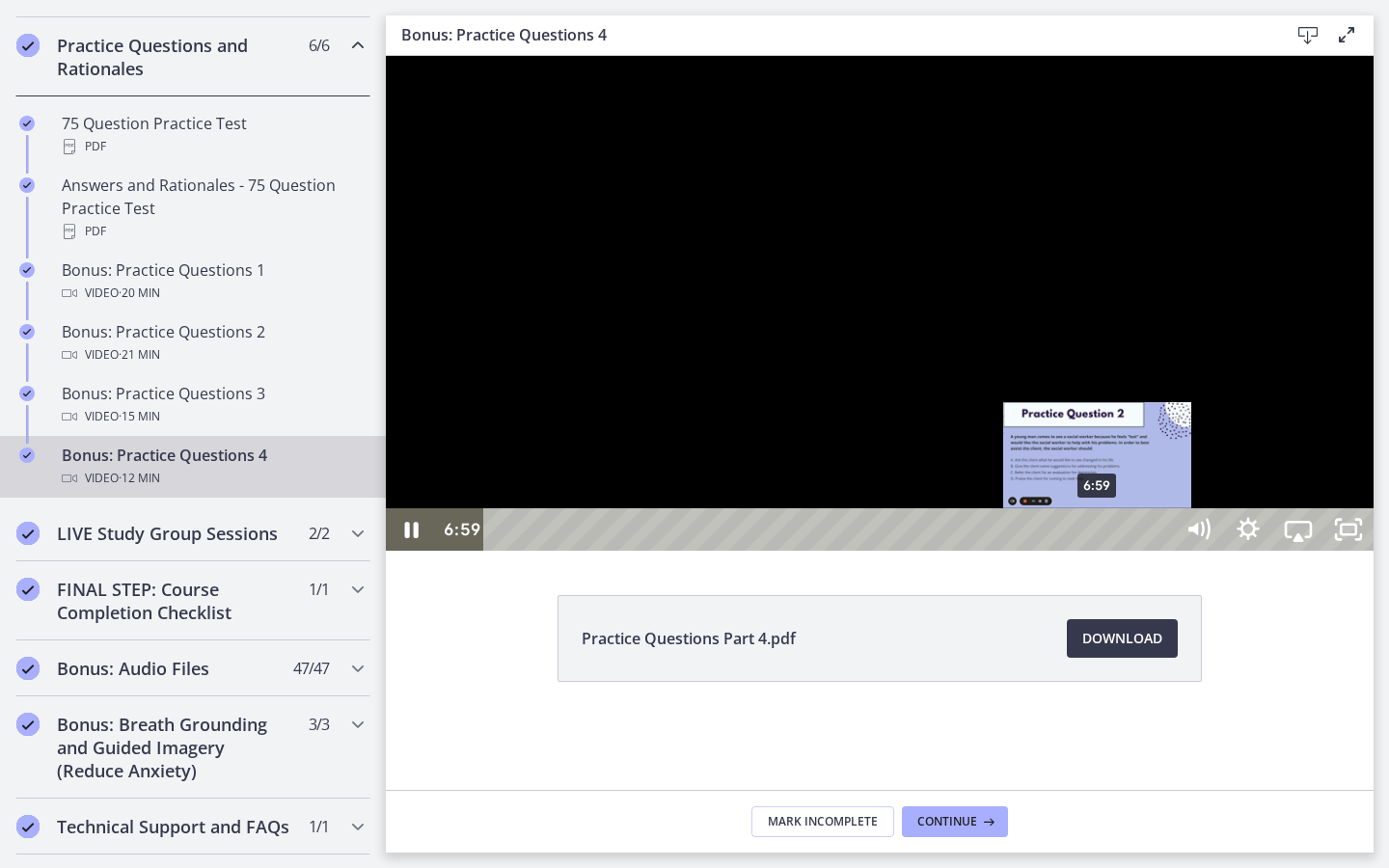 click on "6:59" at bounding box center [831, 529] 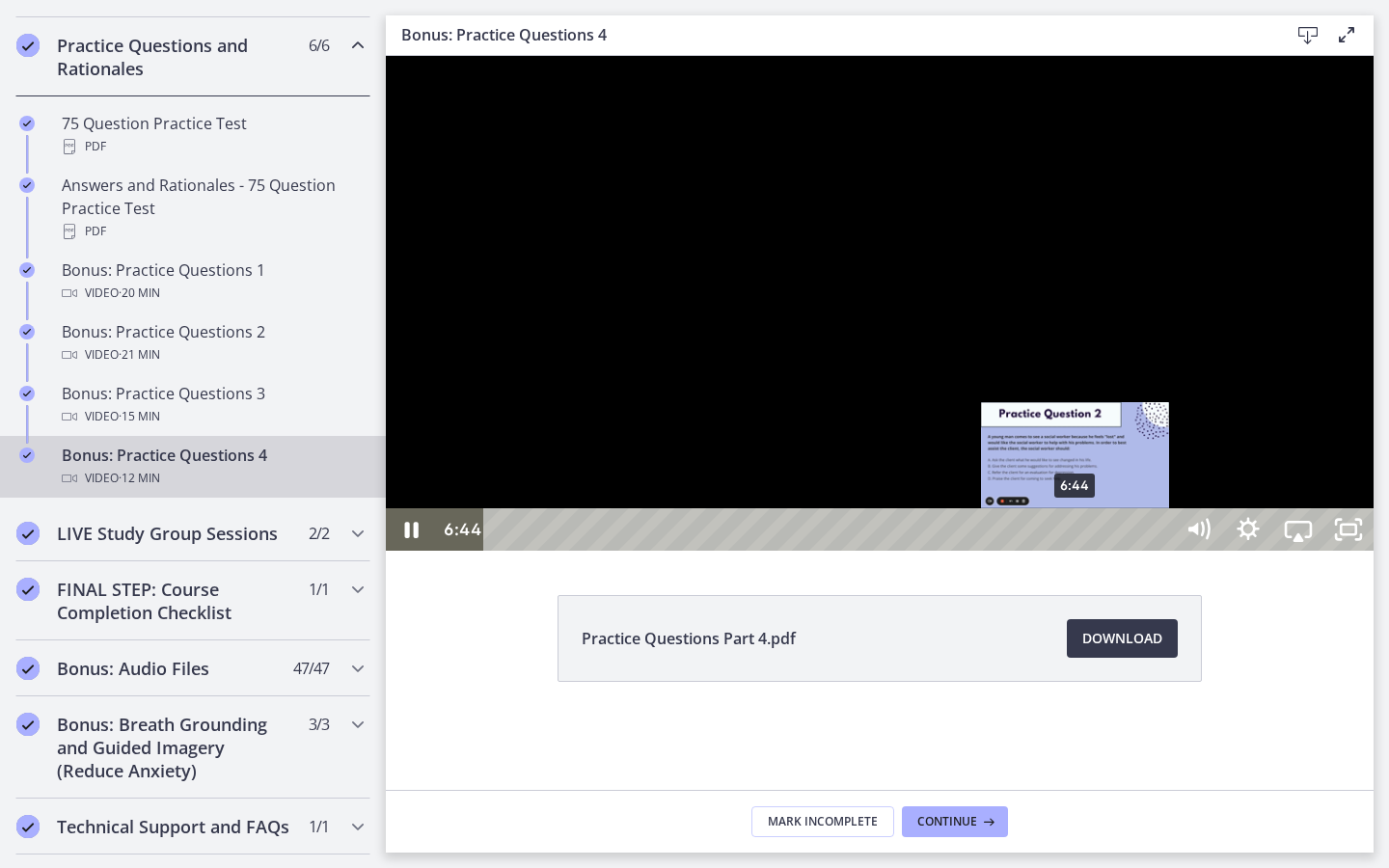 click on "6:44" at bounding box center (831, 529) 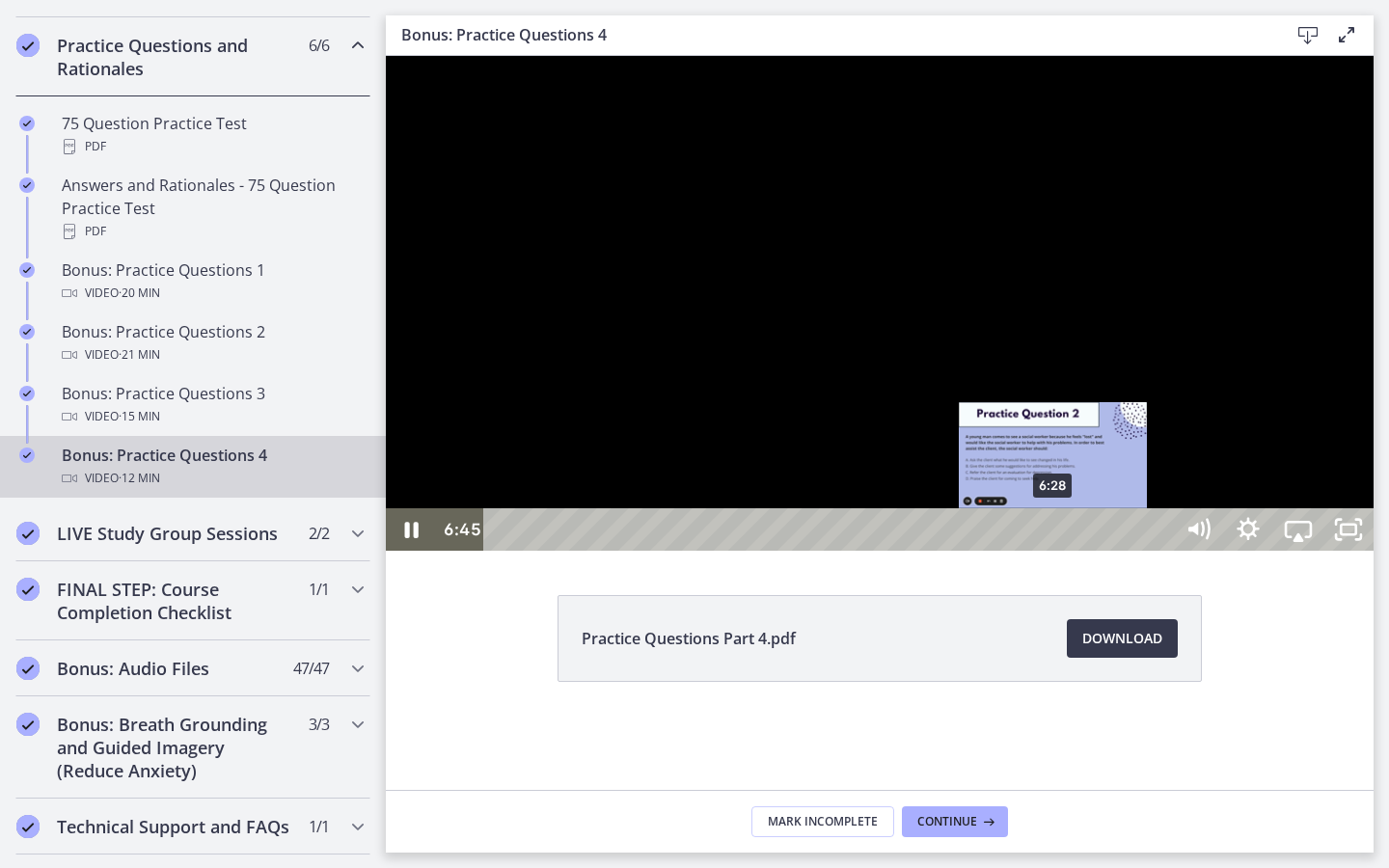 click on "6:28" at bounding box center (831, 529) 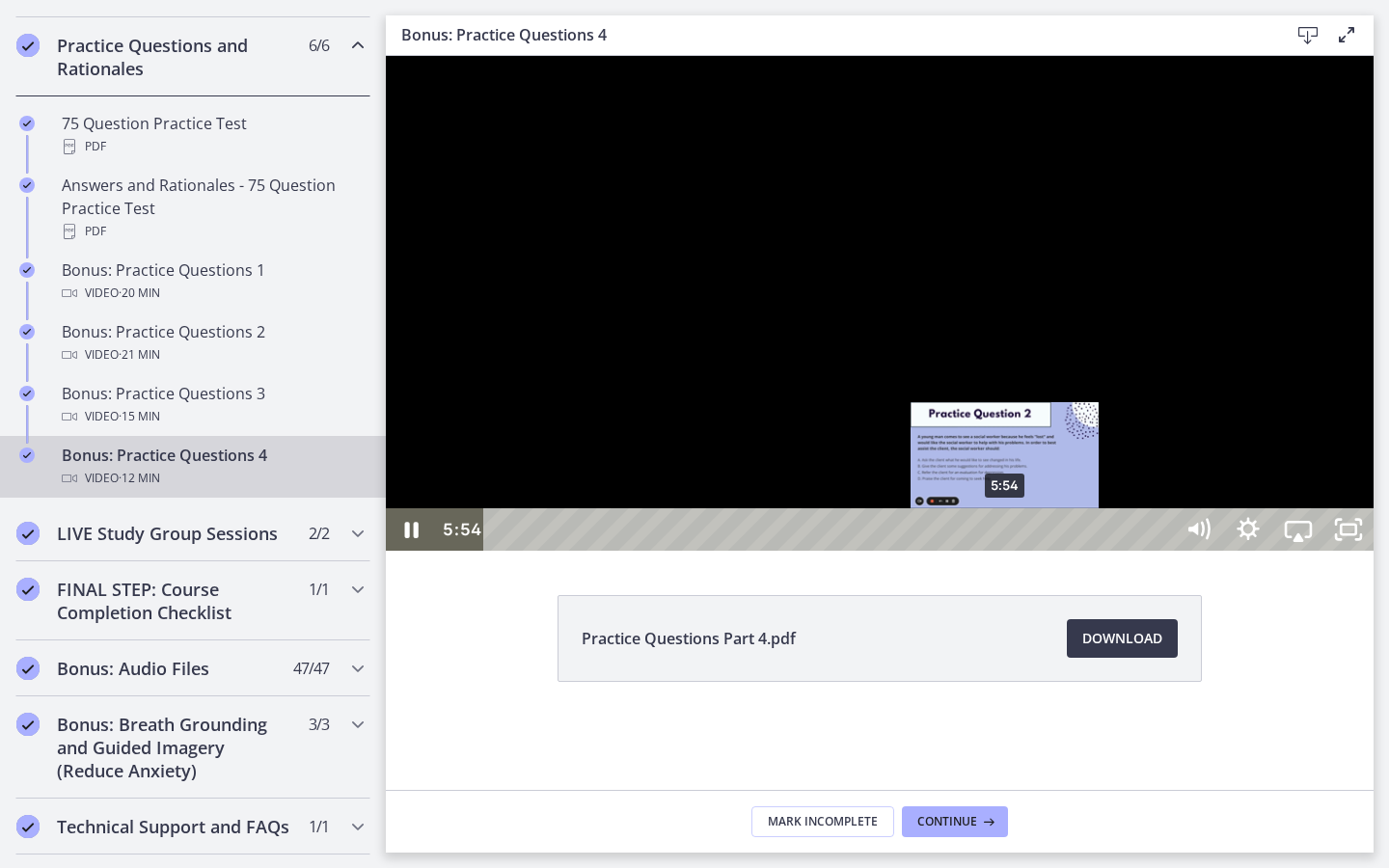 click on "5:54" at bounding box center (831, 529) 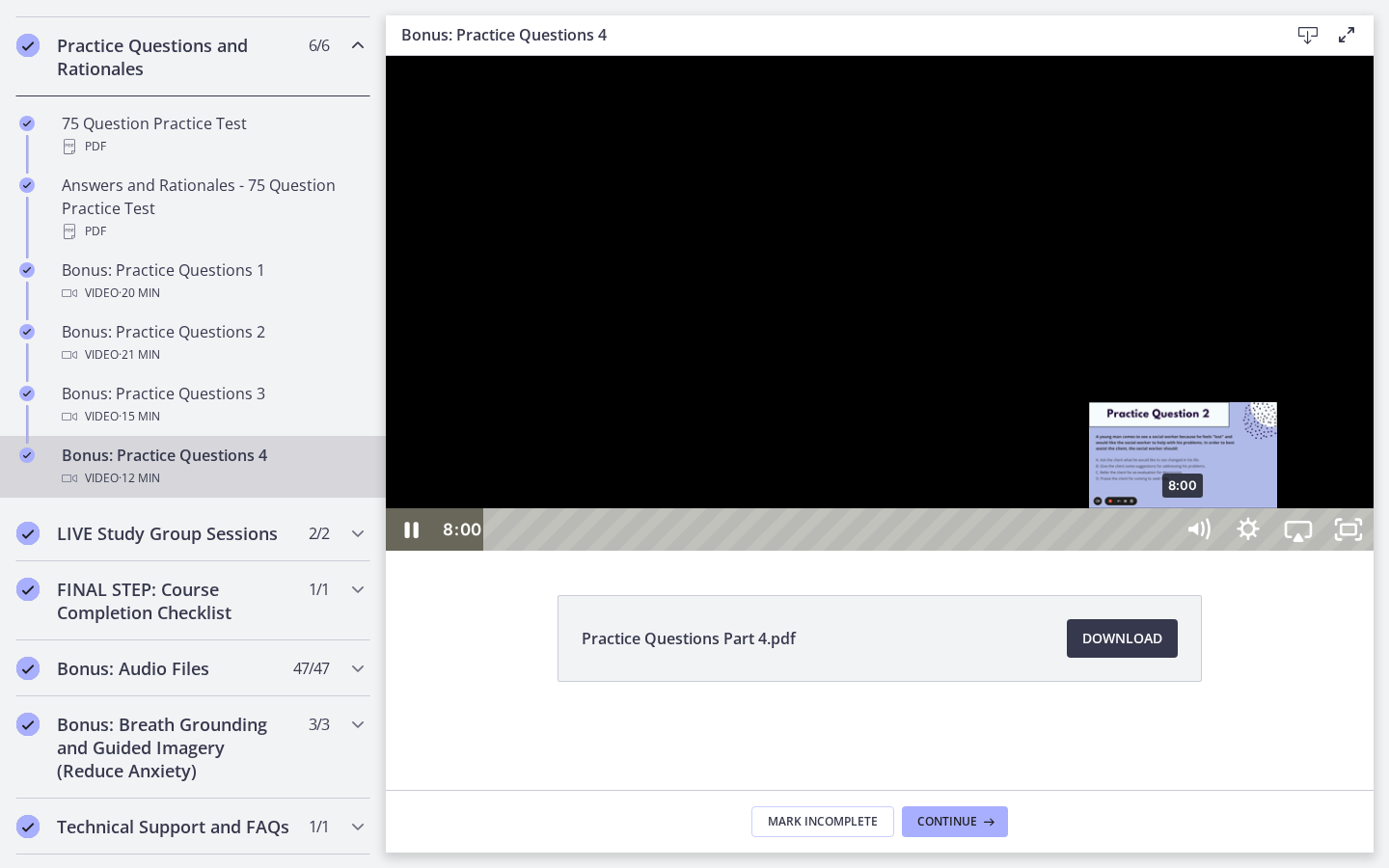 click on "8:00" at bounding box center (831, 529) 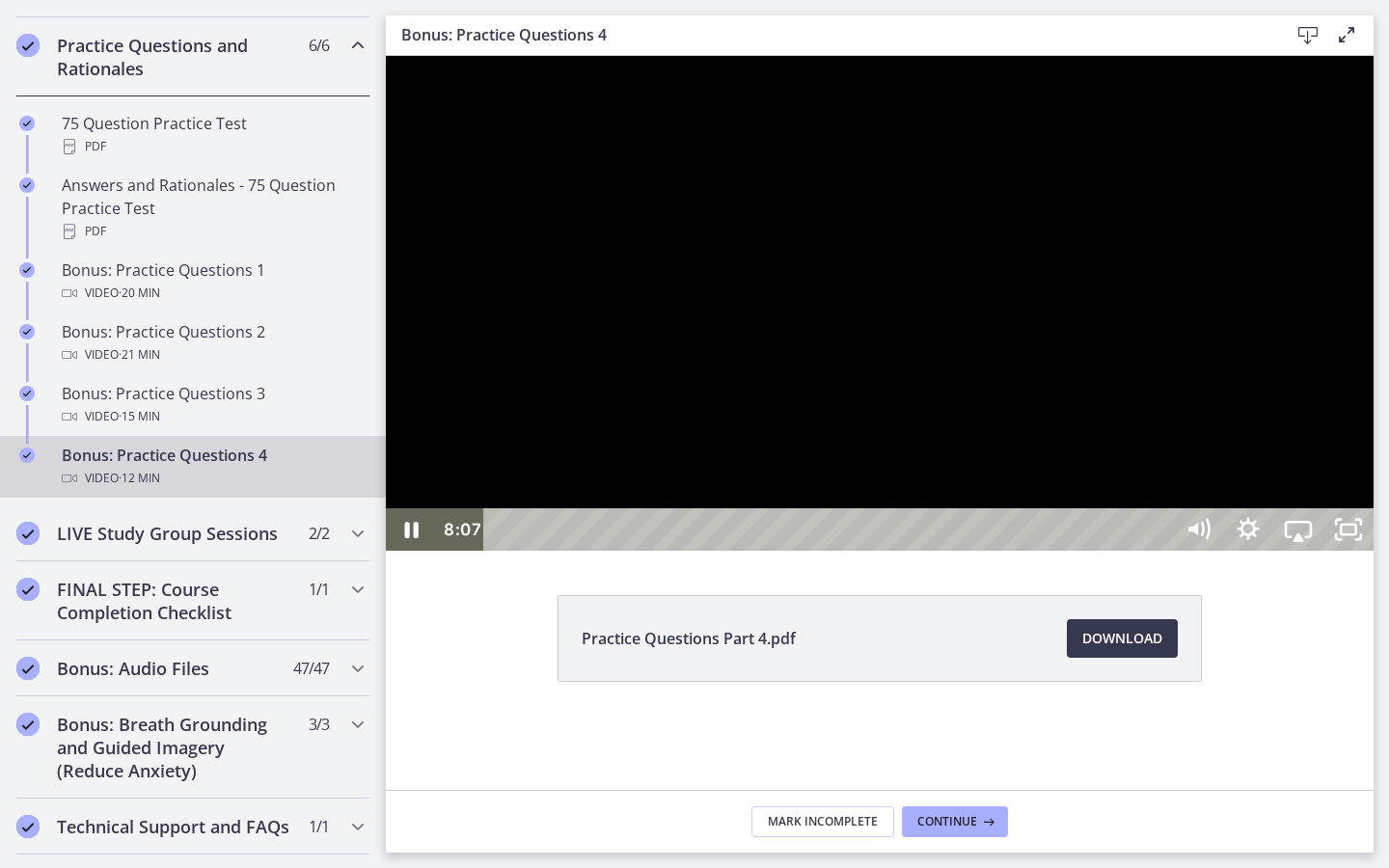 click at bounding box center [880, 303] 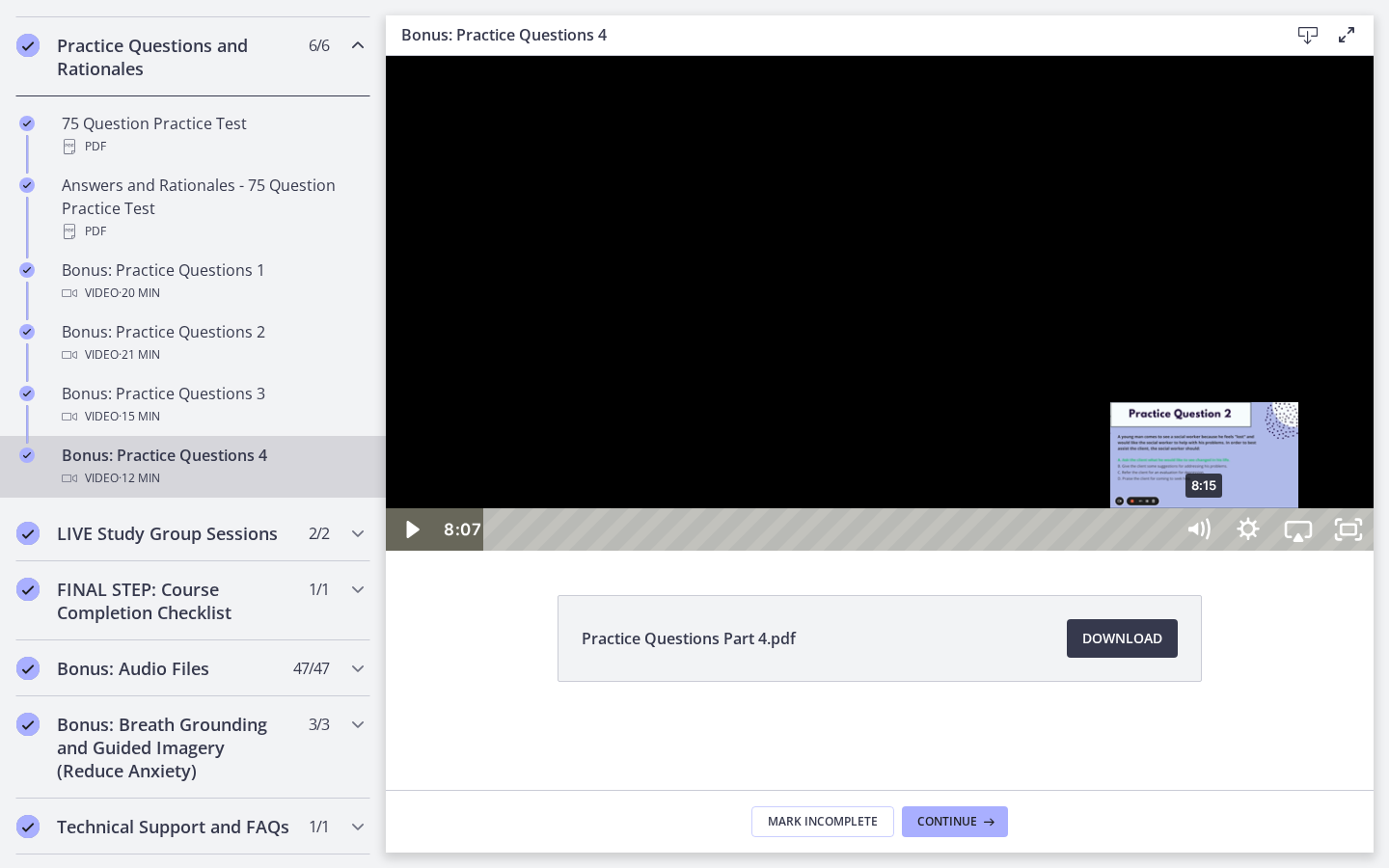 click on "8:15" at bounding box center (831, 529) 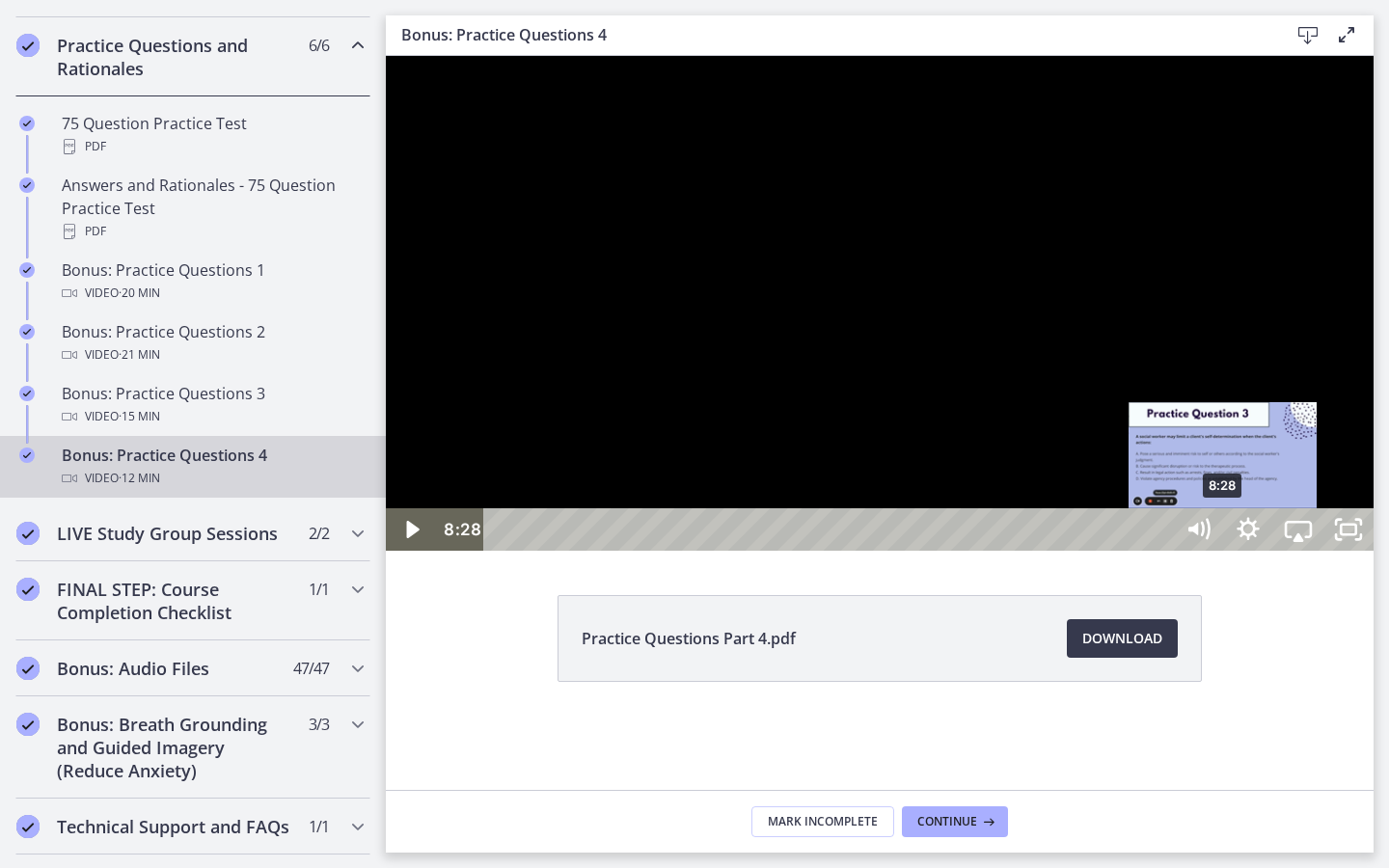 click on "8:28" at bounding box center (831, 529) 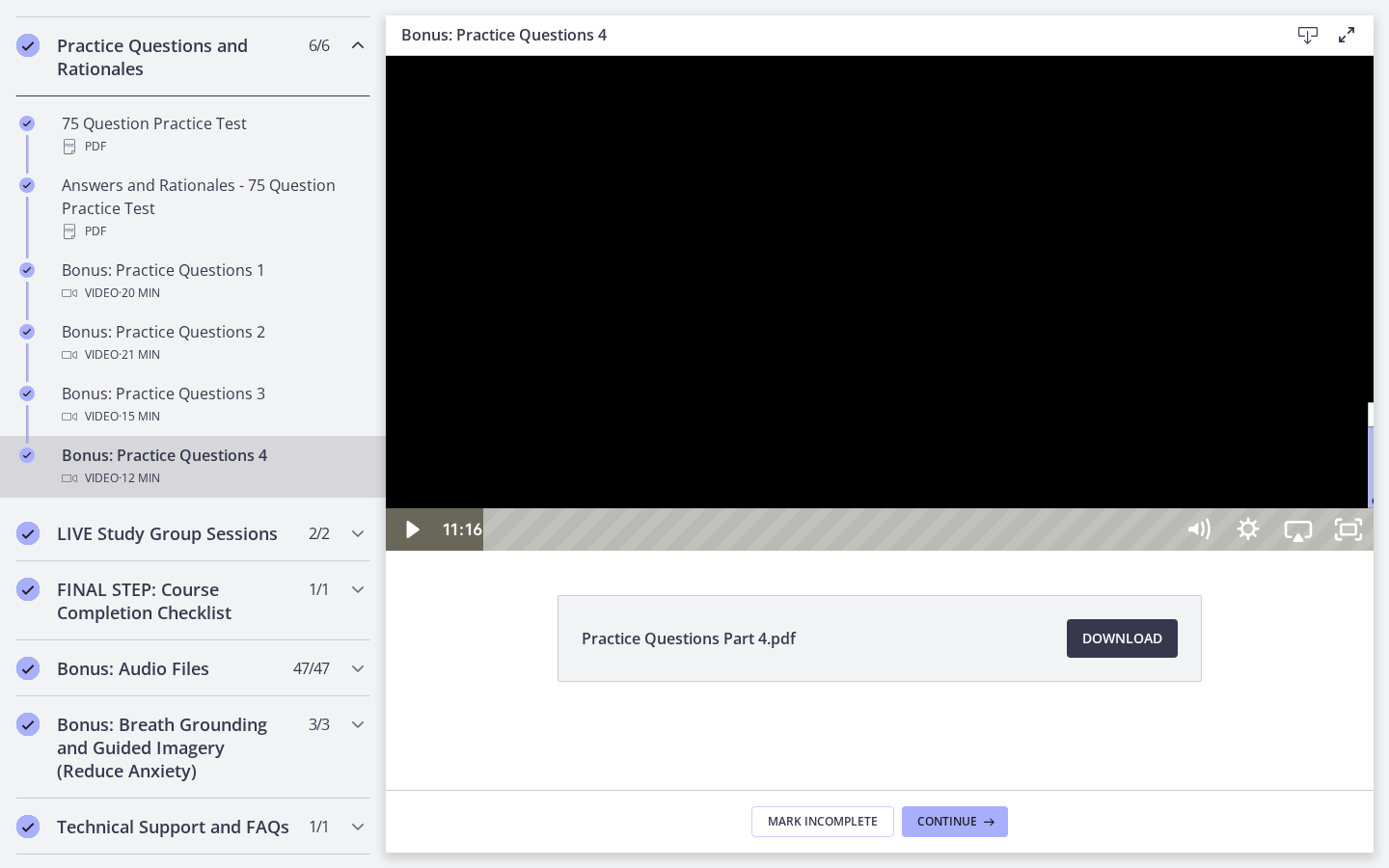 click on "11:16" at bounding box center (831, 529) 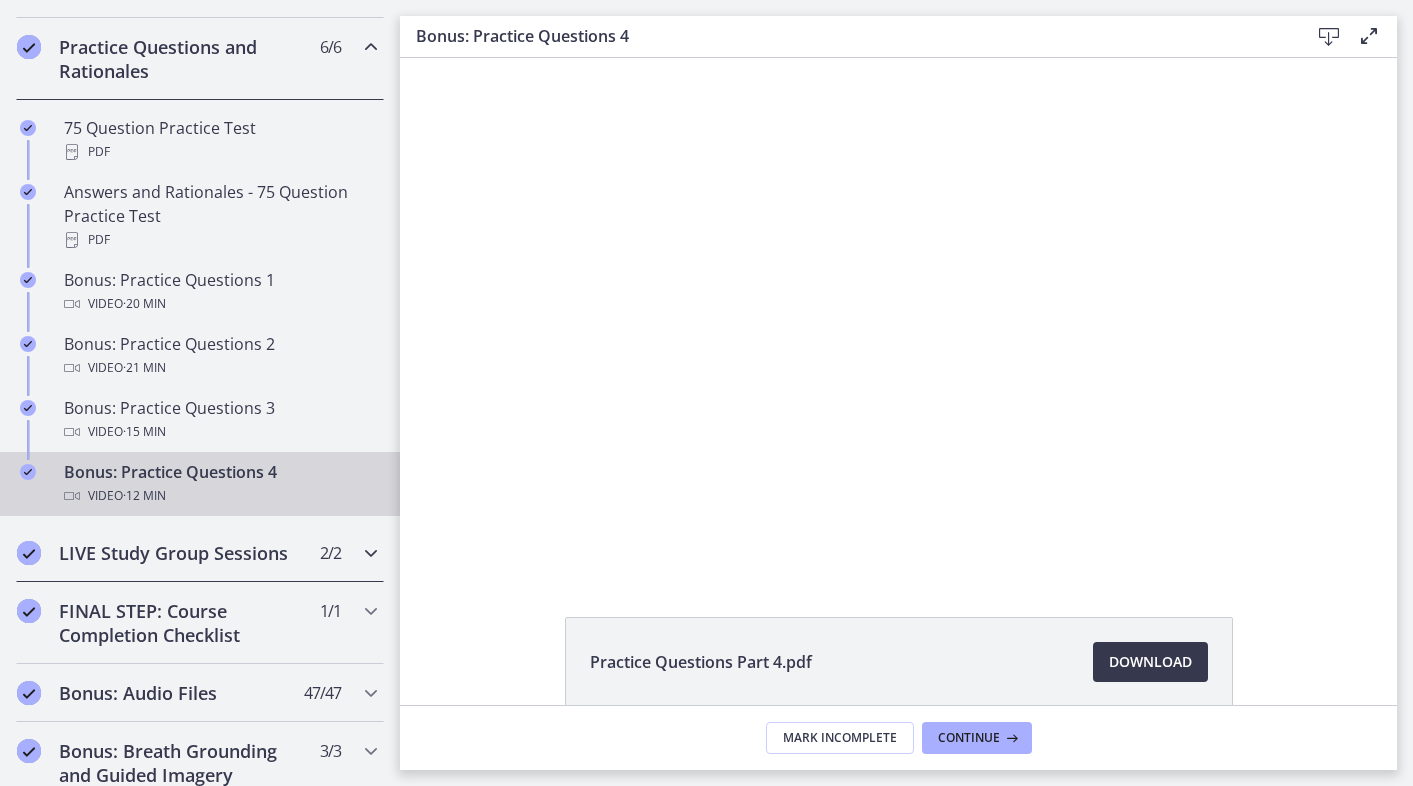 click on "LIVE Study Group Sessions" at bounding box center [181, 553] 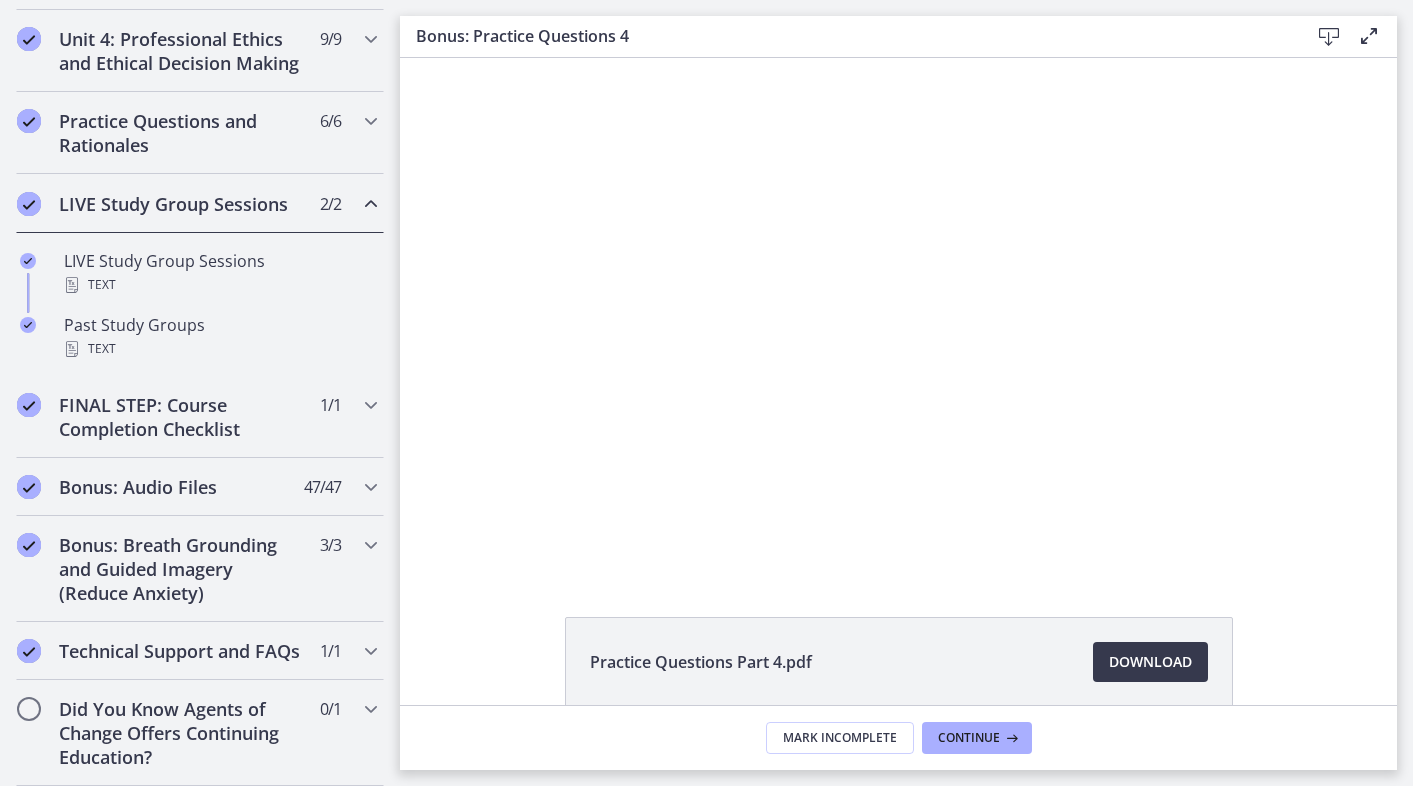 scroll, scrollTop: 943, scrollLeft: 0, axis: vertical 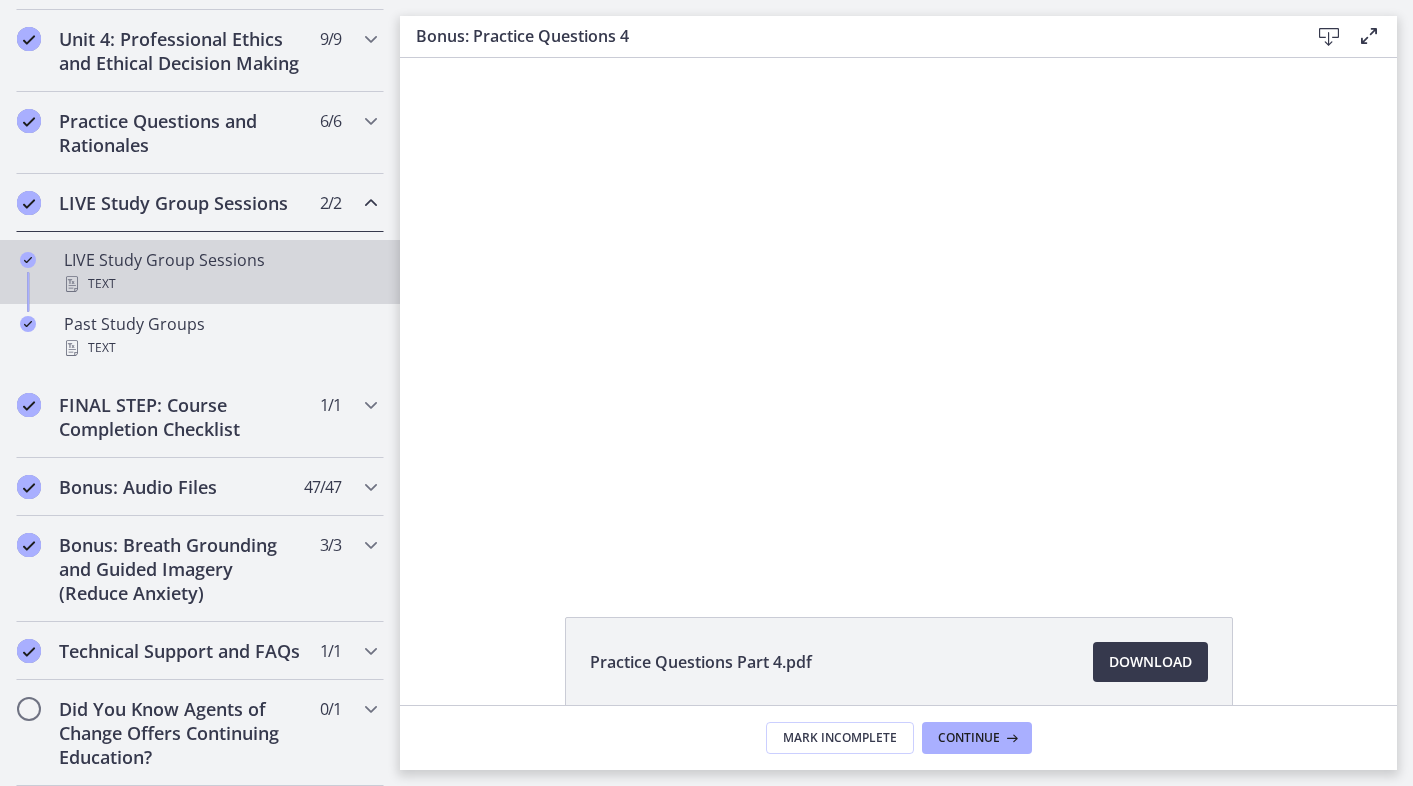 click on "Text" at bounding box center [220, 284] 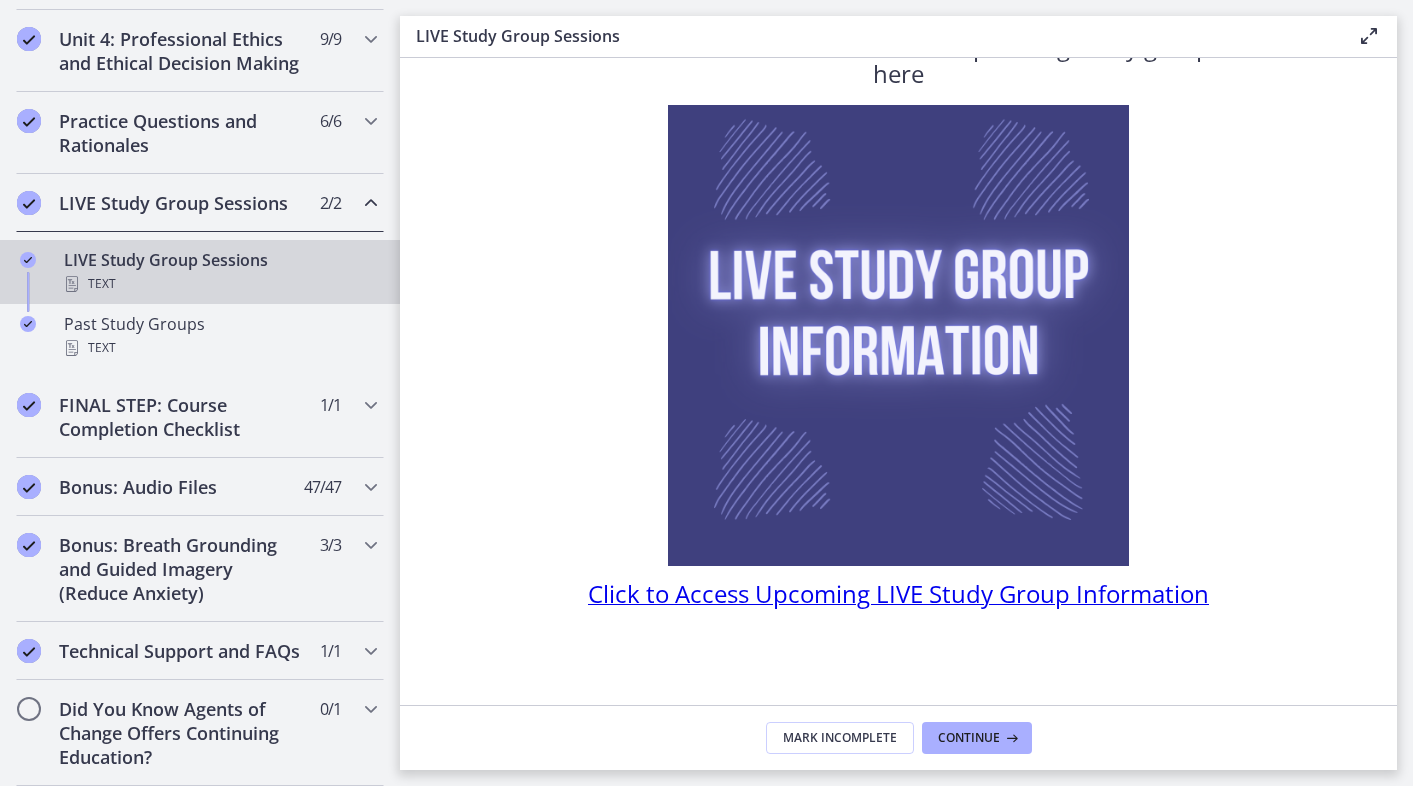 scroll, scrollTop: 79, scrollLeft: 0, axis: vertical 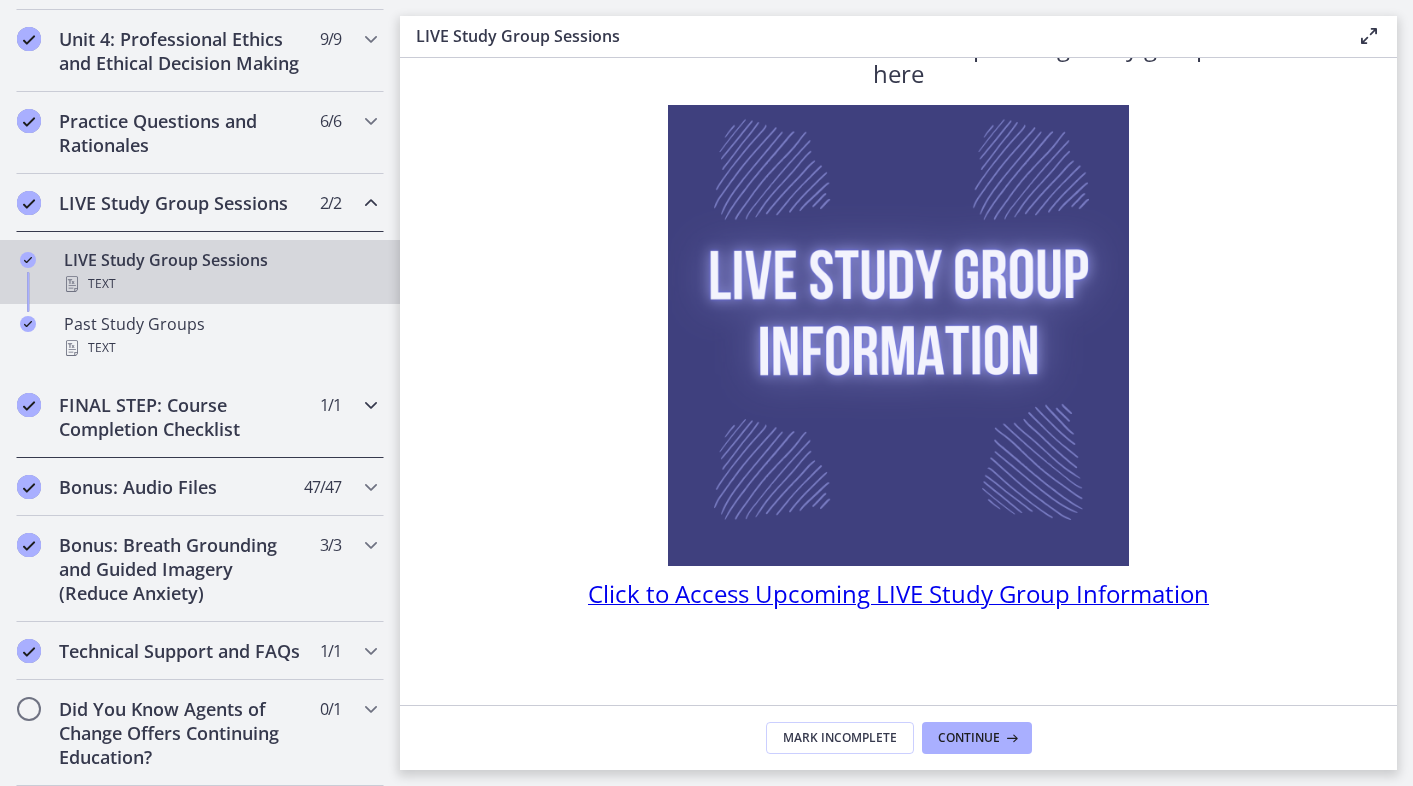 click on "FINAL STEP: Course Completion Checklist" at bounding box center (181, 417) 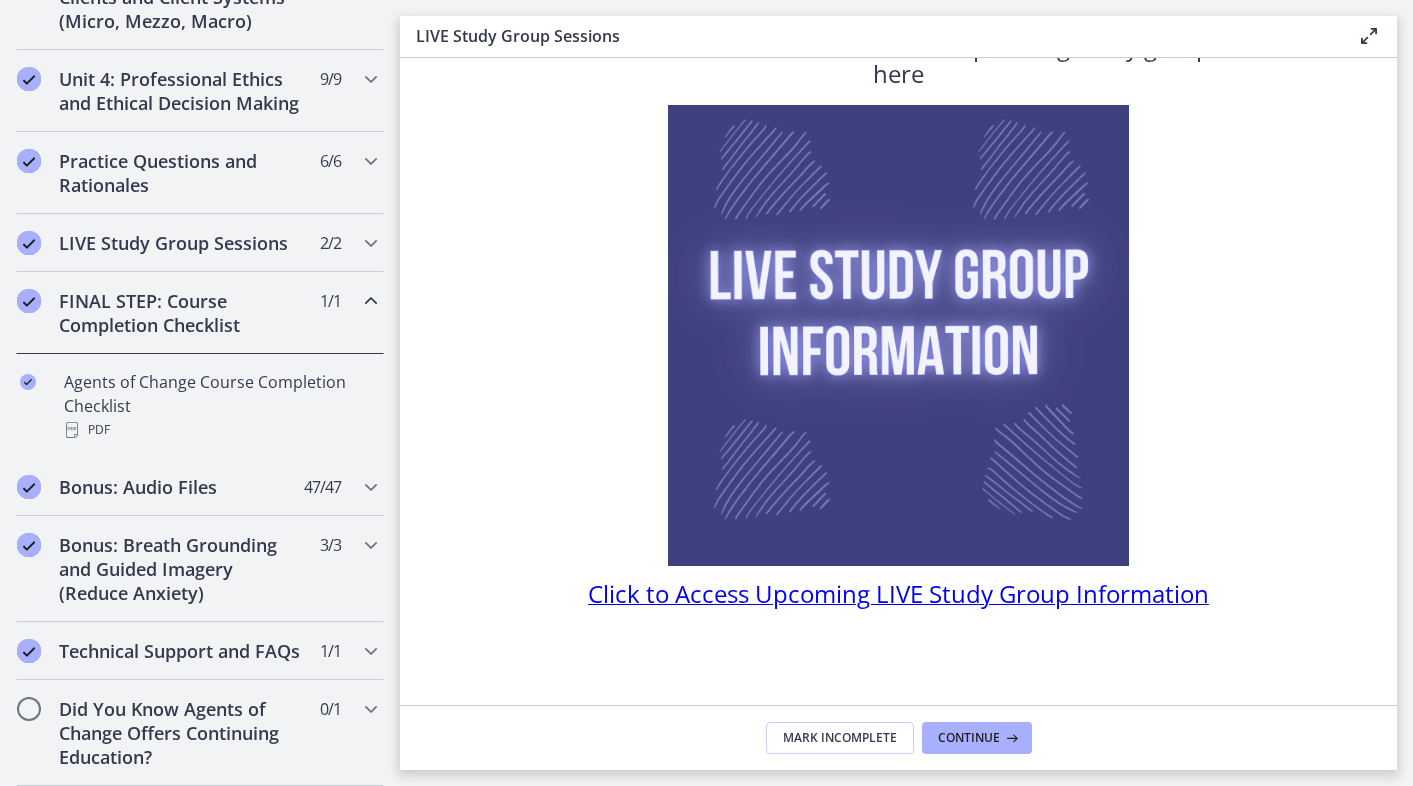 scroll, scrollTop: 903, scrollLeft: 0, axis: vertical 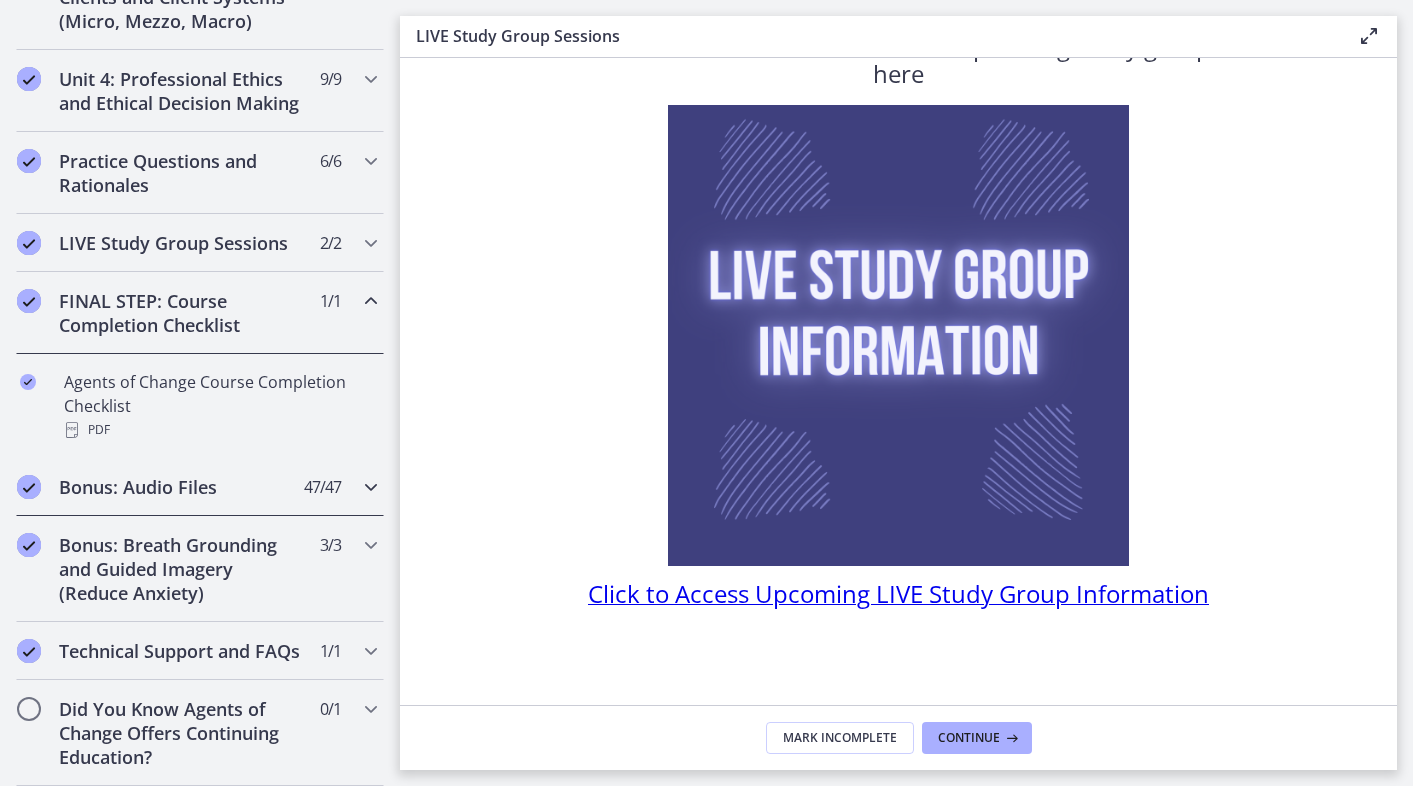 click on "Bonus: Audio Files" at bounding box center (181, 487) 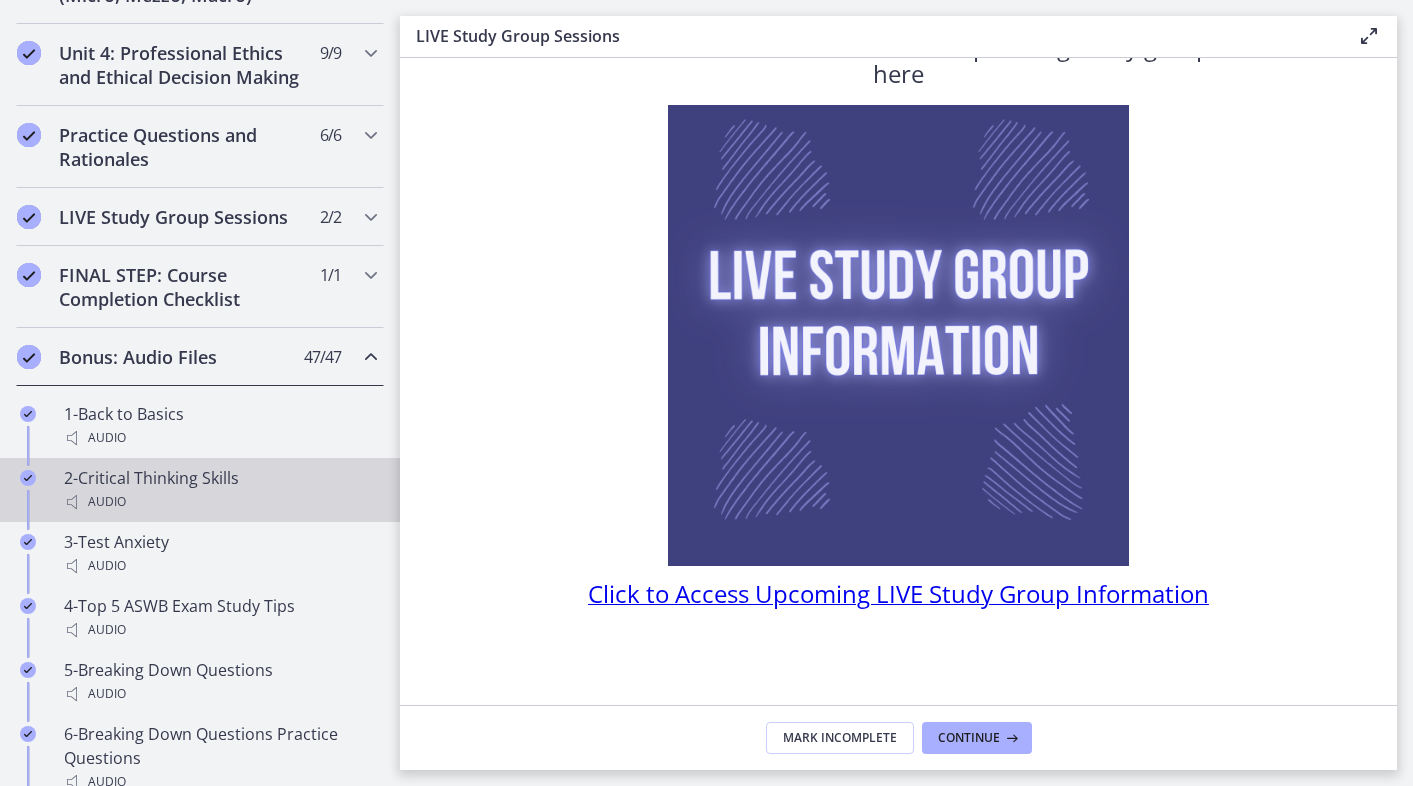 scroll, scrollTop: 935, scrollLeft: 0, axis: vertical 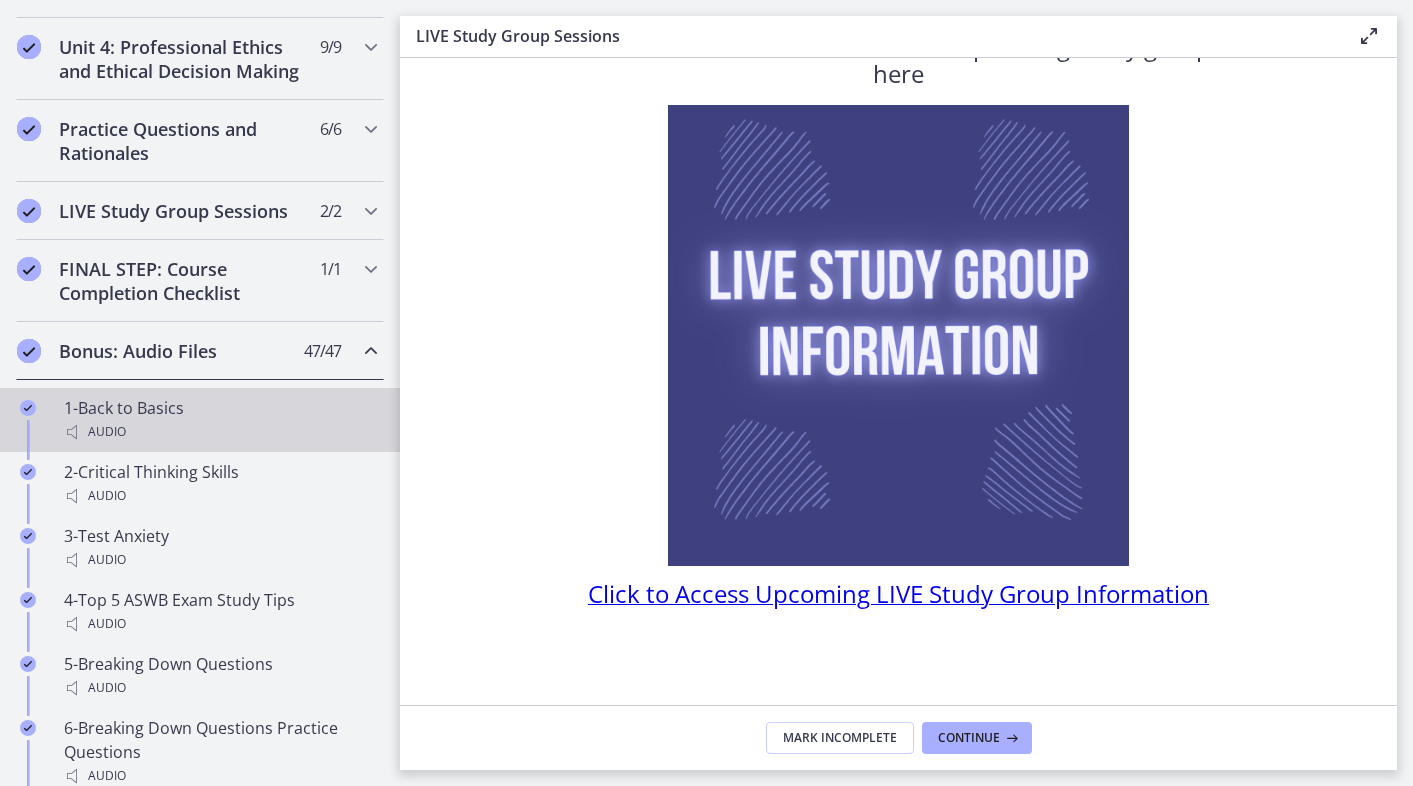 click on "1-Back to Basics
Audio" at bounding box center (220, 420) 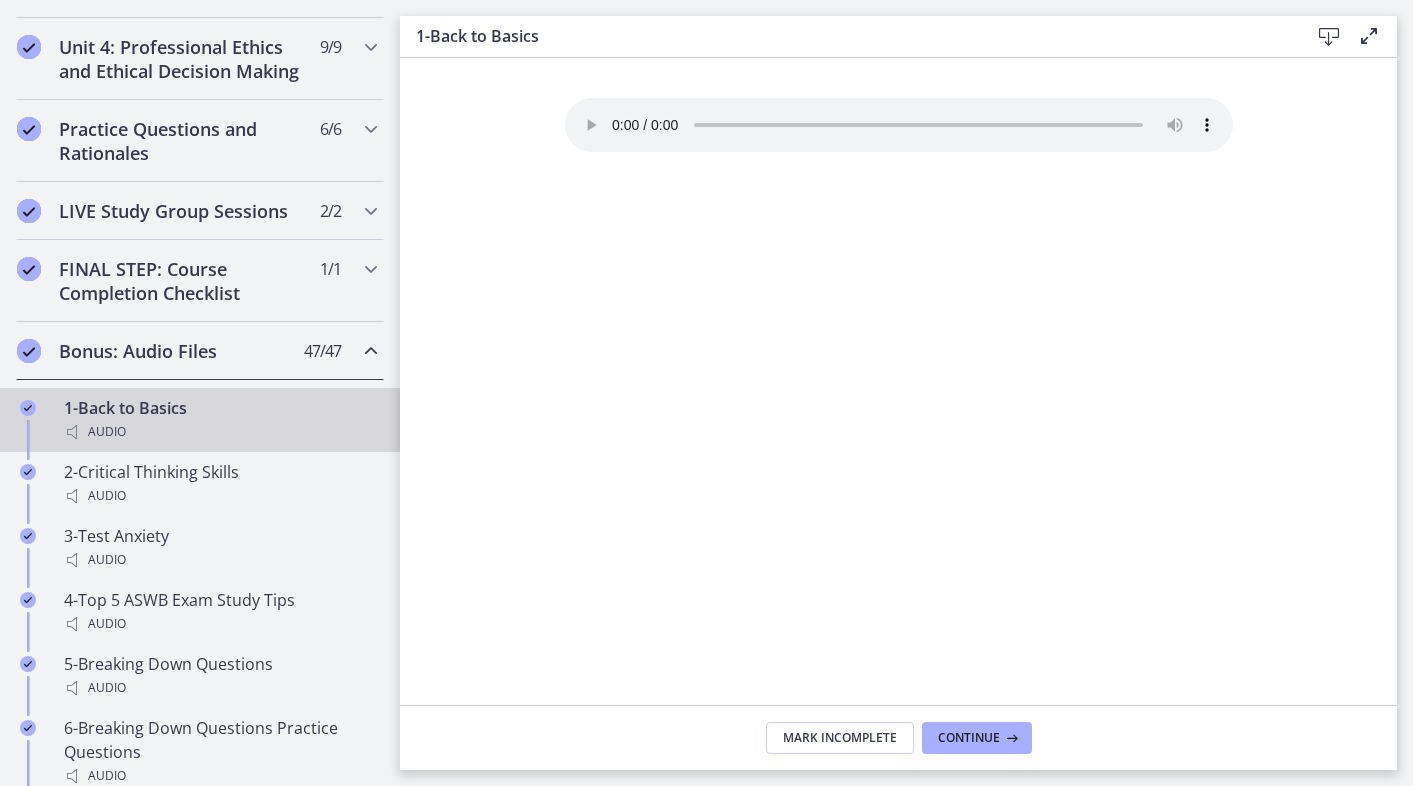 scroll, scrollTop: 0, scrollLeft: 0, axis: both 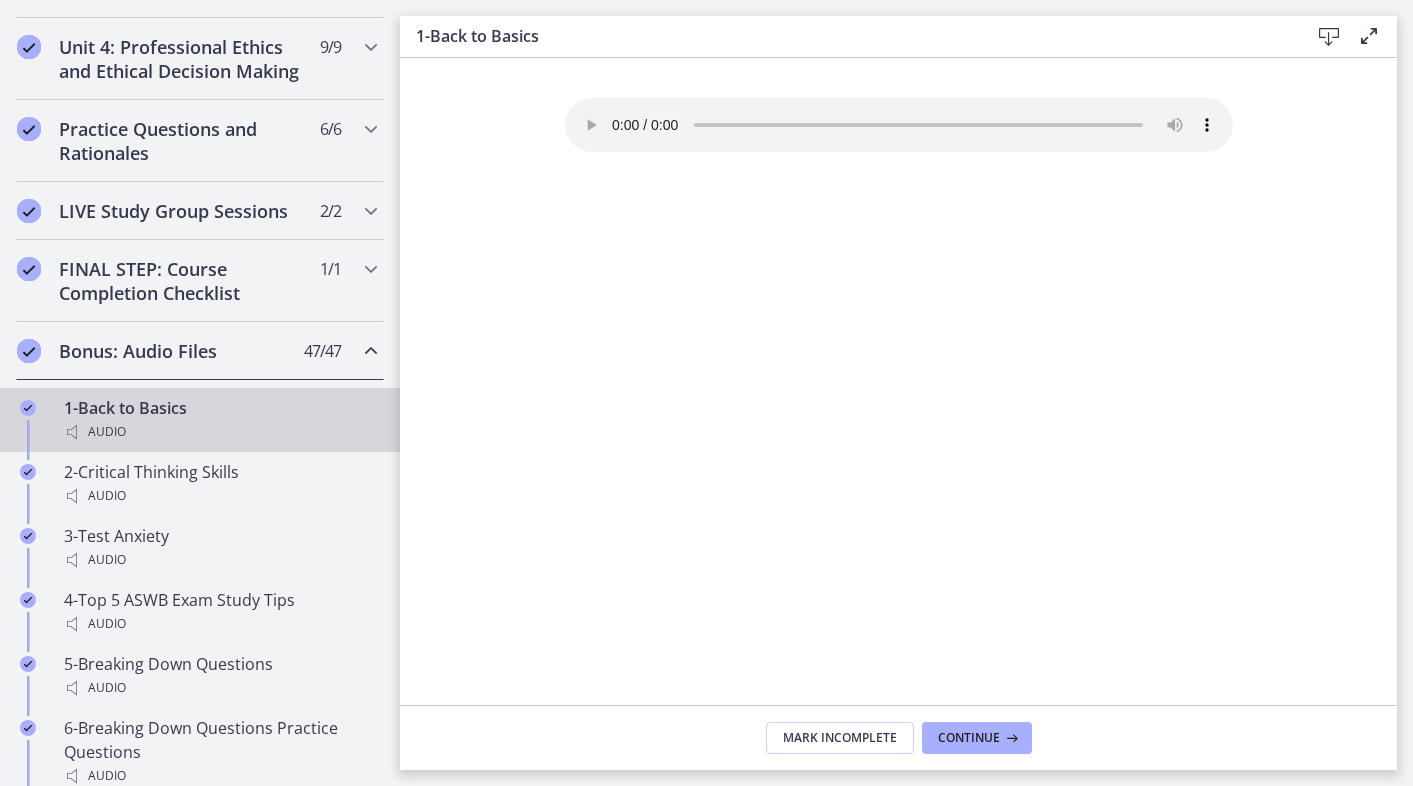 type 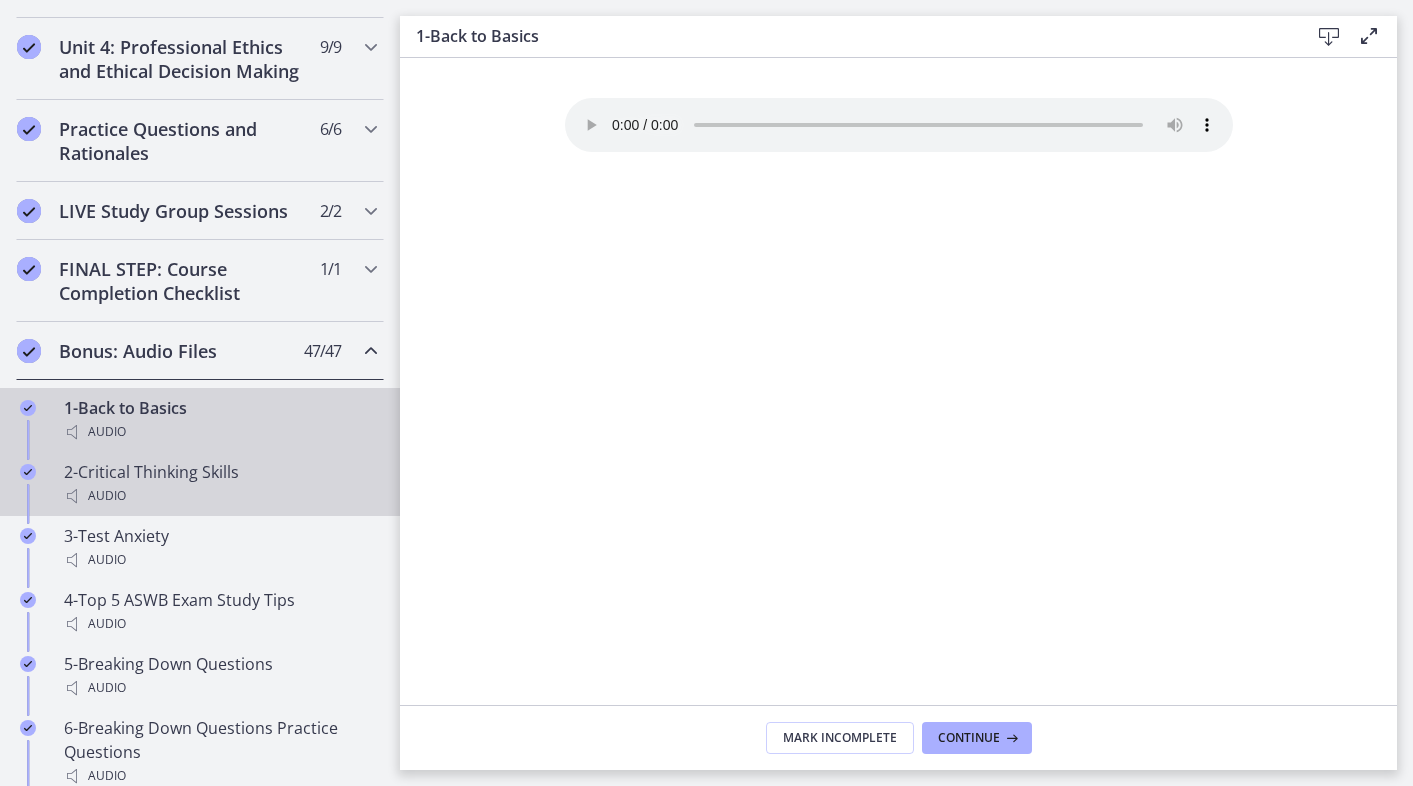 click on "2-Critical Thinking Skills
Audio" at bounding box center [220, 484] 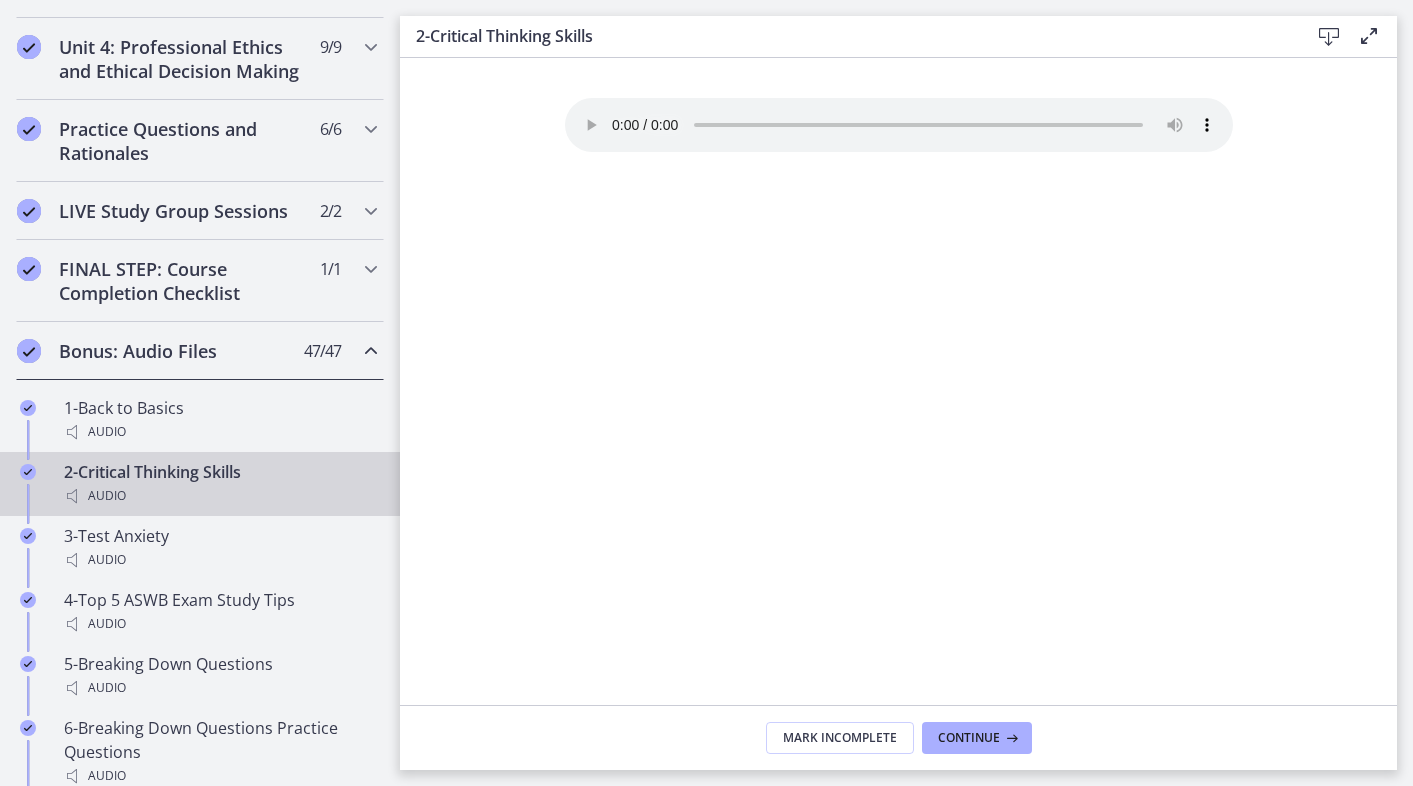scroll, scrollTop: 0, scrollLeft: 0, axis: both 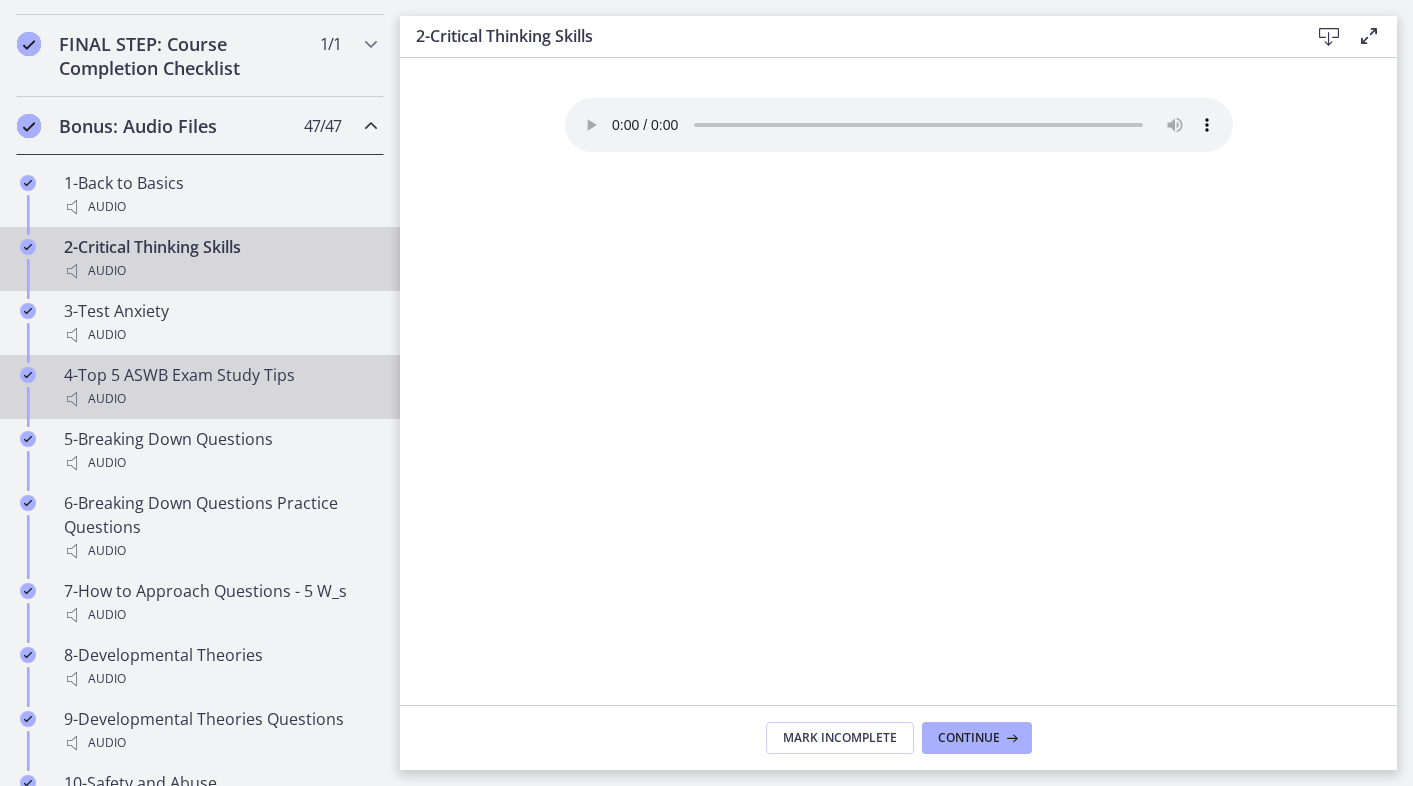 click on "Audio" at bounding box center (220, 399) 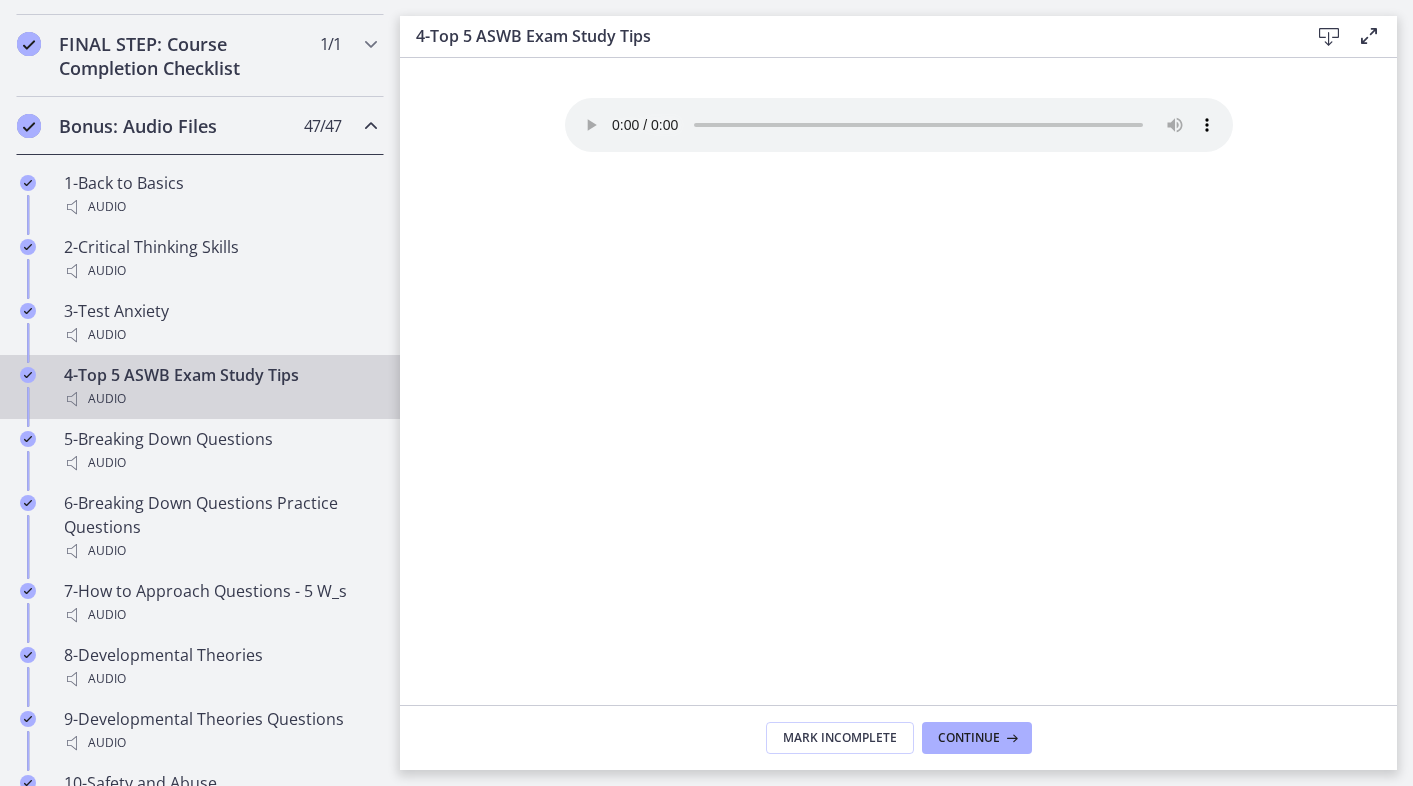 scroll, scrollTop: 0, scrollLeft: 0, axis: both 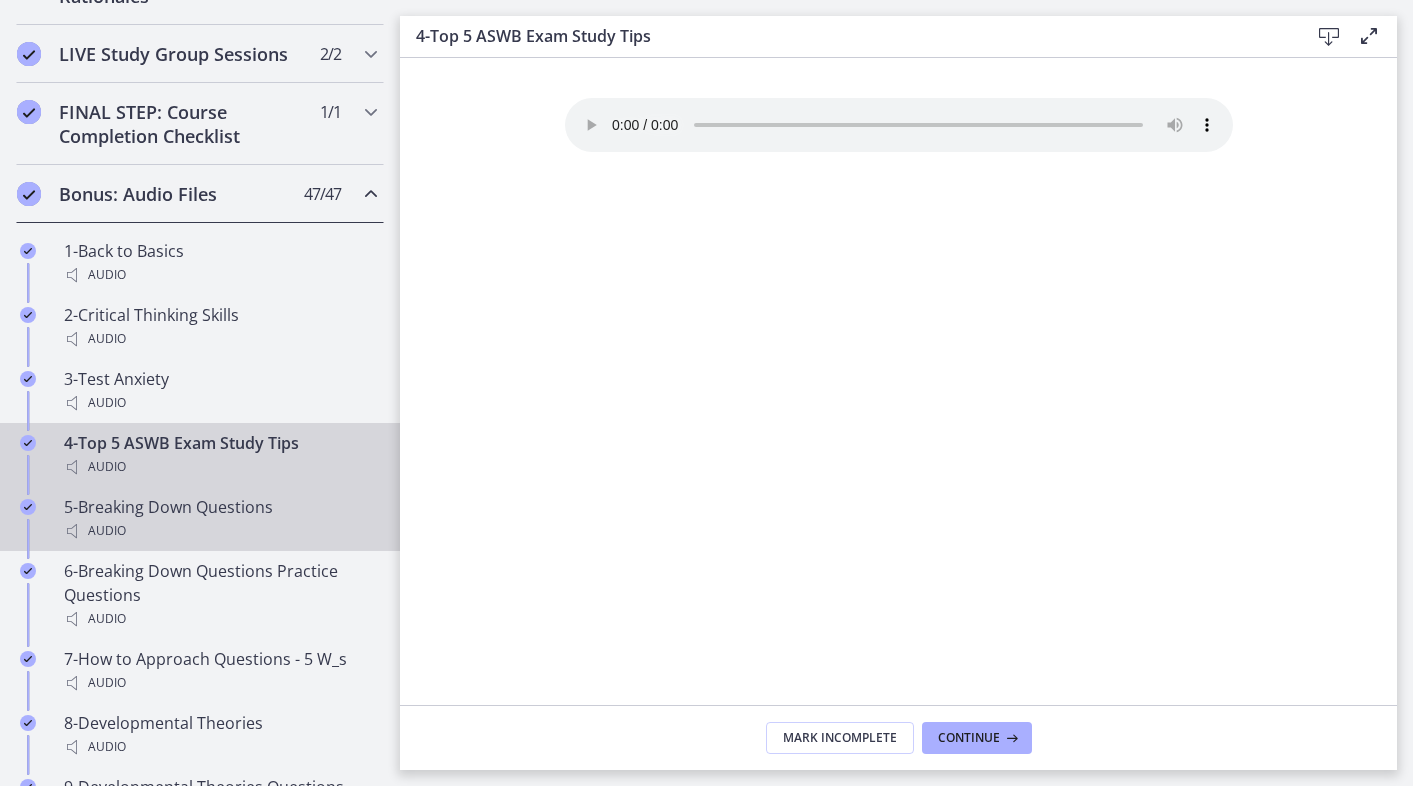 click on "5-Breaking Down Questions
Audio" at bounding box center [220, 519] 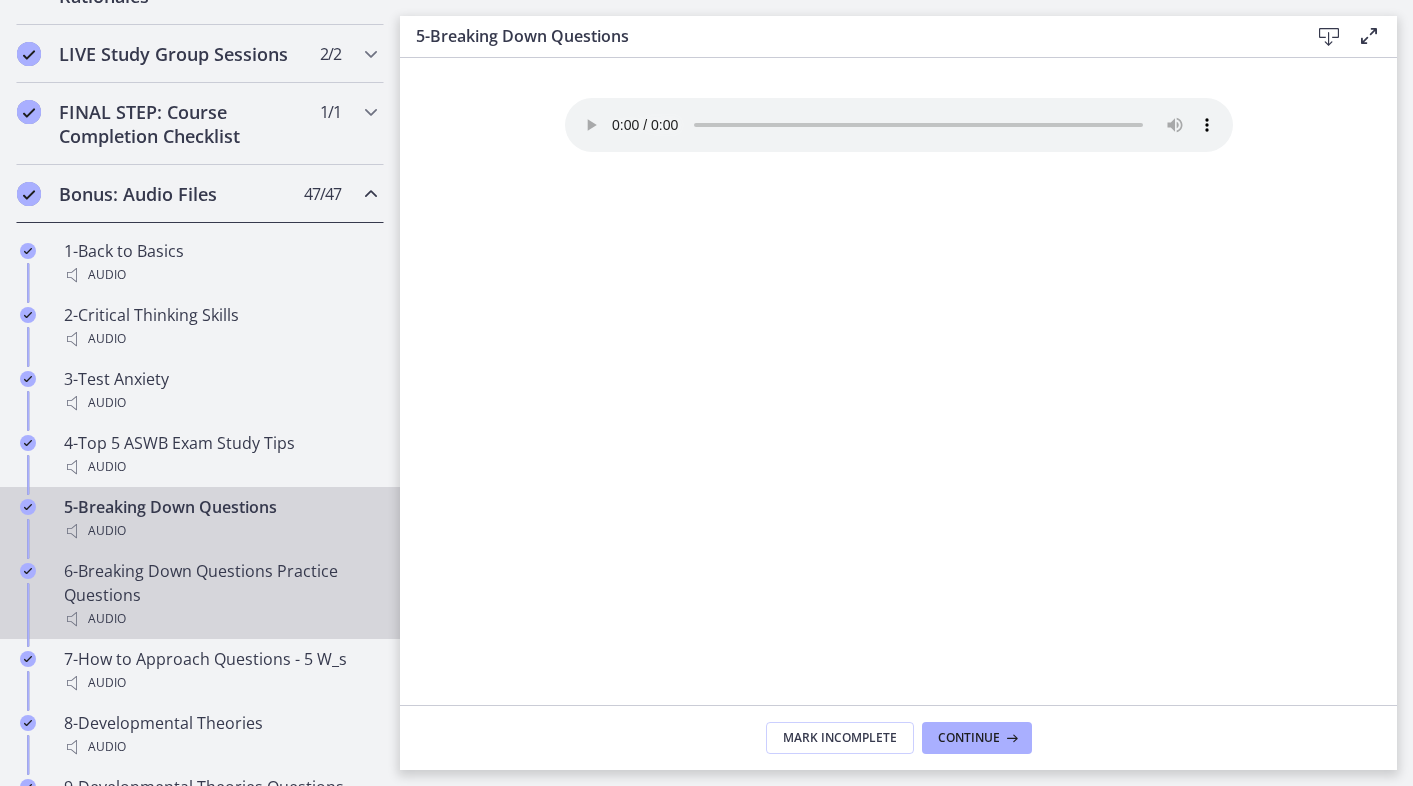 click on "6-Breaking Down Questions Practice Questions
Audio" at bounding box center (220, 595) 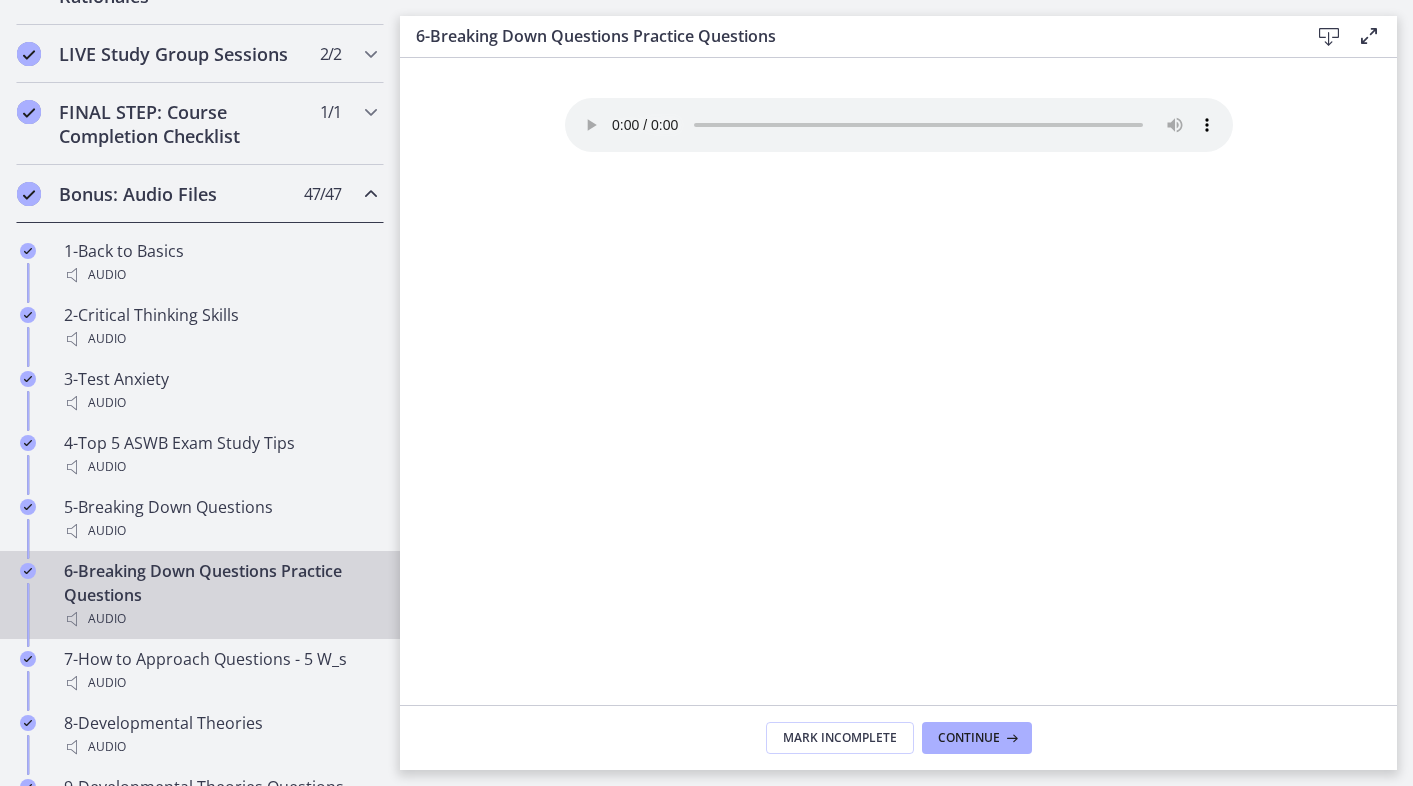 scroll, scrollTop: 0, scrollLeft: 0, axis: both 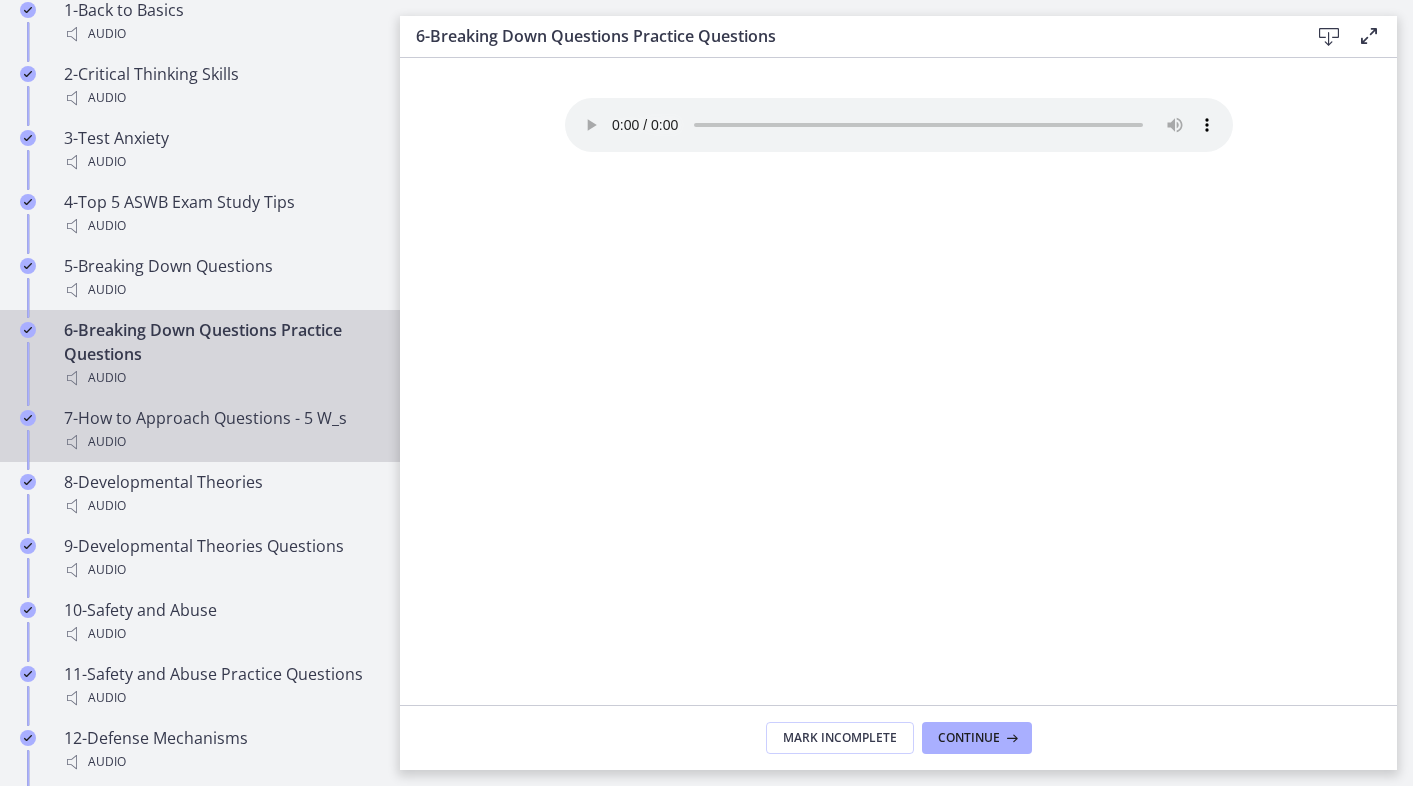 click on "Audio" at bounding box center [220, 442] 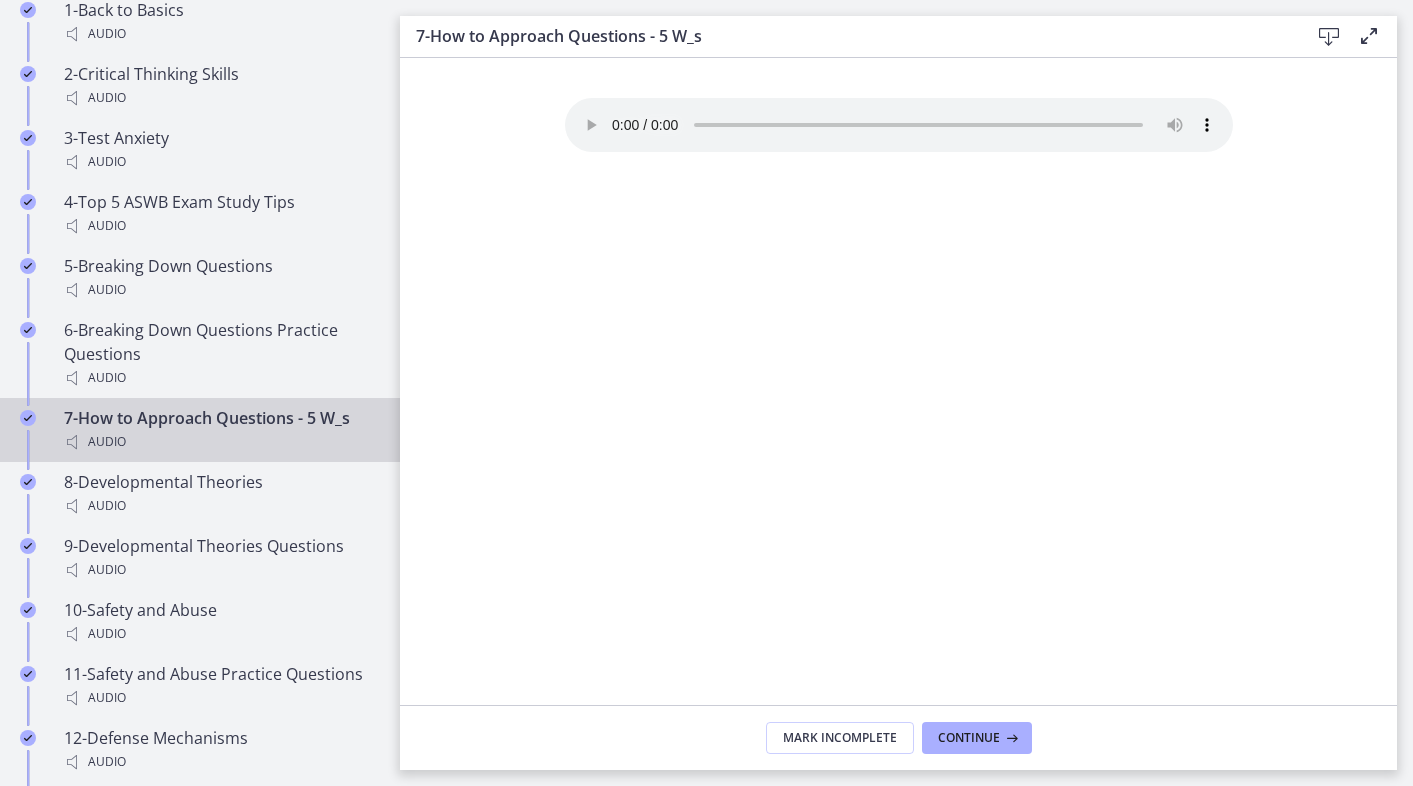 scroll, scrollTop: 0, scrollLeft: 0, axis: both 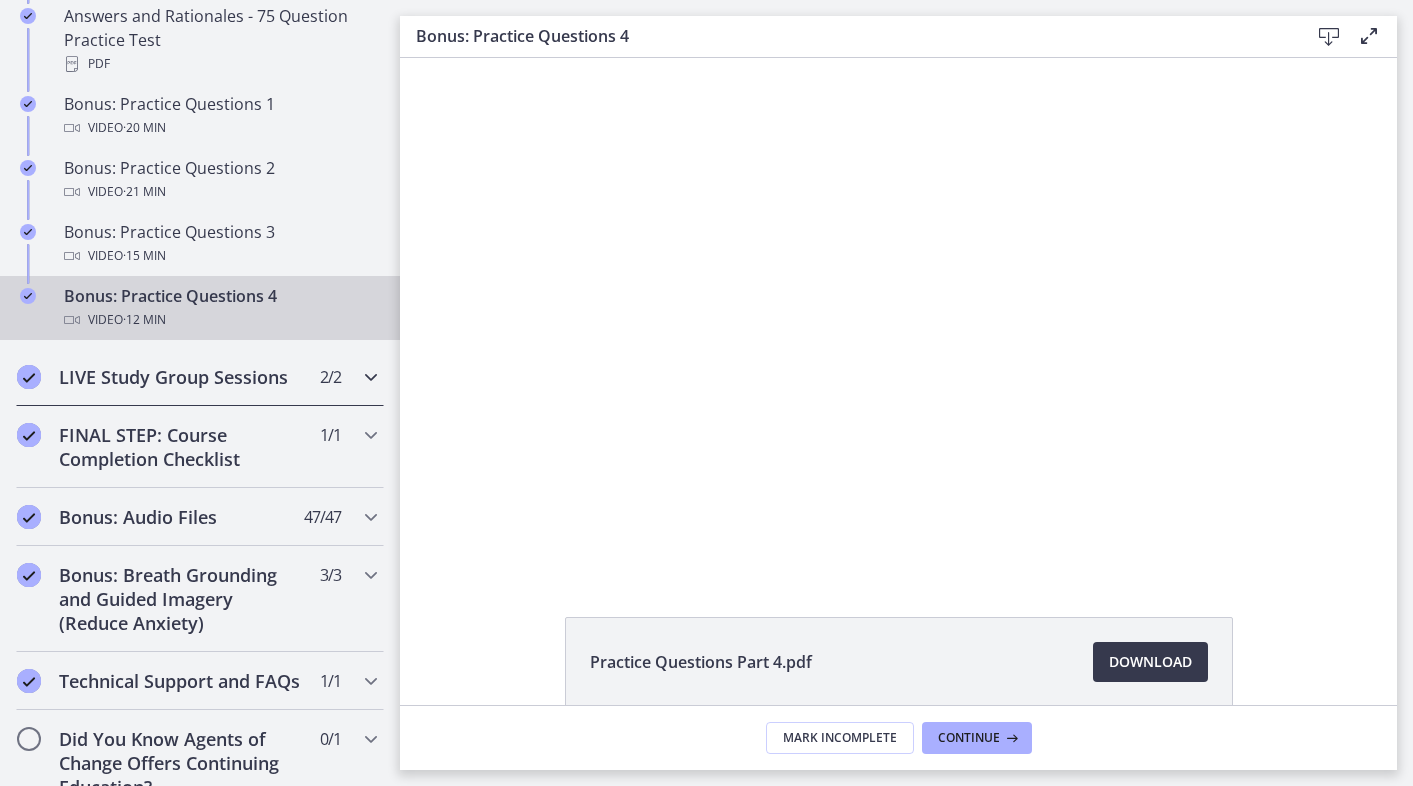 click on "LIVE Study Group Sessions" at bounding box center [181, 377] 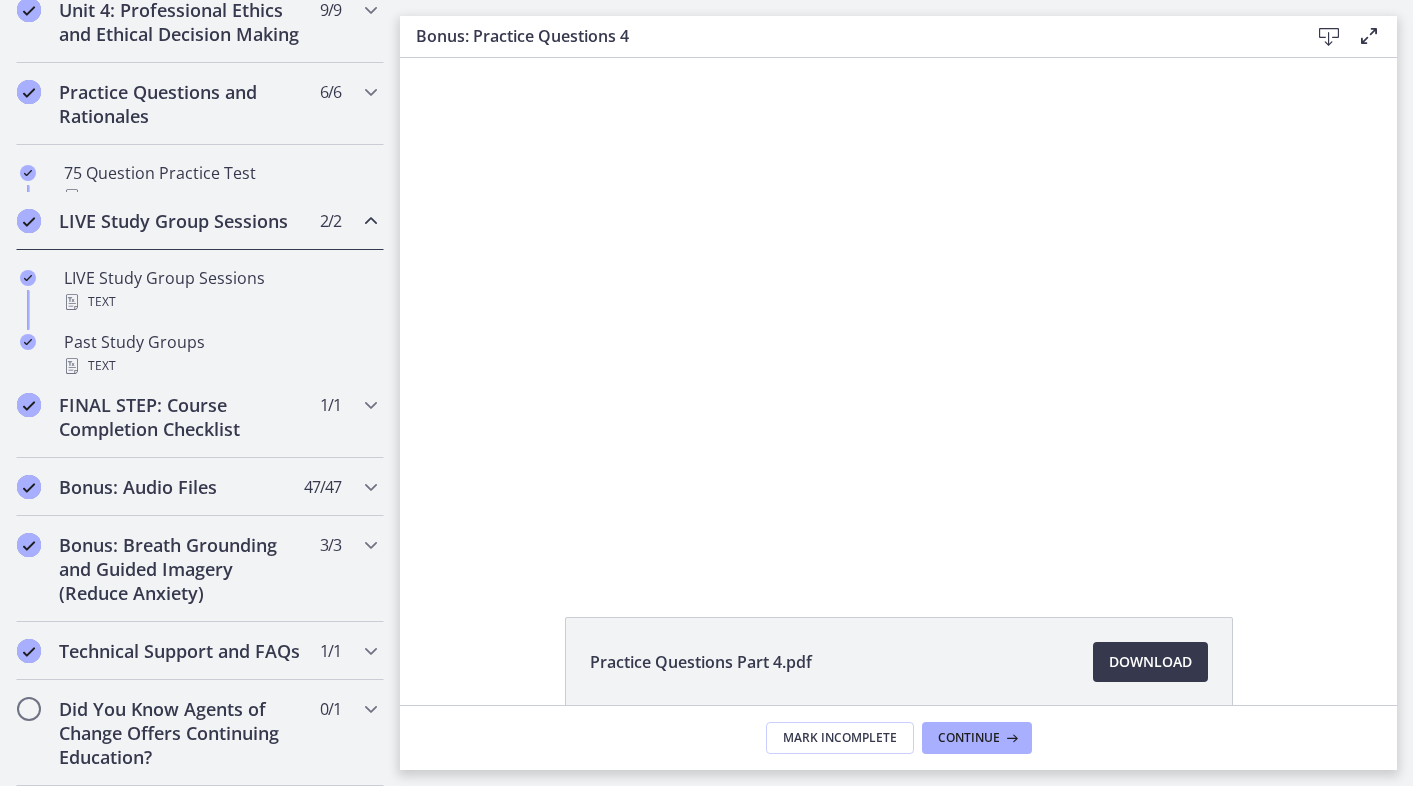 scroll, scrollTop: 943, scrollLeft: 0, axis: vertical 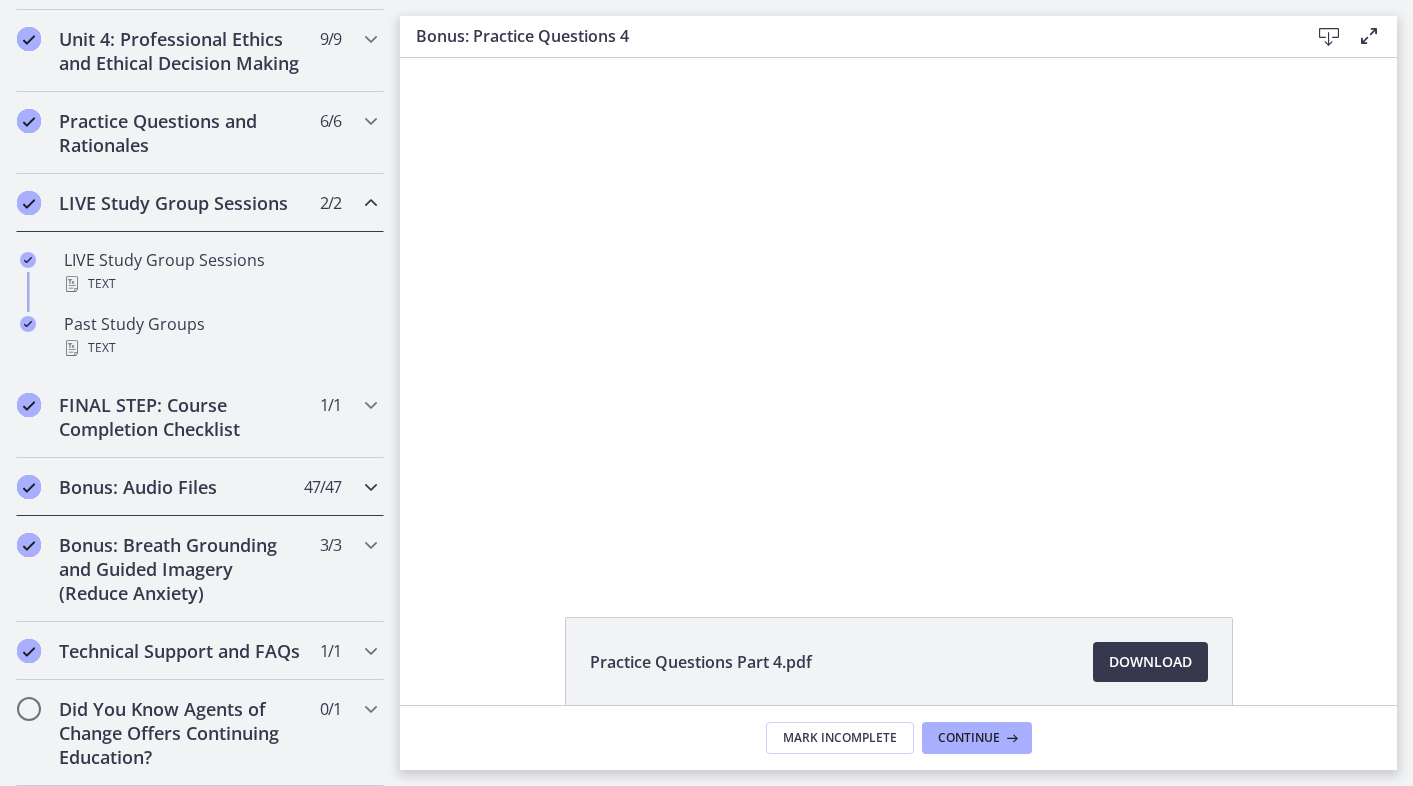 click on "Bonus: Audio Files" at bounding box center [181, 487] 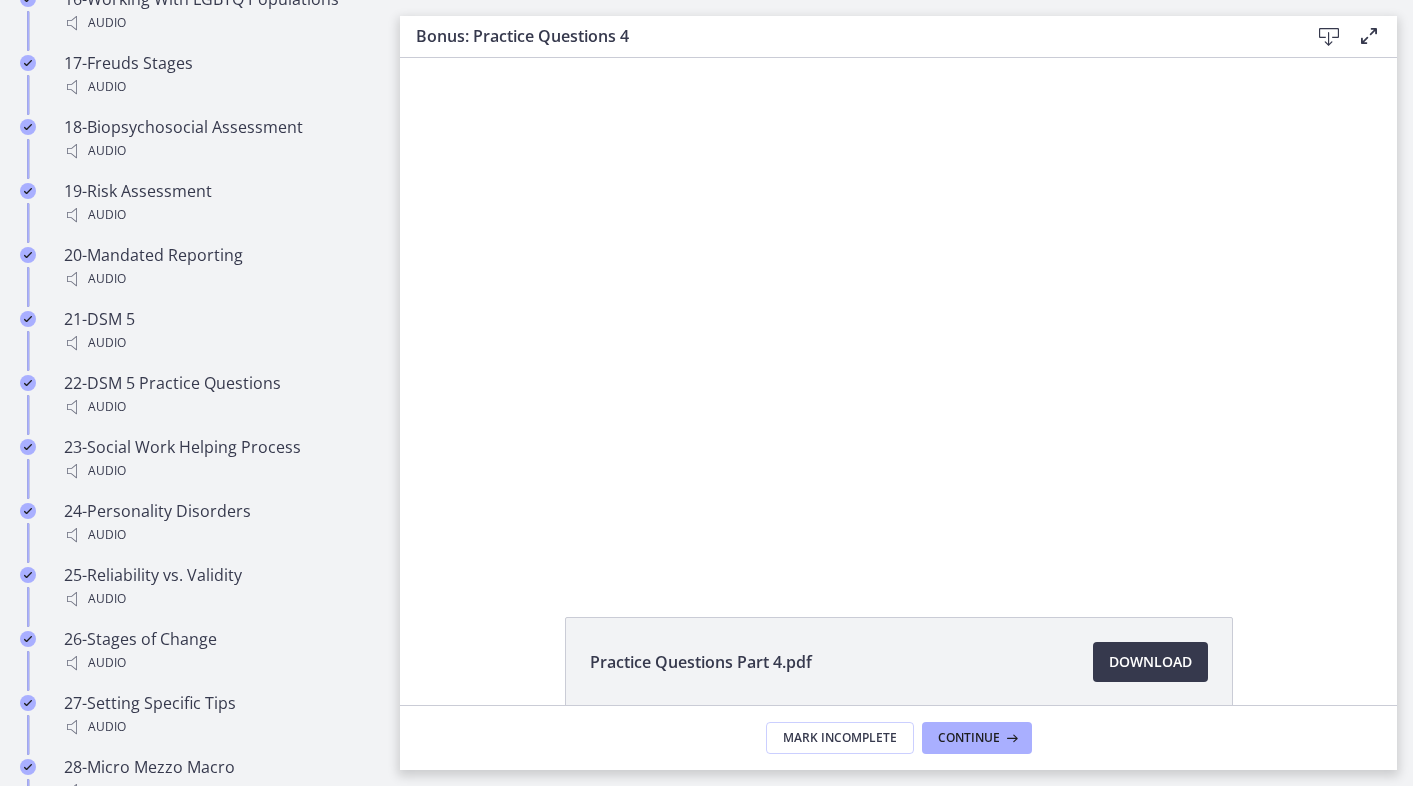 scroll, scrollTop: 2358, scrollLeft: 0, axis: vertical 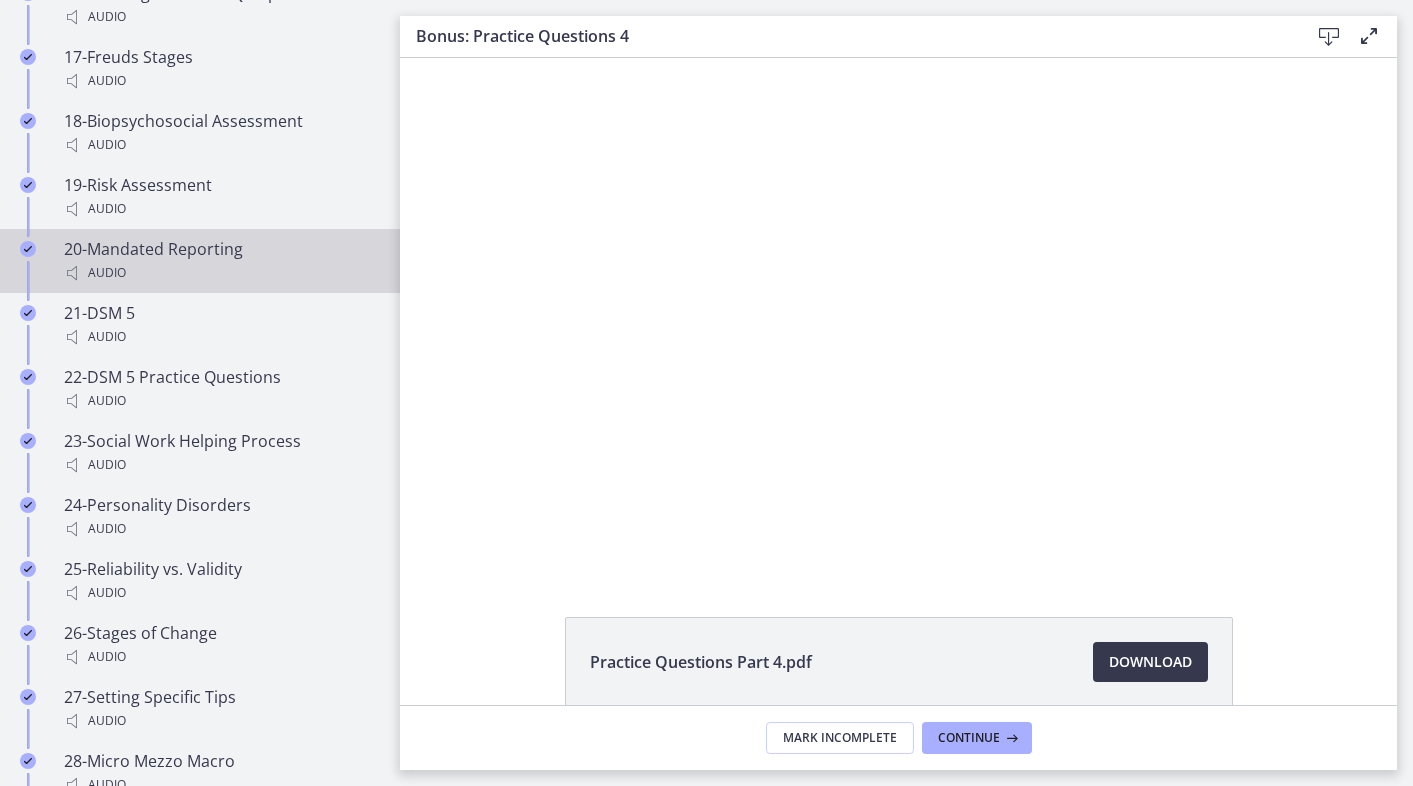 click on "Audio" at bounding box center [220, 273] 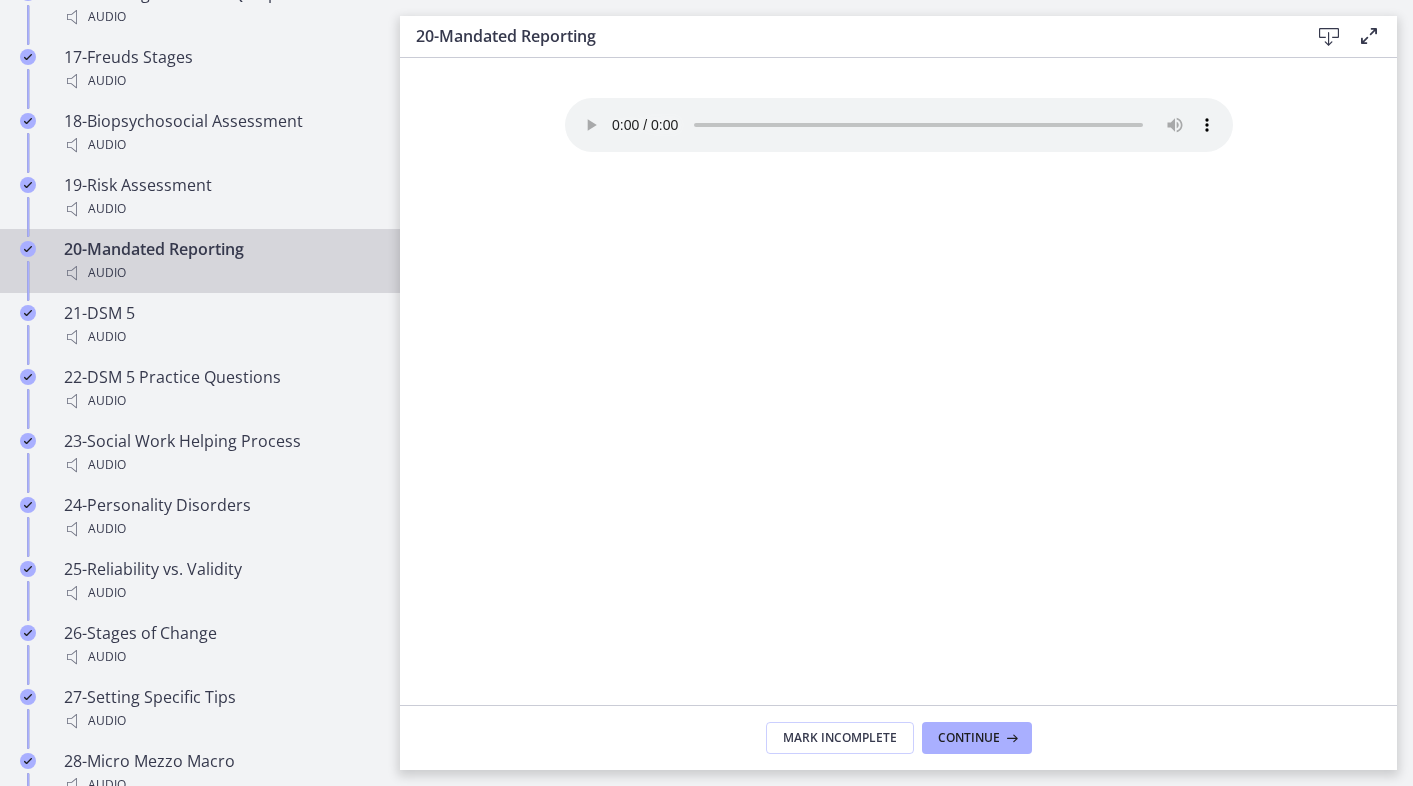 scroll, scrollTop: 0, scrollLeft: 0, axis: both 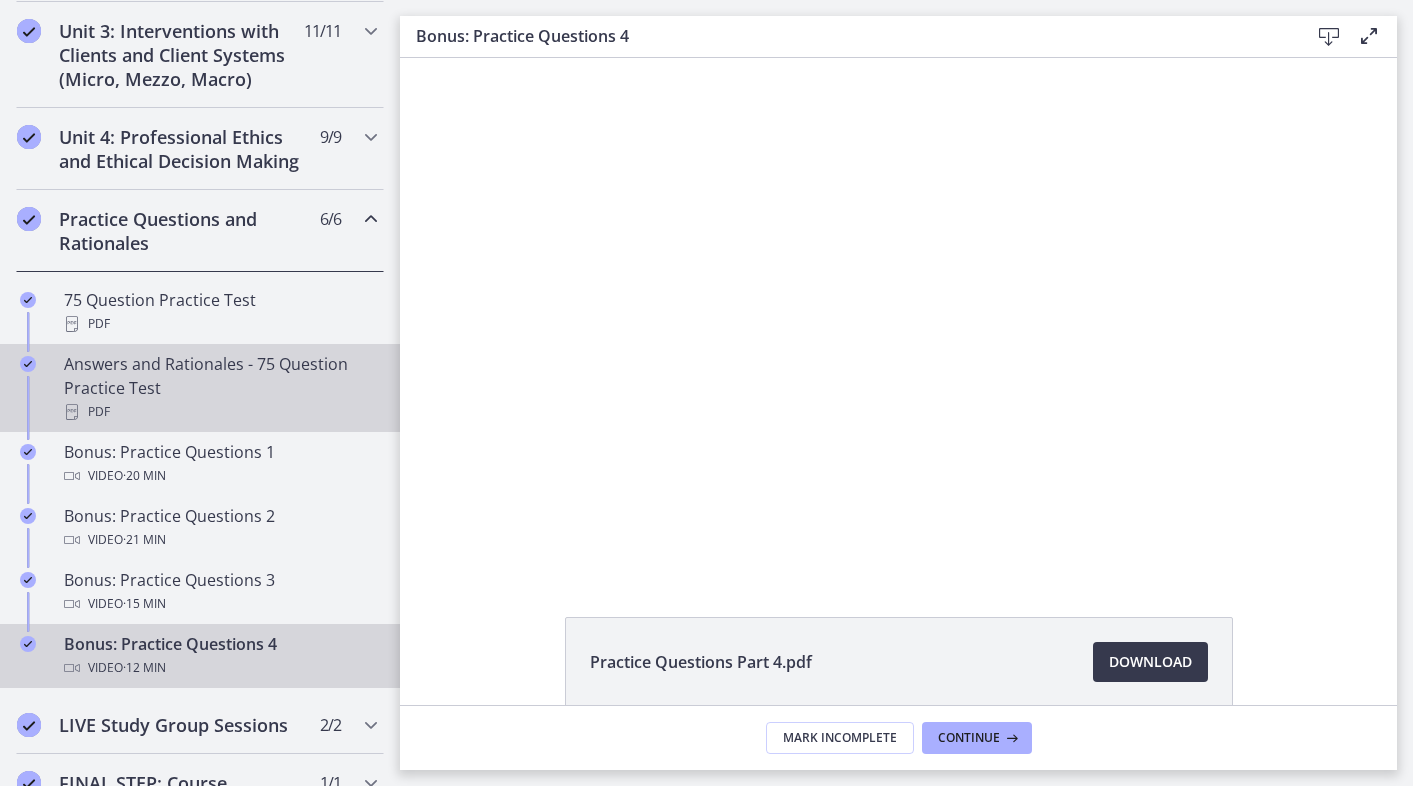 click on "Answers and Rationales - 75 Question Practice Test
PDF" at bounding box center [220, 388] 